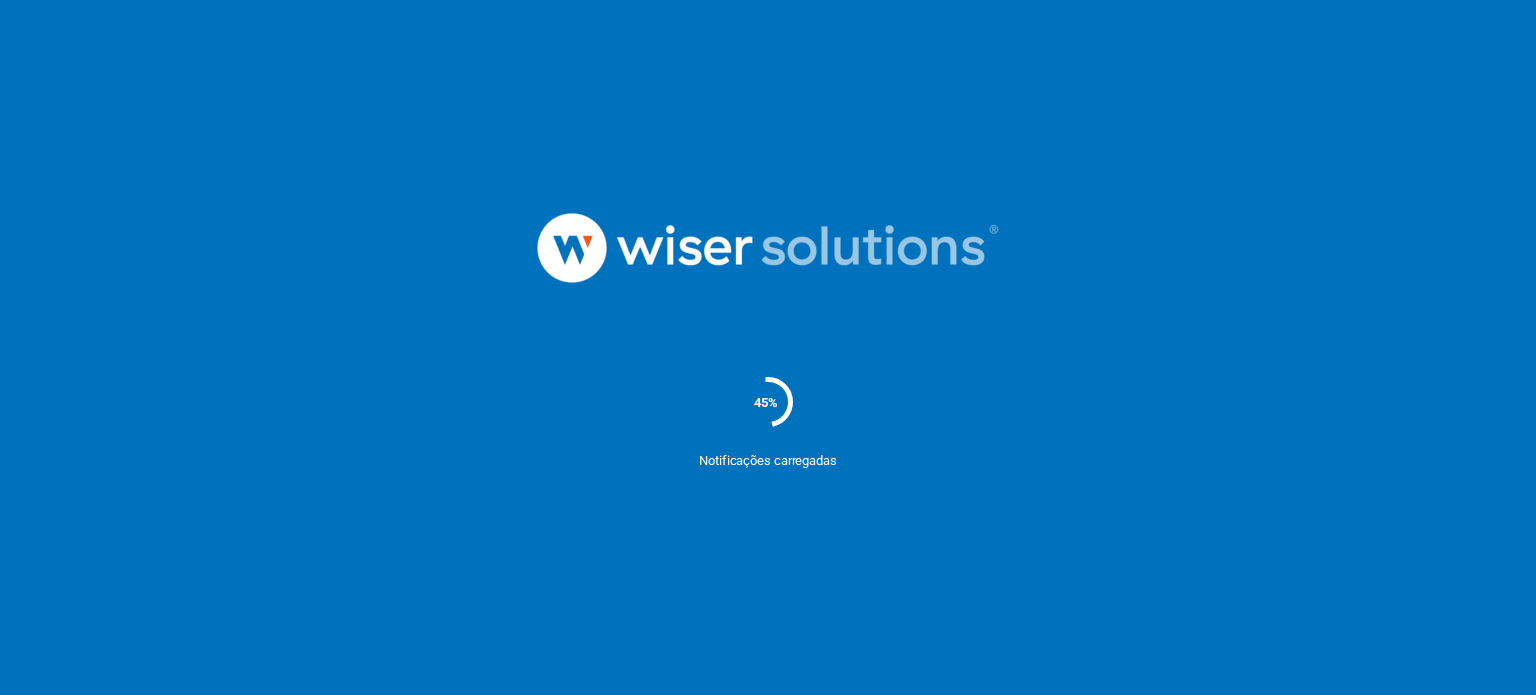 scroll, scrollTop: 0, scrollLeft: 0, axis: both 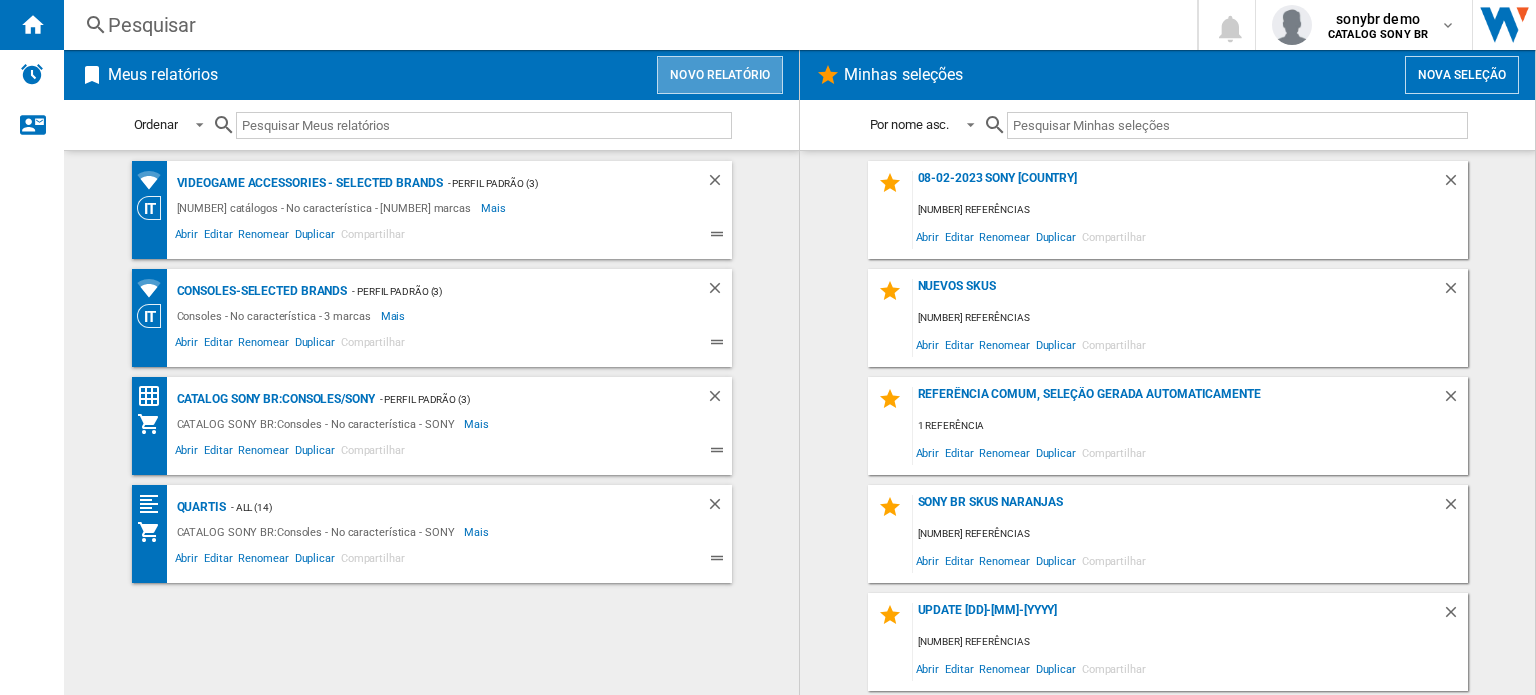 click on "Novo relatório" at bounding box center (720, 75) 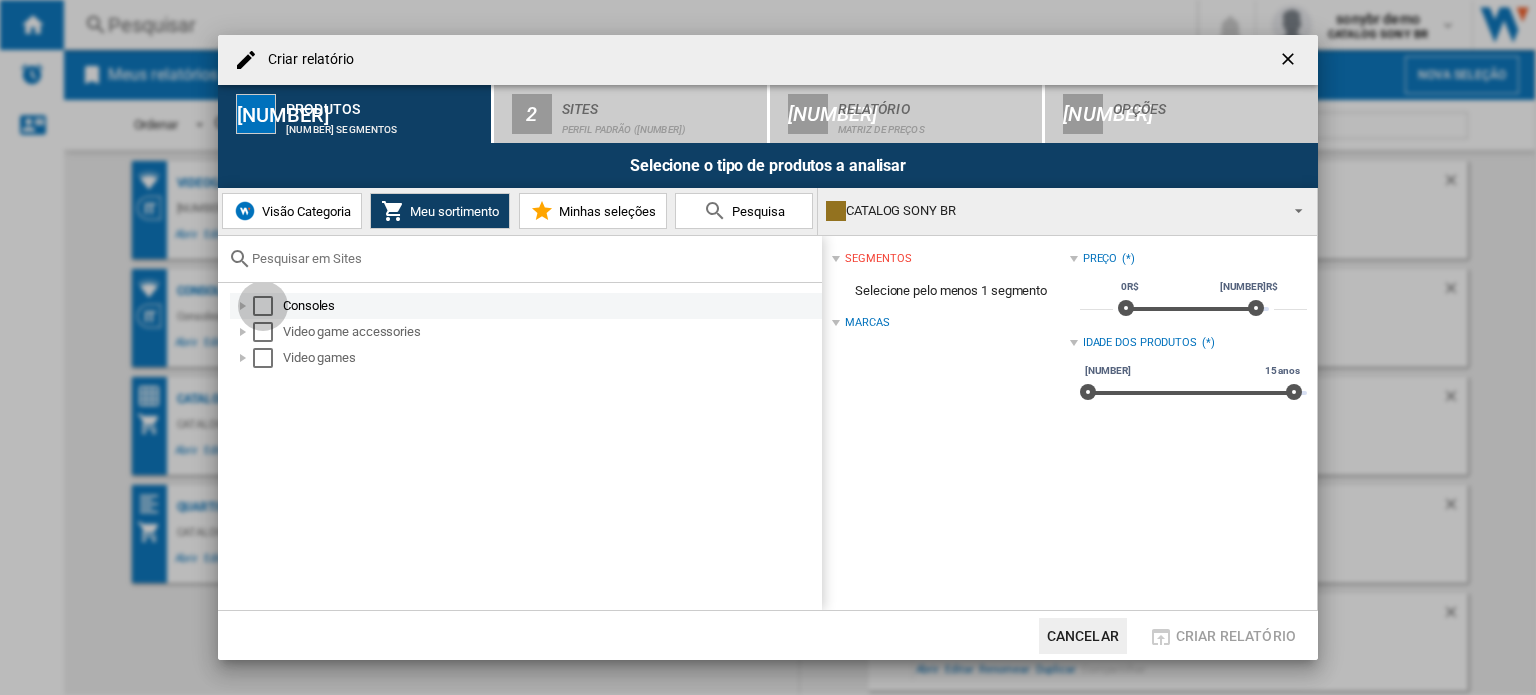 click at bounding box center (263, 306) 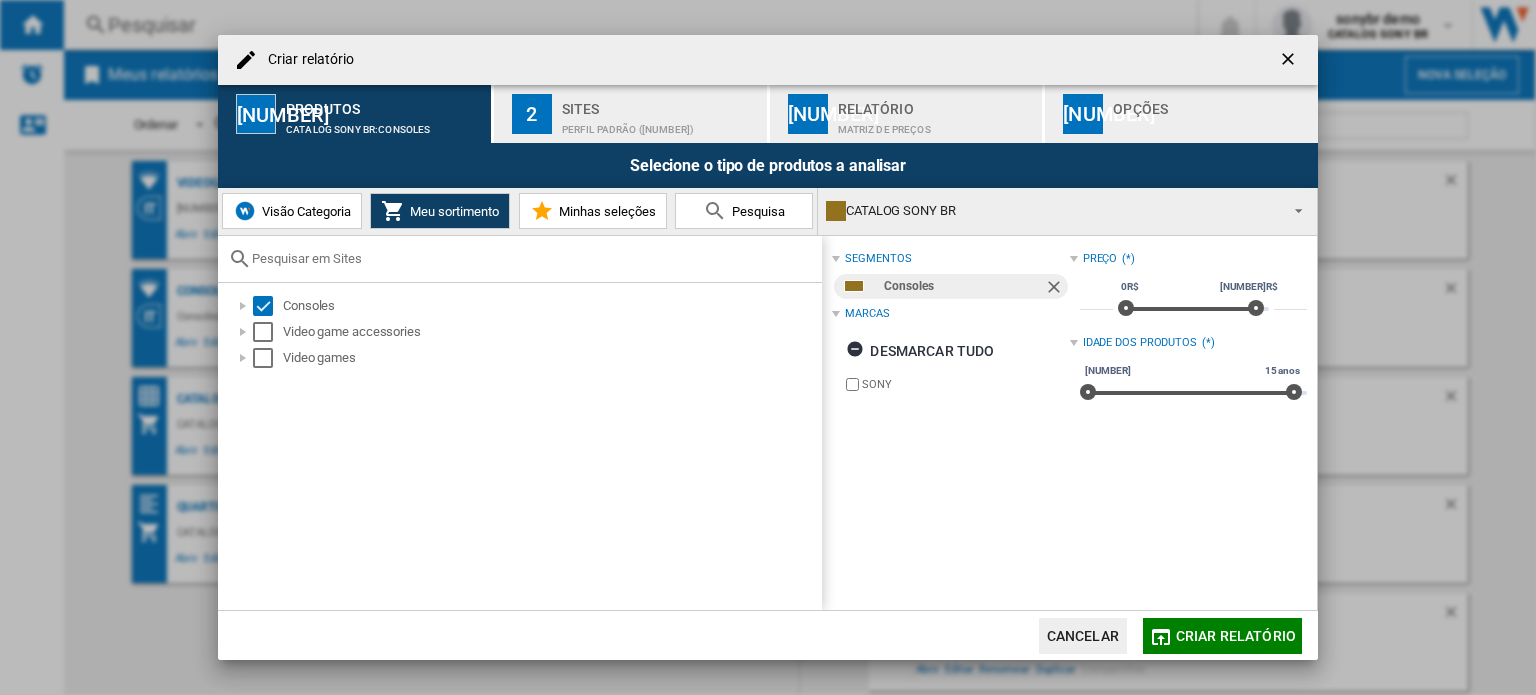 click on "2
Sites
Perfil padrão (3)" at bounding box center [631, 114] 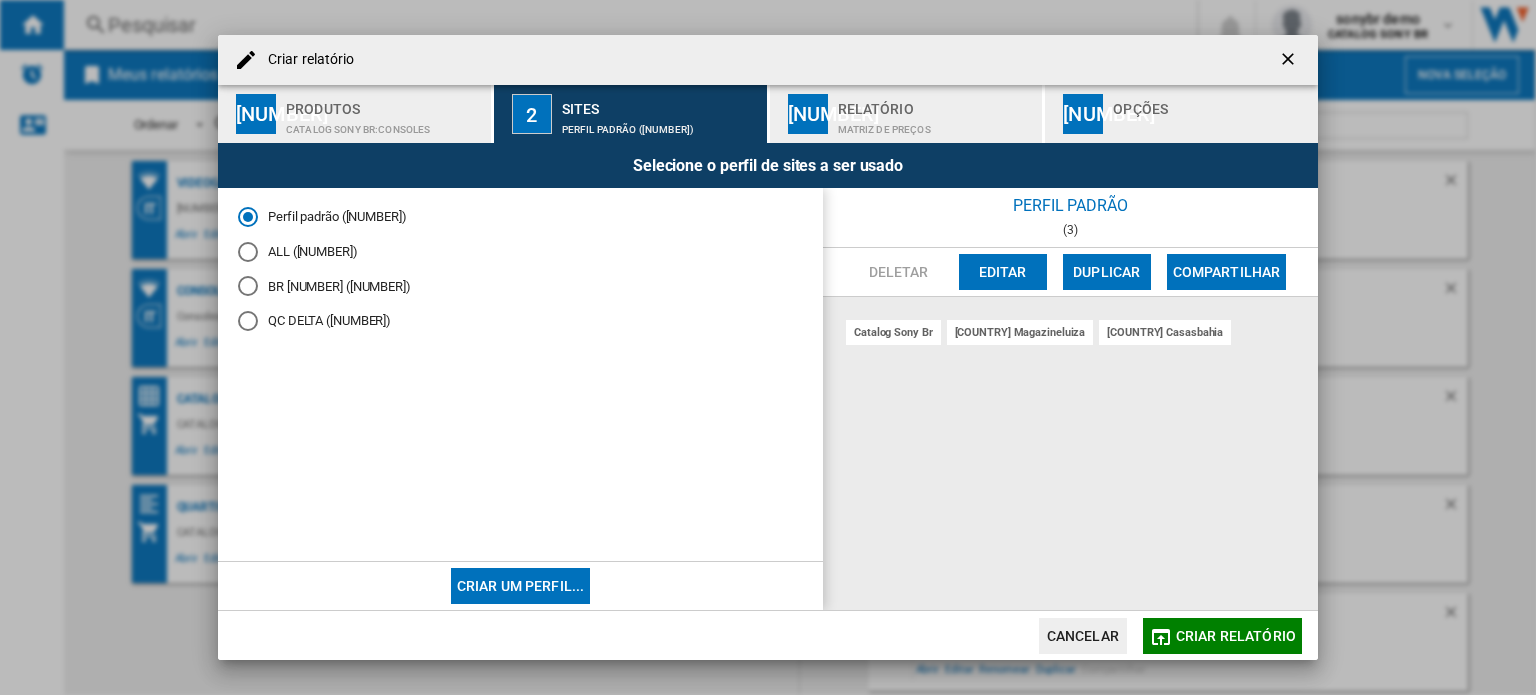 click on "ALL ([NUMBER])" at bounding box center (520, 251) 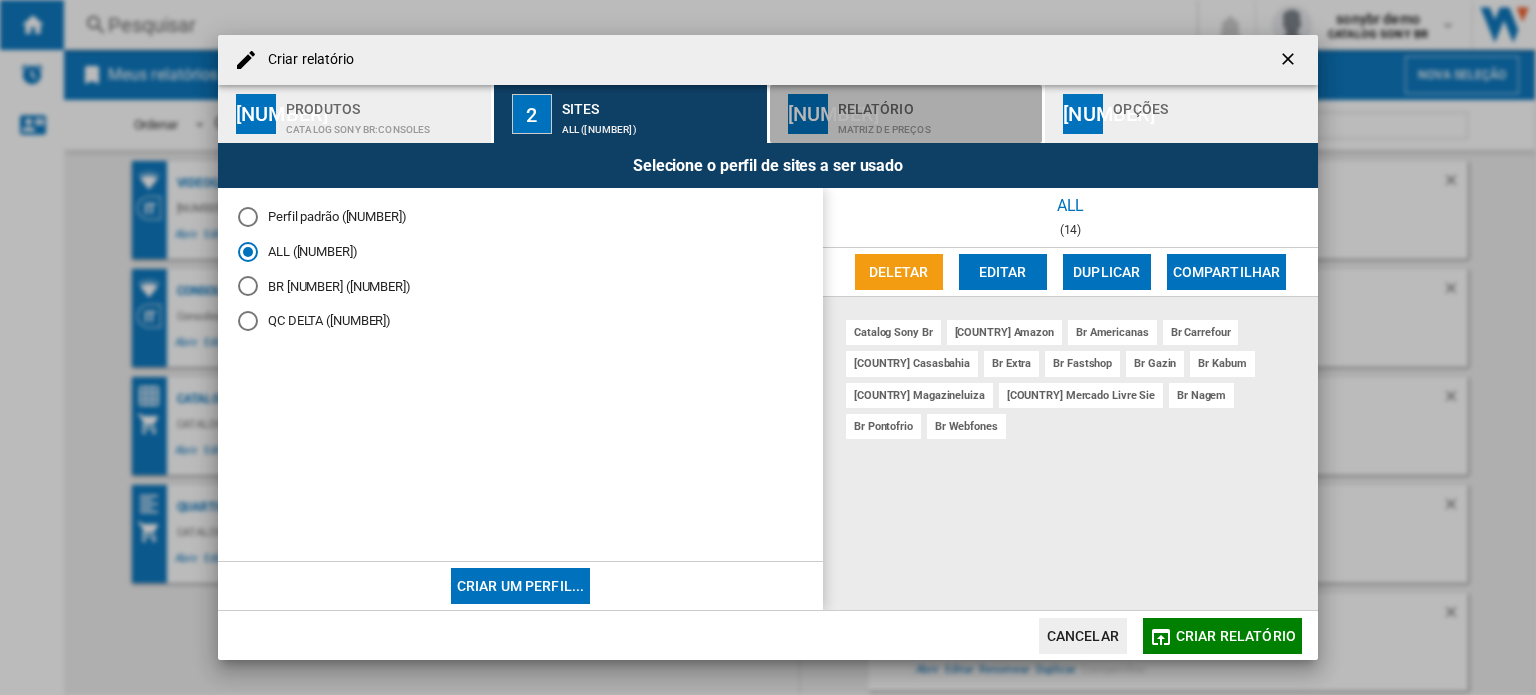 click on "[NUMBER]
Relatório
Matriz de preços" at bounding box center [907, 114] 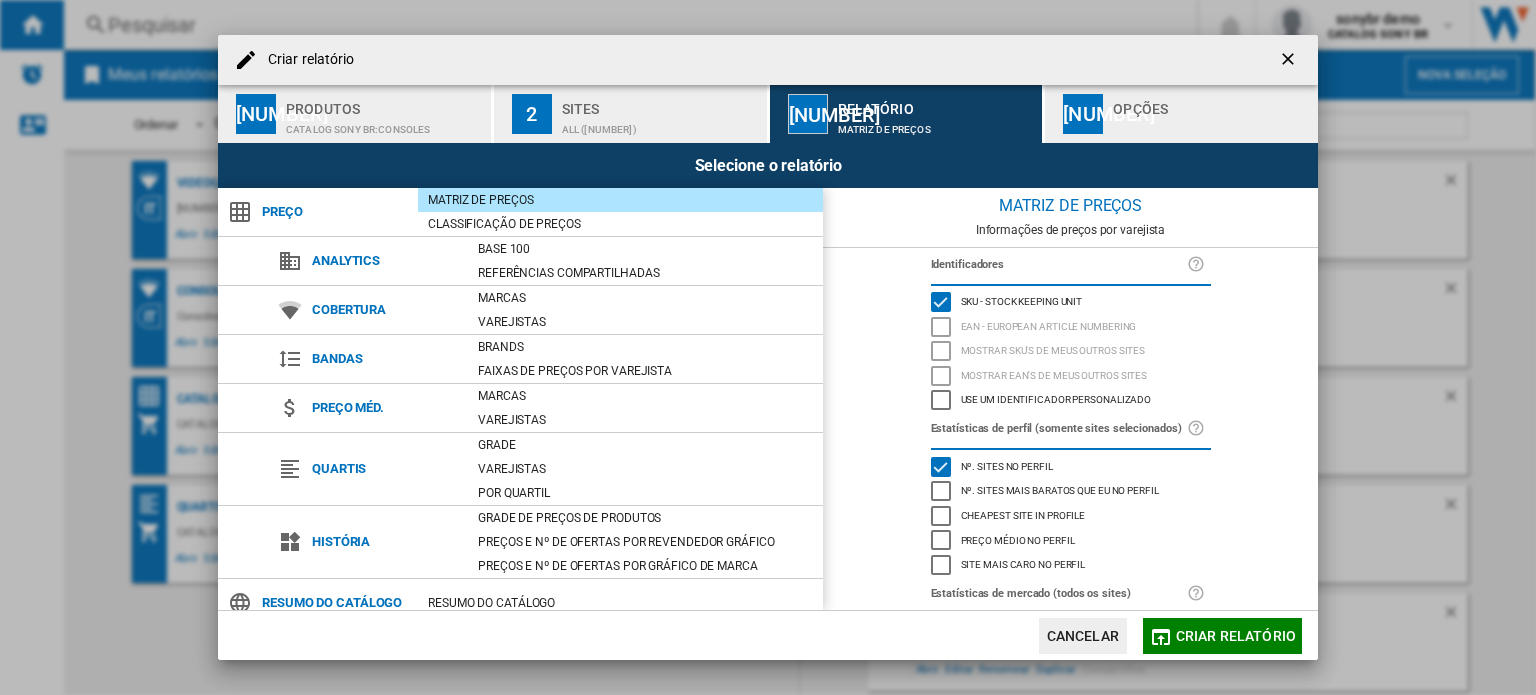 click on "CATALOG SONY BR:Consoles" at bounding box center [384, 124] 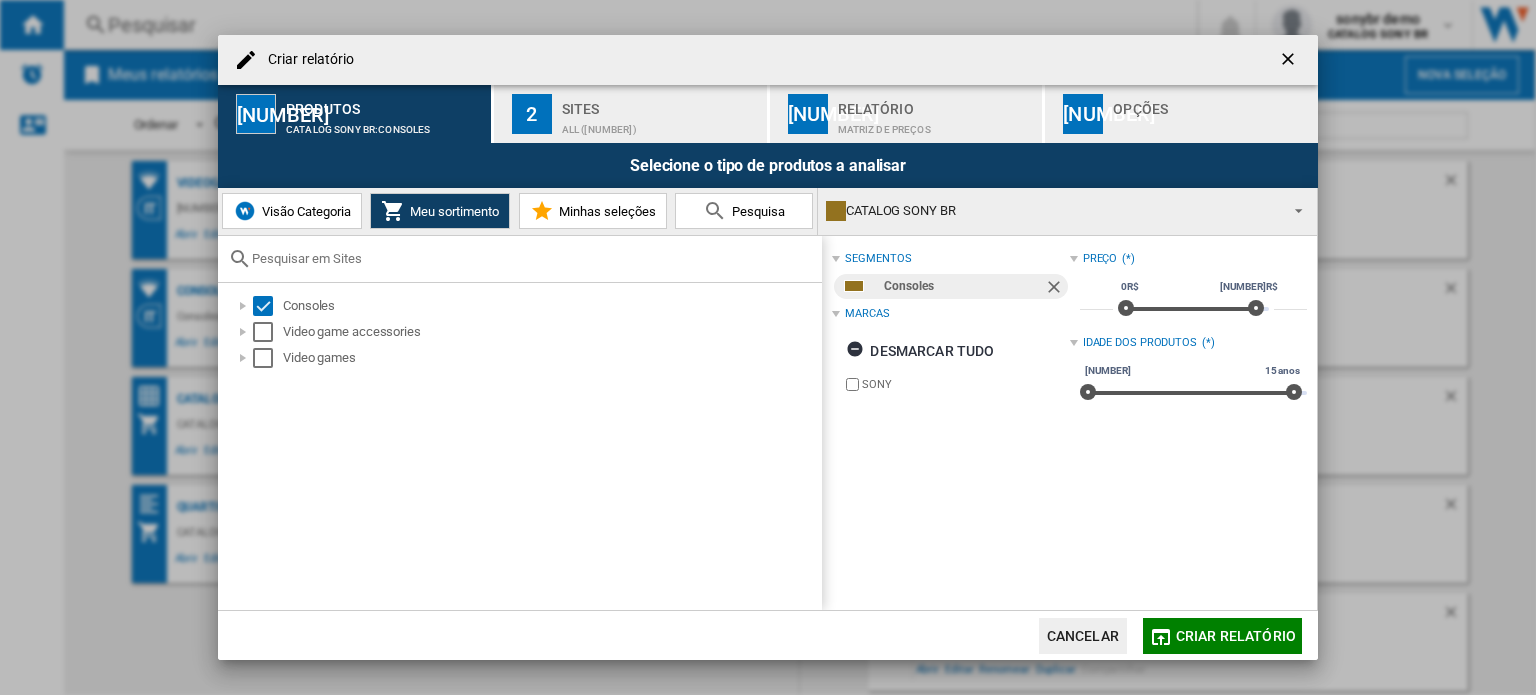 click on "[NUMBER]
Relatório
Matriz de preços" at bounding box center [907, 114] 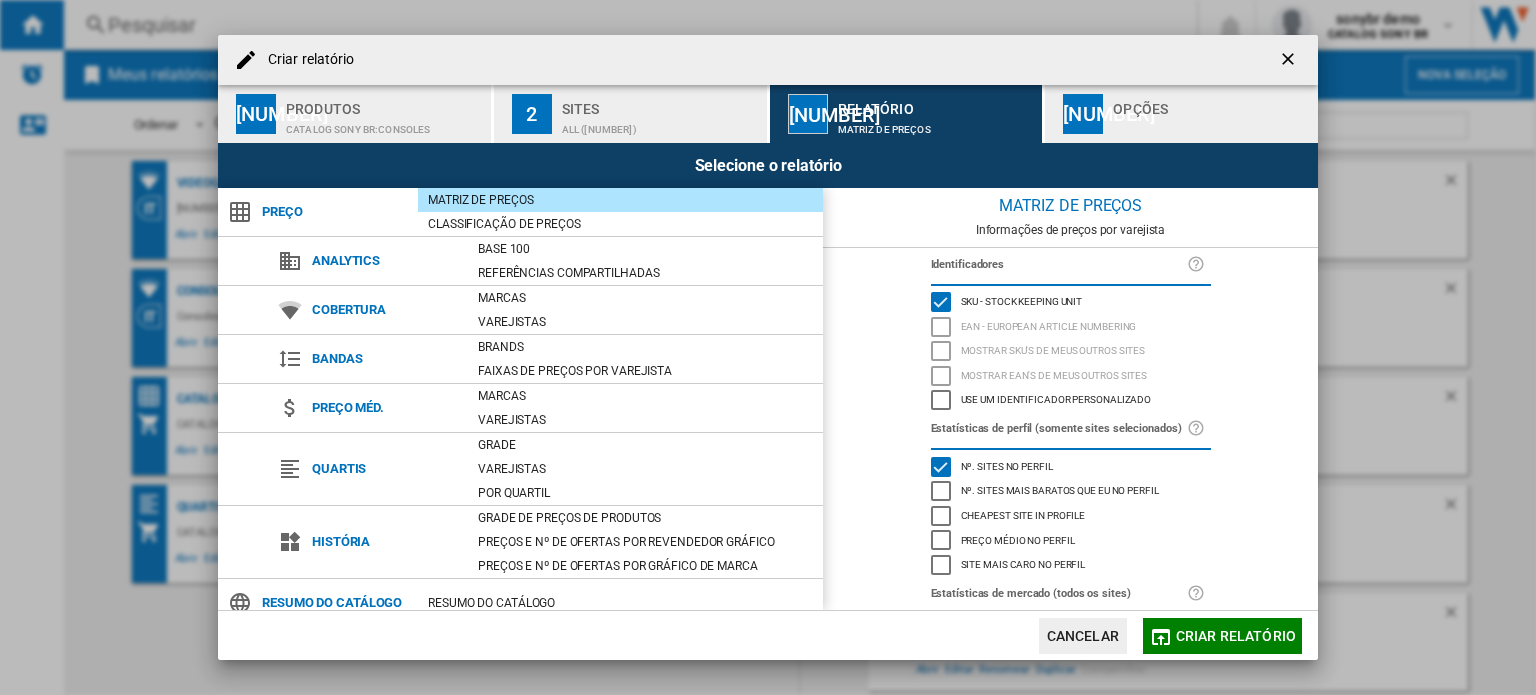 click on "Criar relatório
1
Produtos
CATALOG SONY BR:Consoles
2
Sites
ALL (14)
3
Relatório
Matriz de preços
4
Opções
Selecione o relatório
Preço
Matriz de preços
Classificação de preços
Analytics
Base 100" at bounding box center (768, 347) 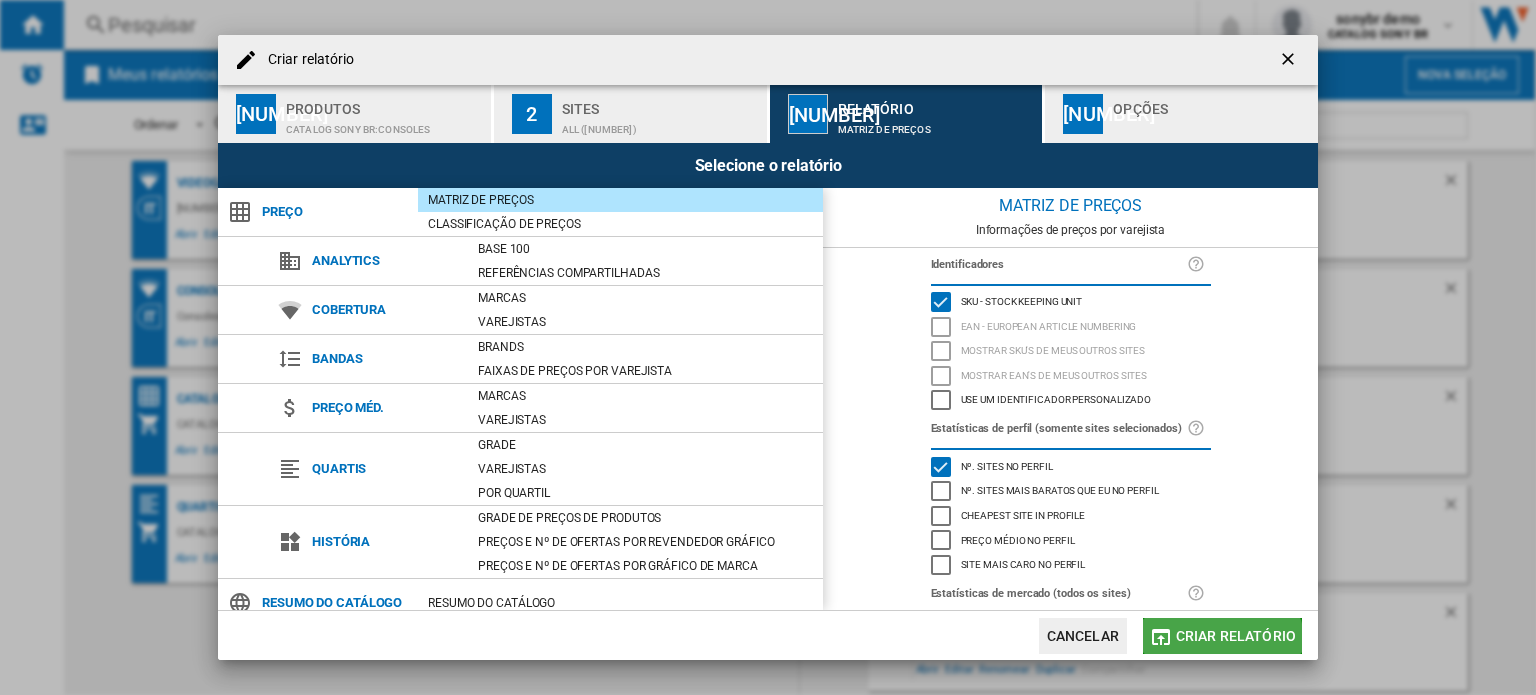click on "Criar relatório" at bounding box center (1222, 636) 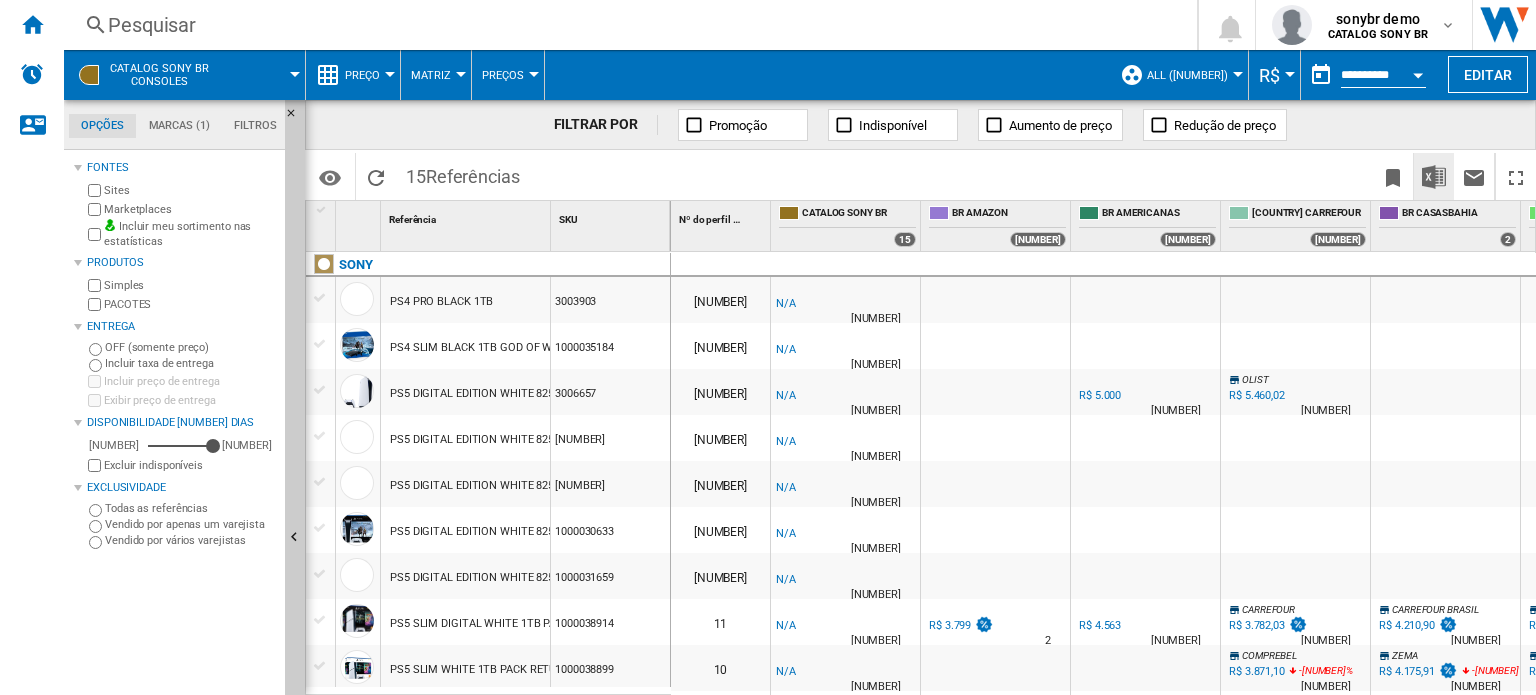 click at bounding box center (1434, 177) 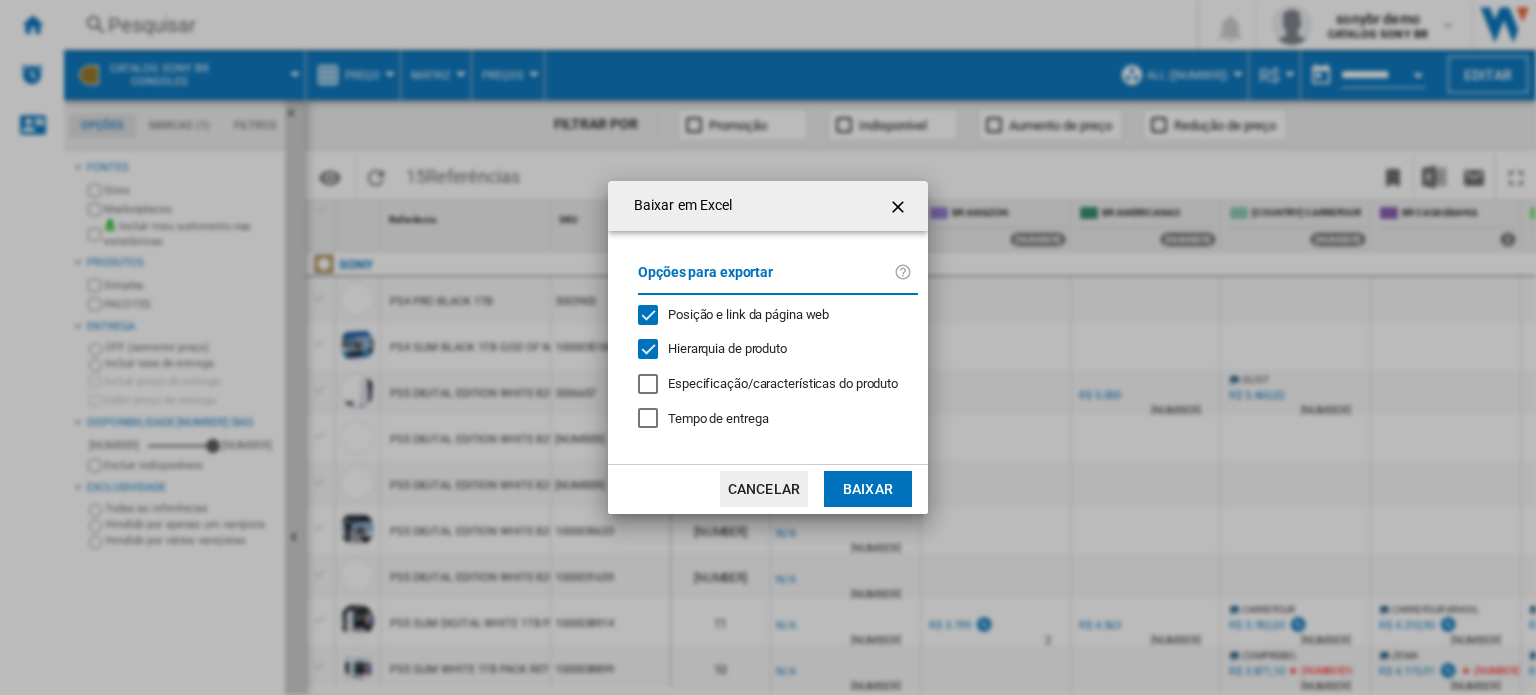 click on "Baixar" at bounding box center (868, 489) 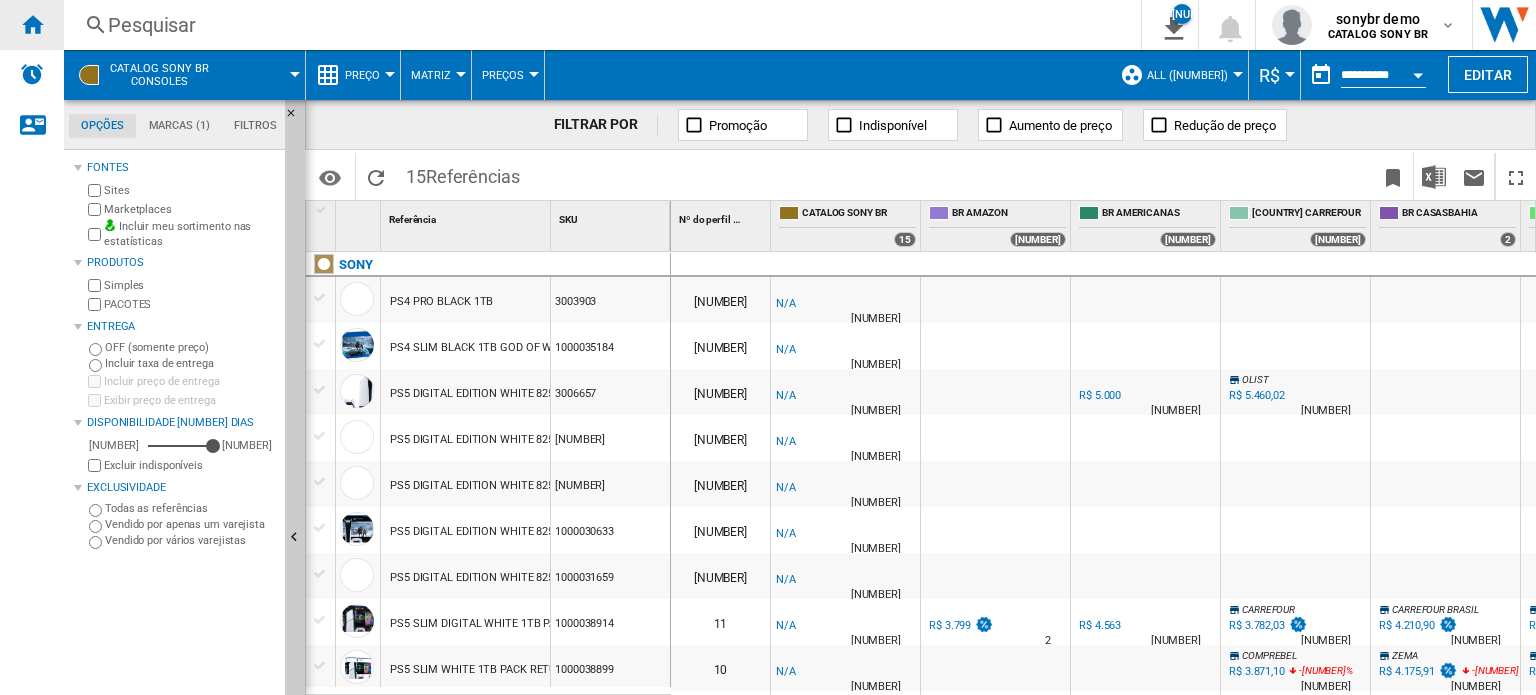 click at bounding box center [32, 25] 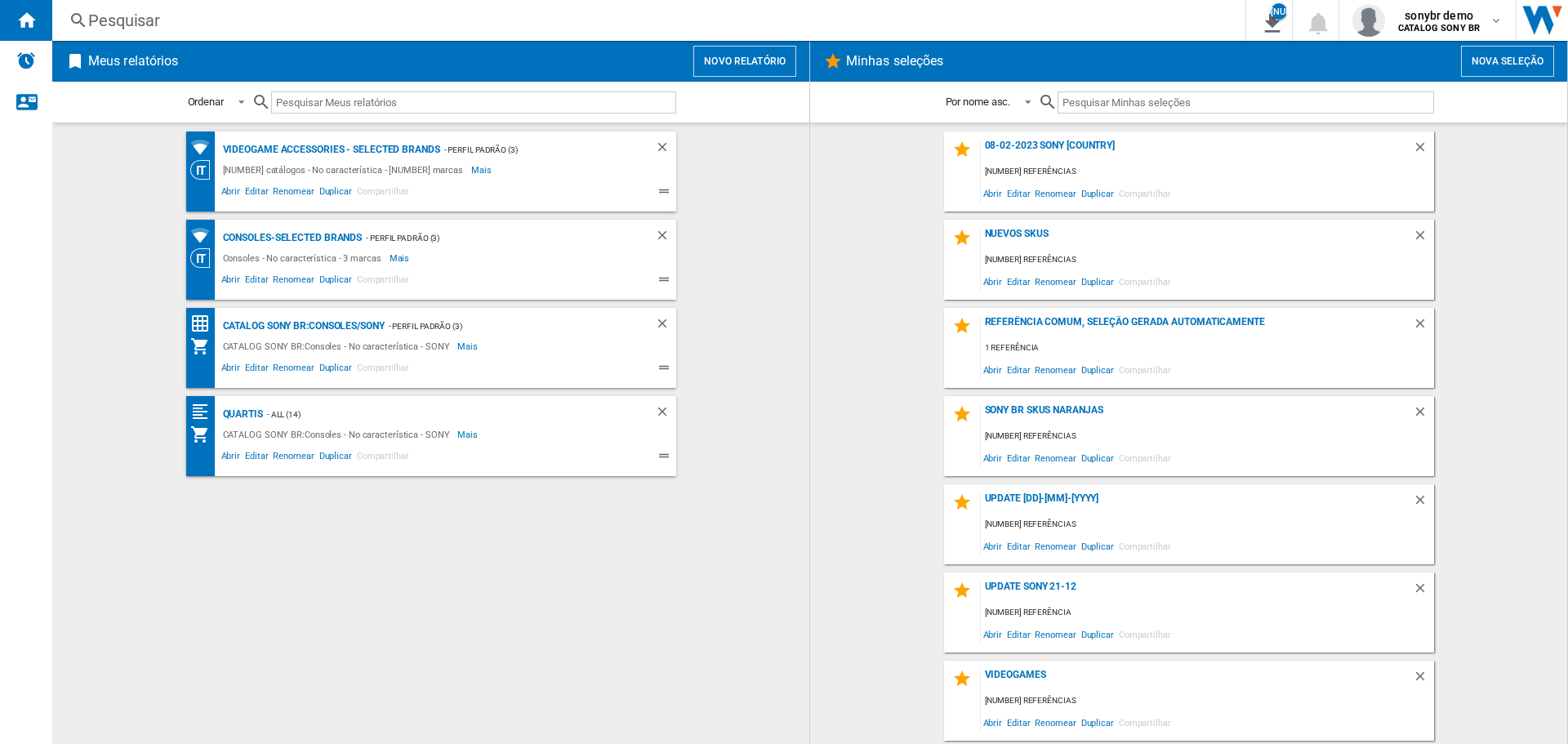 click on "Videogame accessories - selected brands
- Perfil padrão (3)
6 catálogos - No característica - 7 marcas
Mais
Menos
Abrir
Editar
Renomear
Duplicar
Compartilhar" at bounding box center [430, 172] 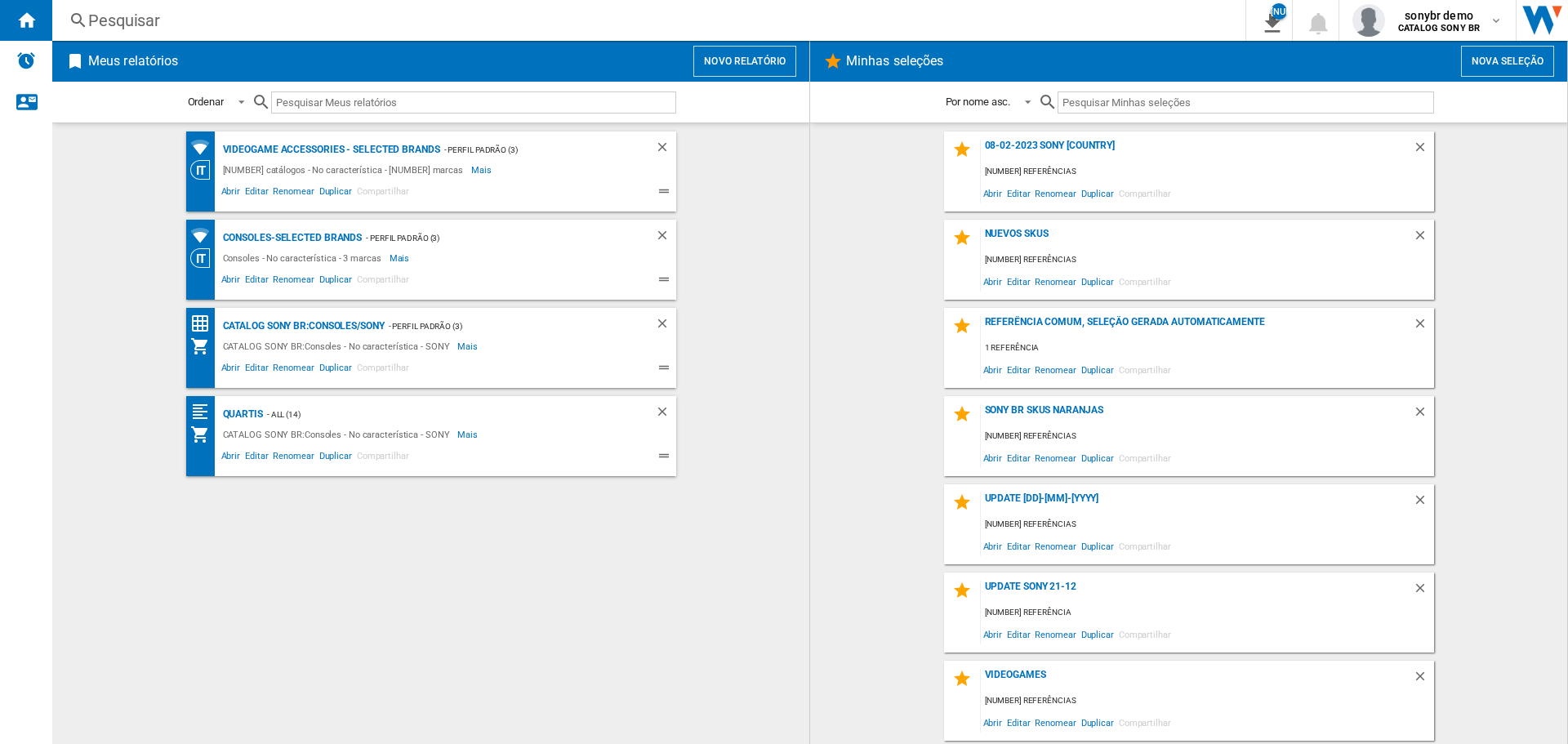 click on "Novo relatório" at bounding box center [745, 61] 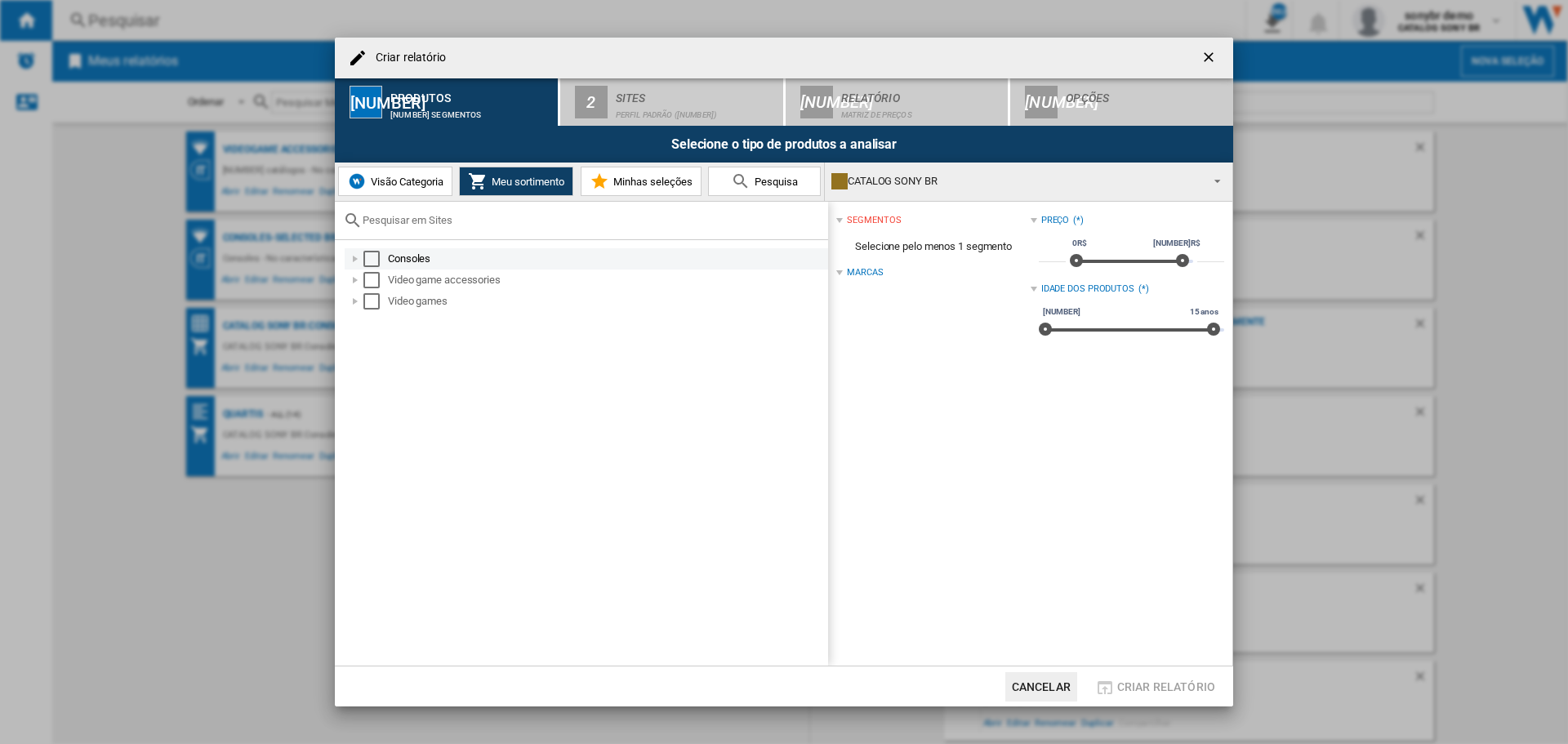 click at bounding box center (355, 259) 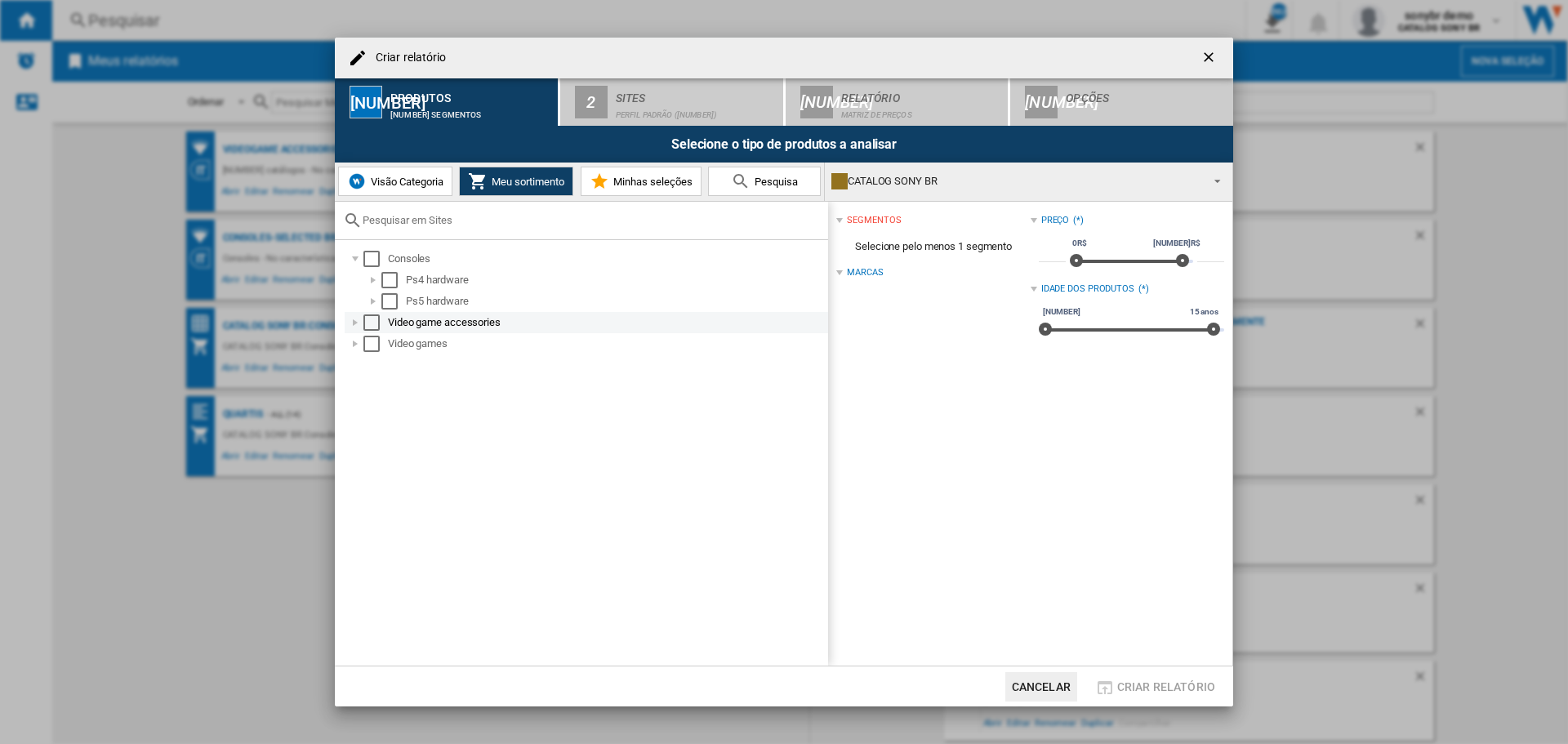 click at bounding box center (355, 259) 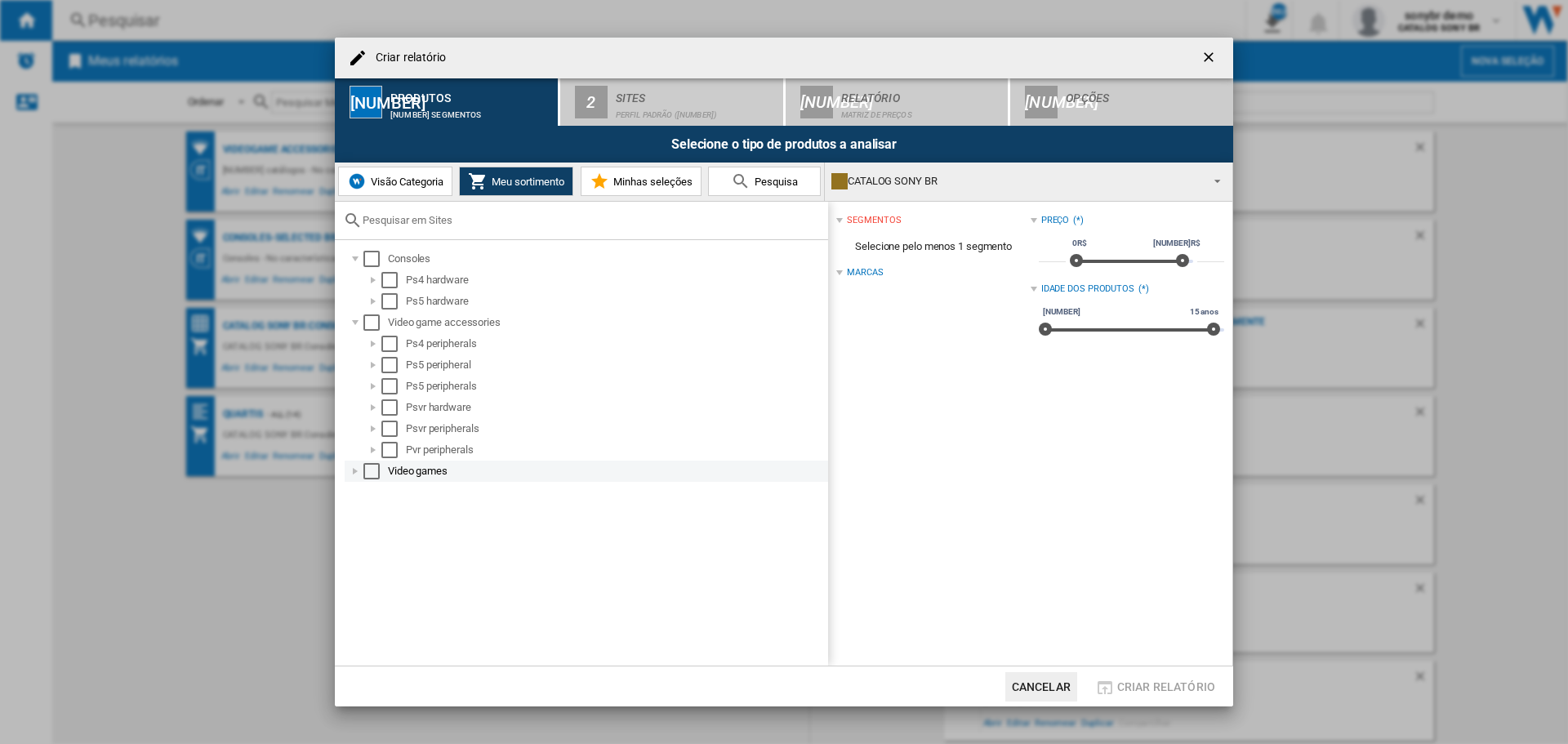 click at bounding box center [355, 259] 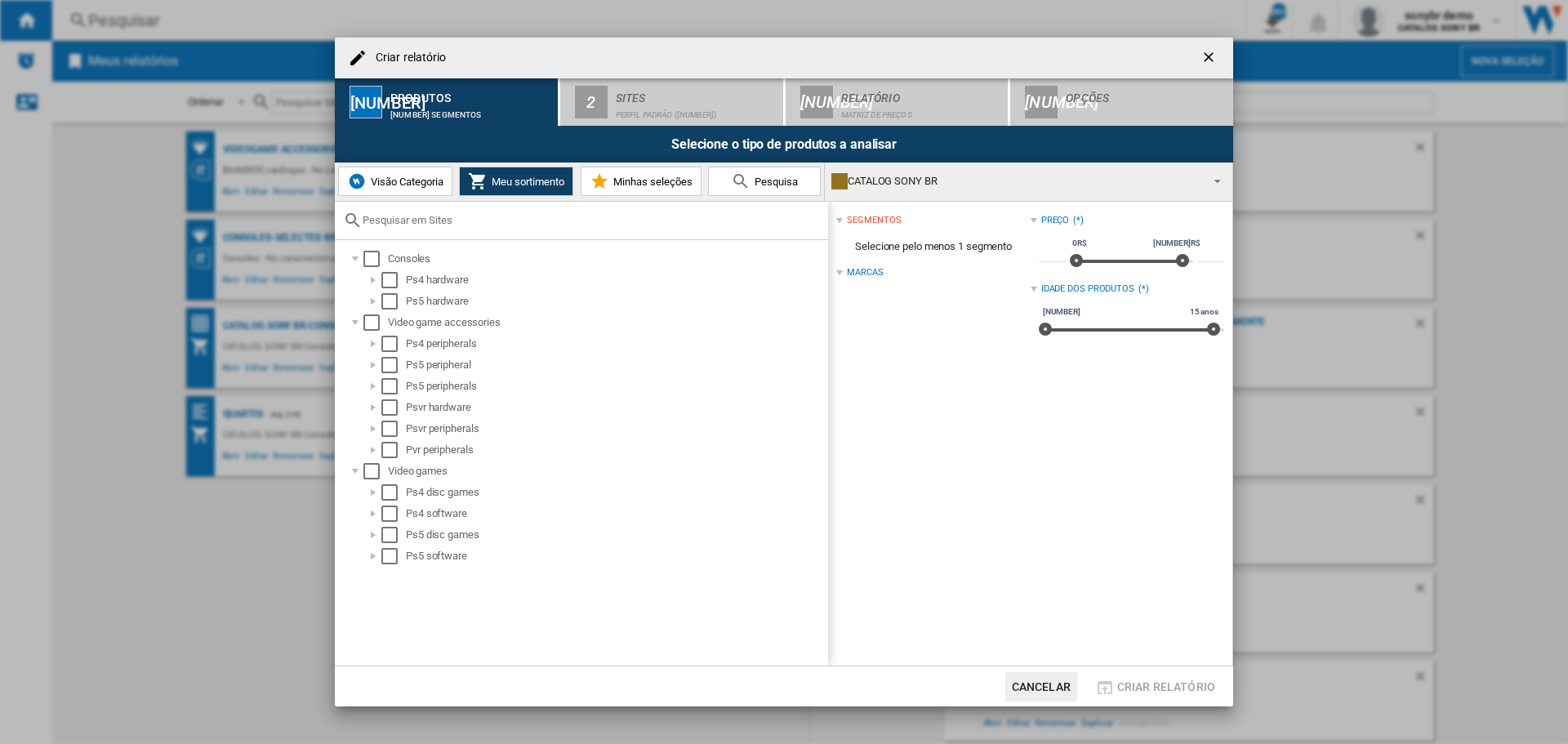 click on "Visão Categoria" at bounding box center [405, 181] 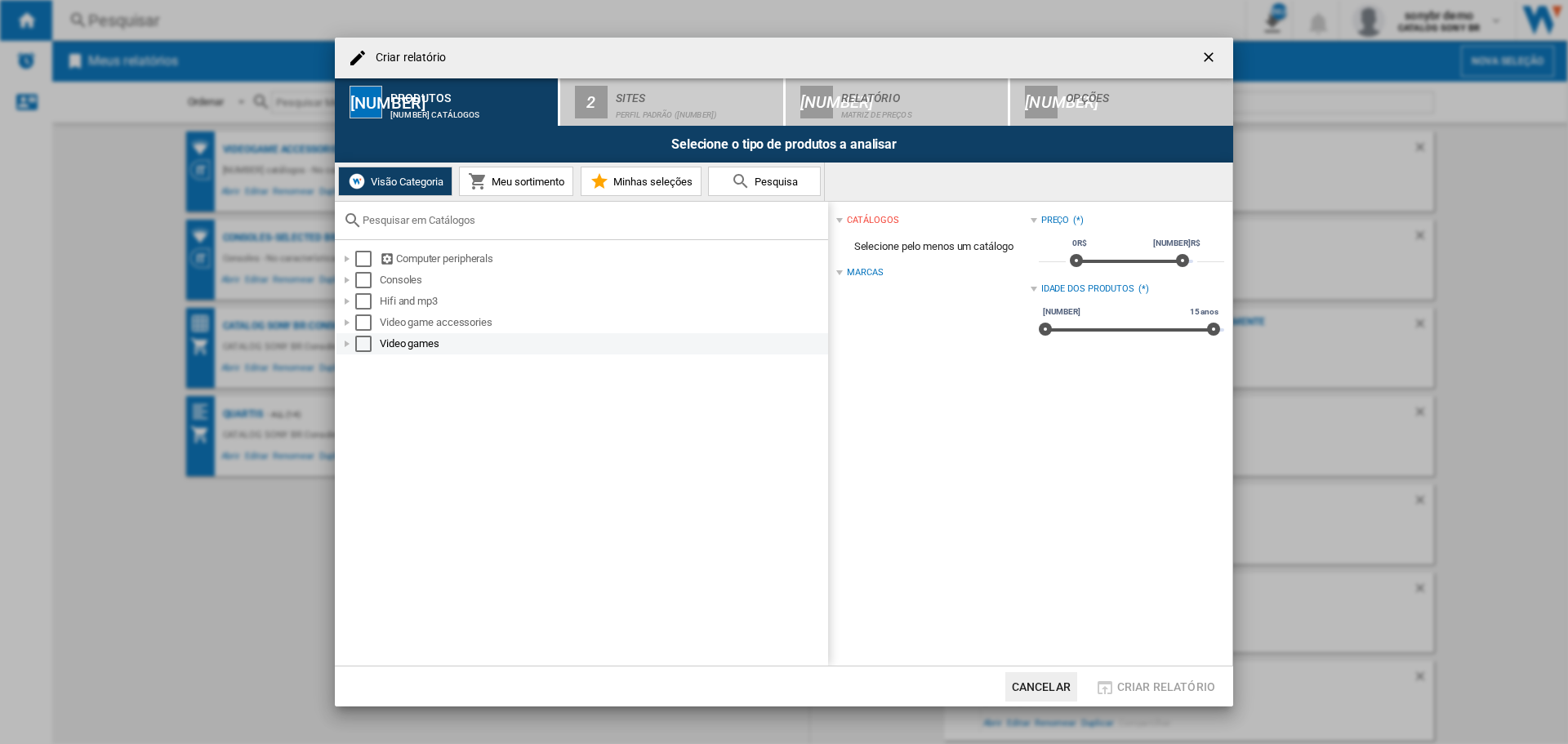 click at bounding box center (347, 259) 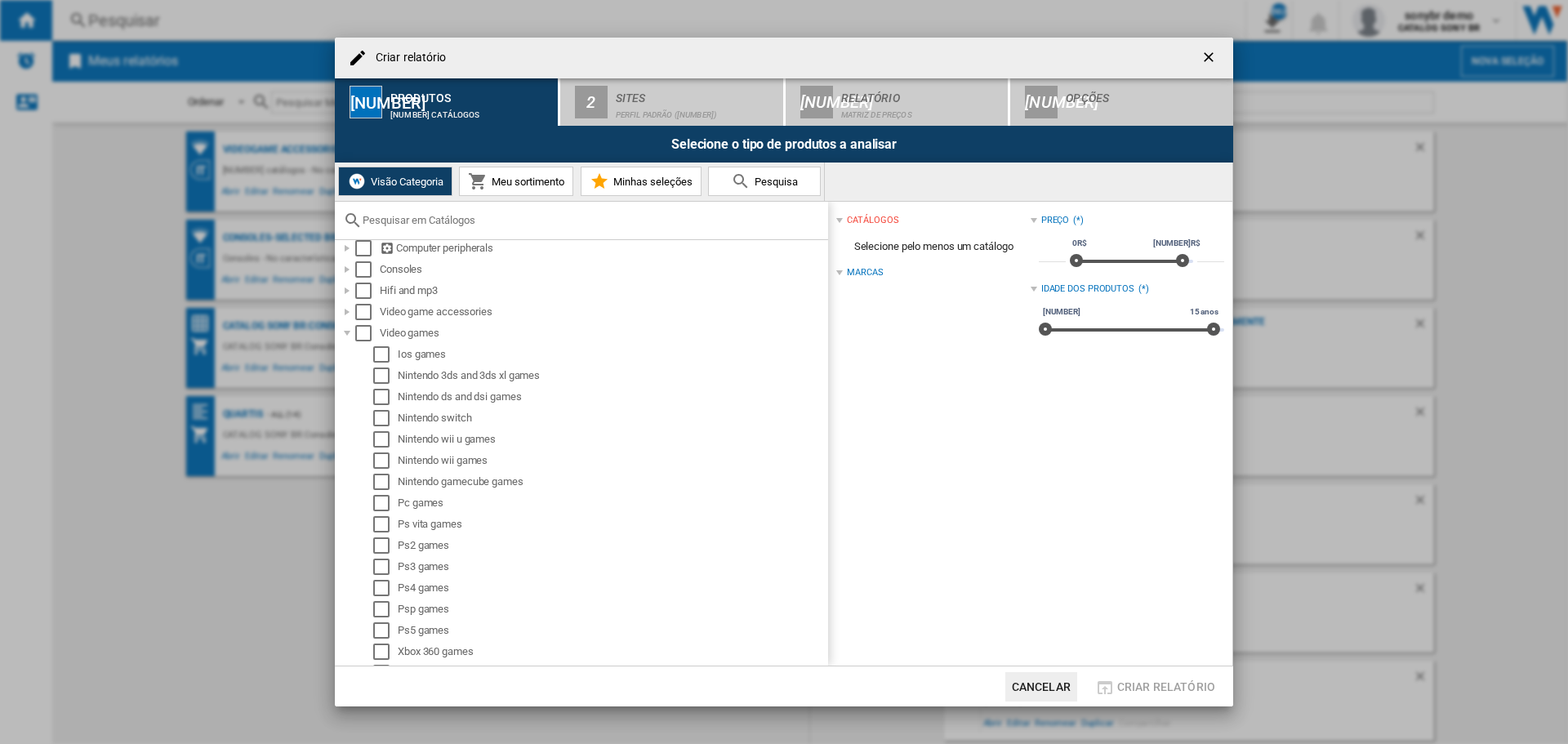 scroll, scrollTop: 0, scrollLeft: 0, axis: both 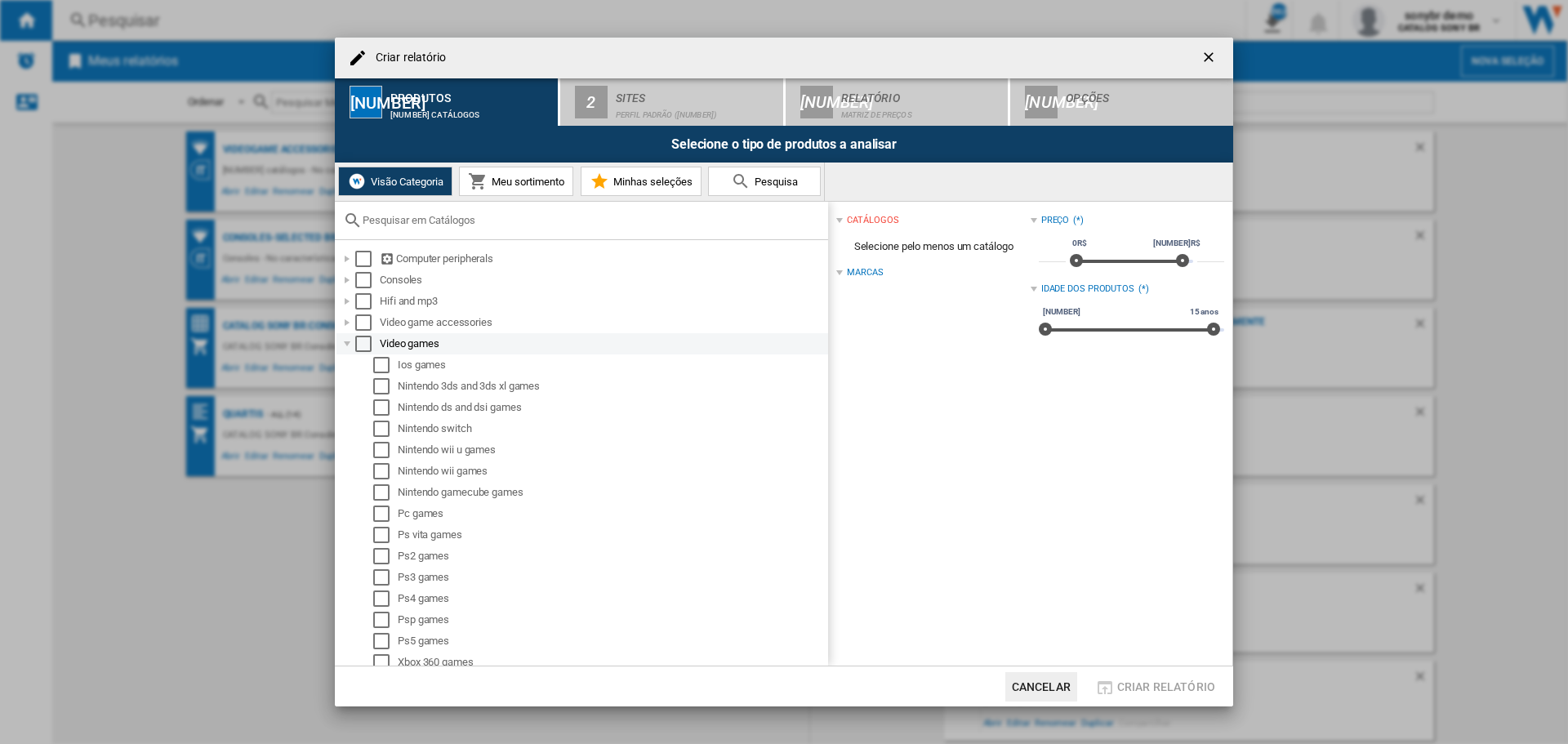 click at bounding box center (347, 259) 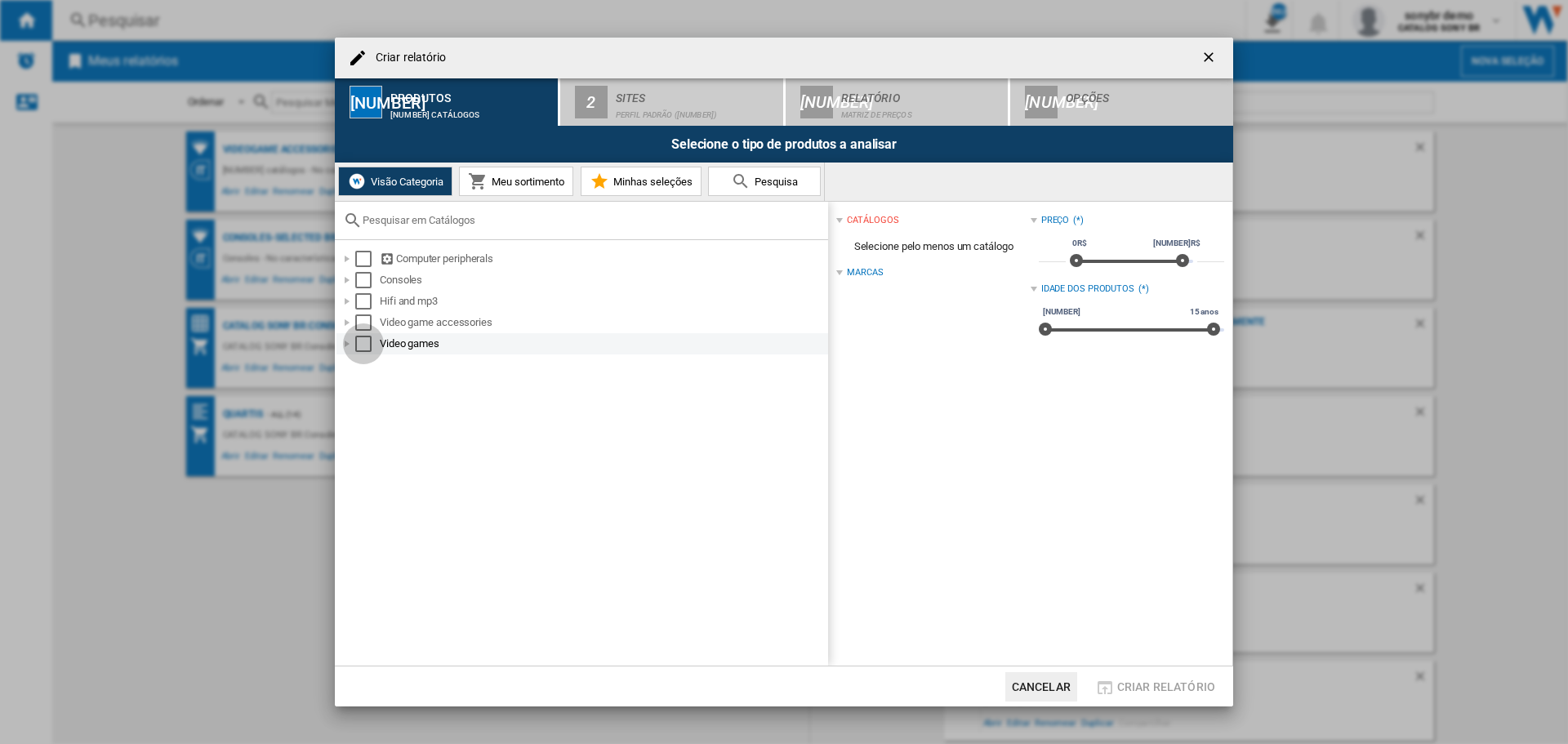 click at bounding box center [363, 259] 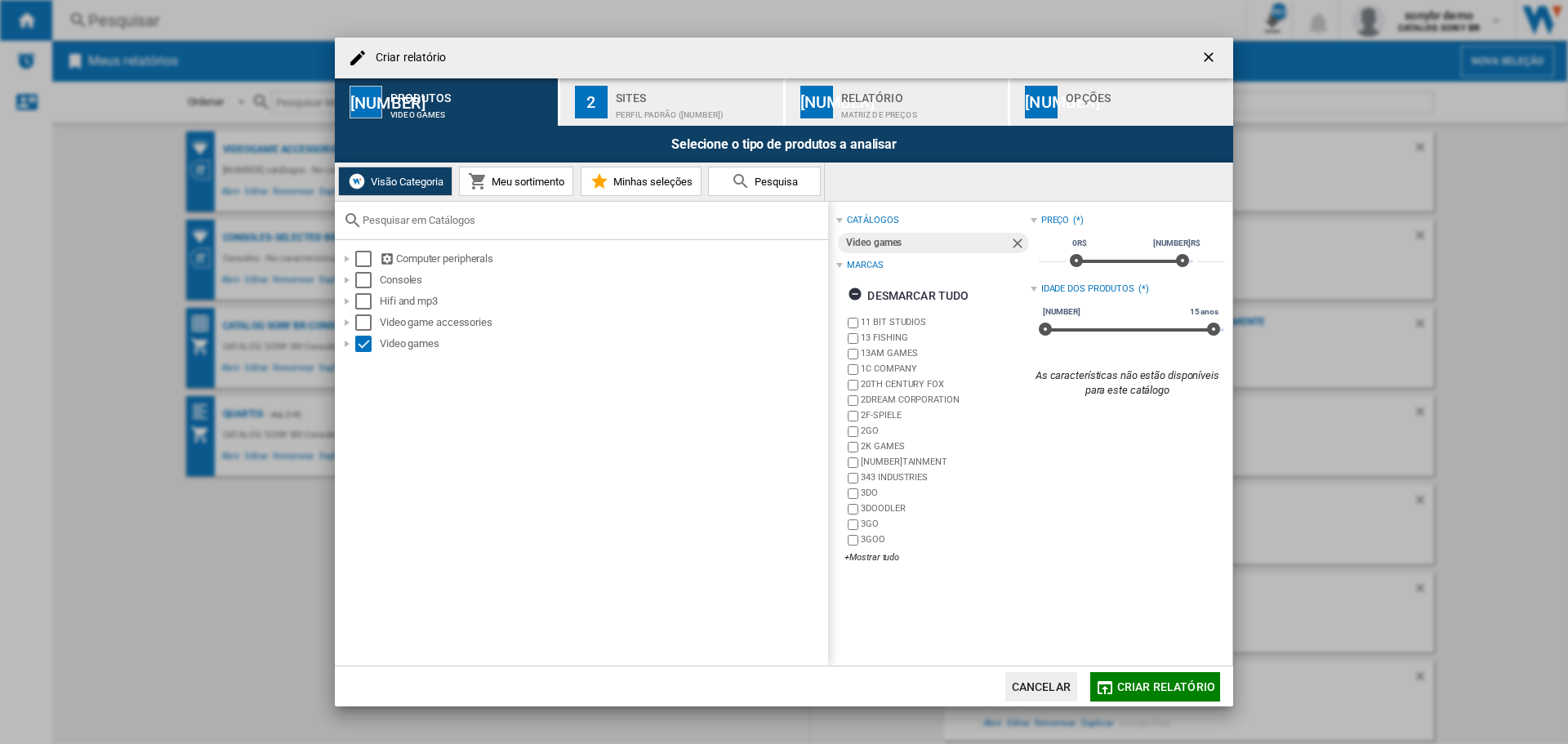 click on "Minhas seleções" at bounding box center (526, 181) 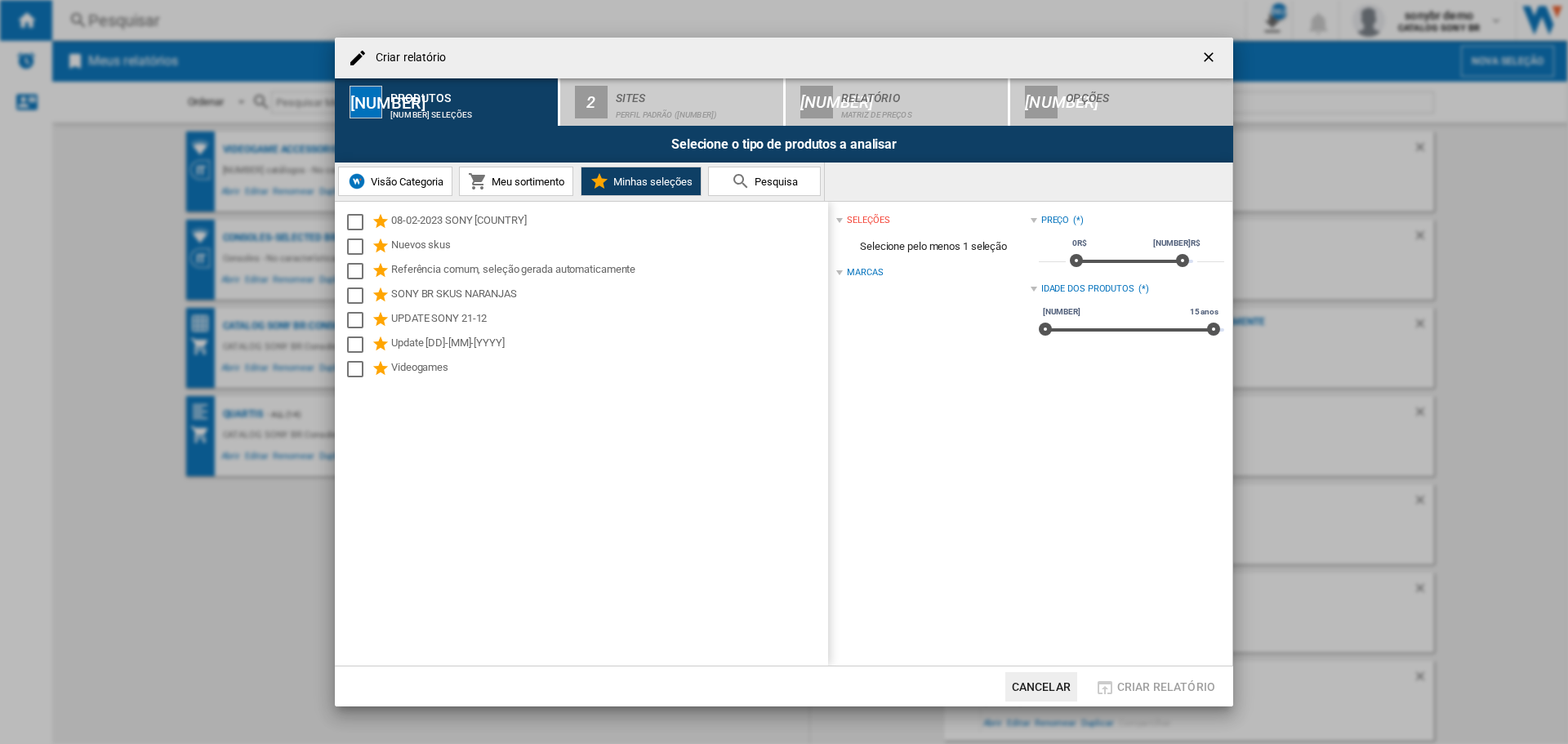 click on "Criar relatório" at bounding box center [784, 58] 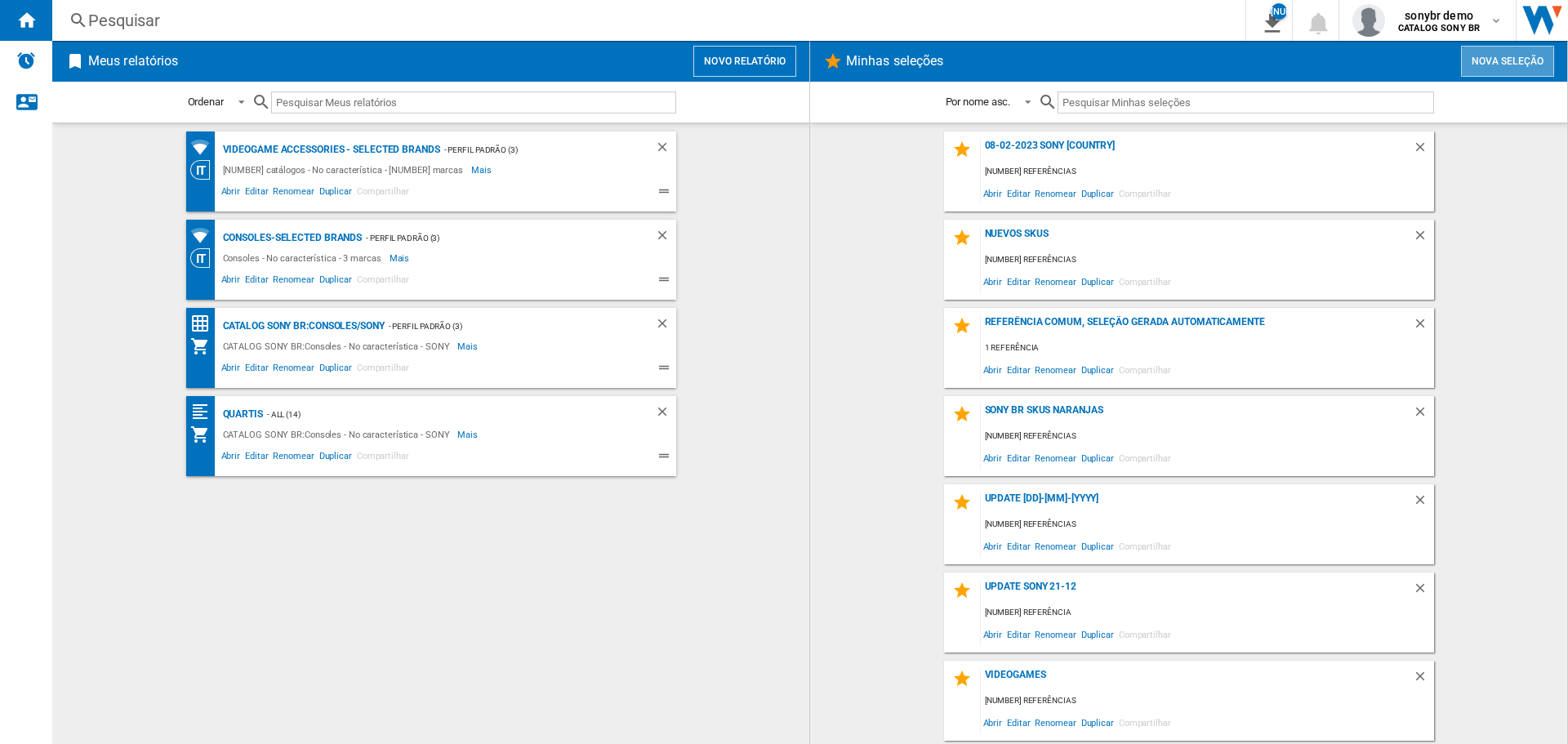 click on "Nova seleção" at bounding box center (1508, 61) 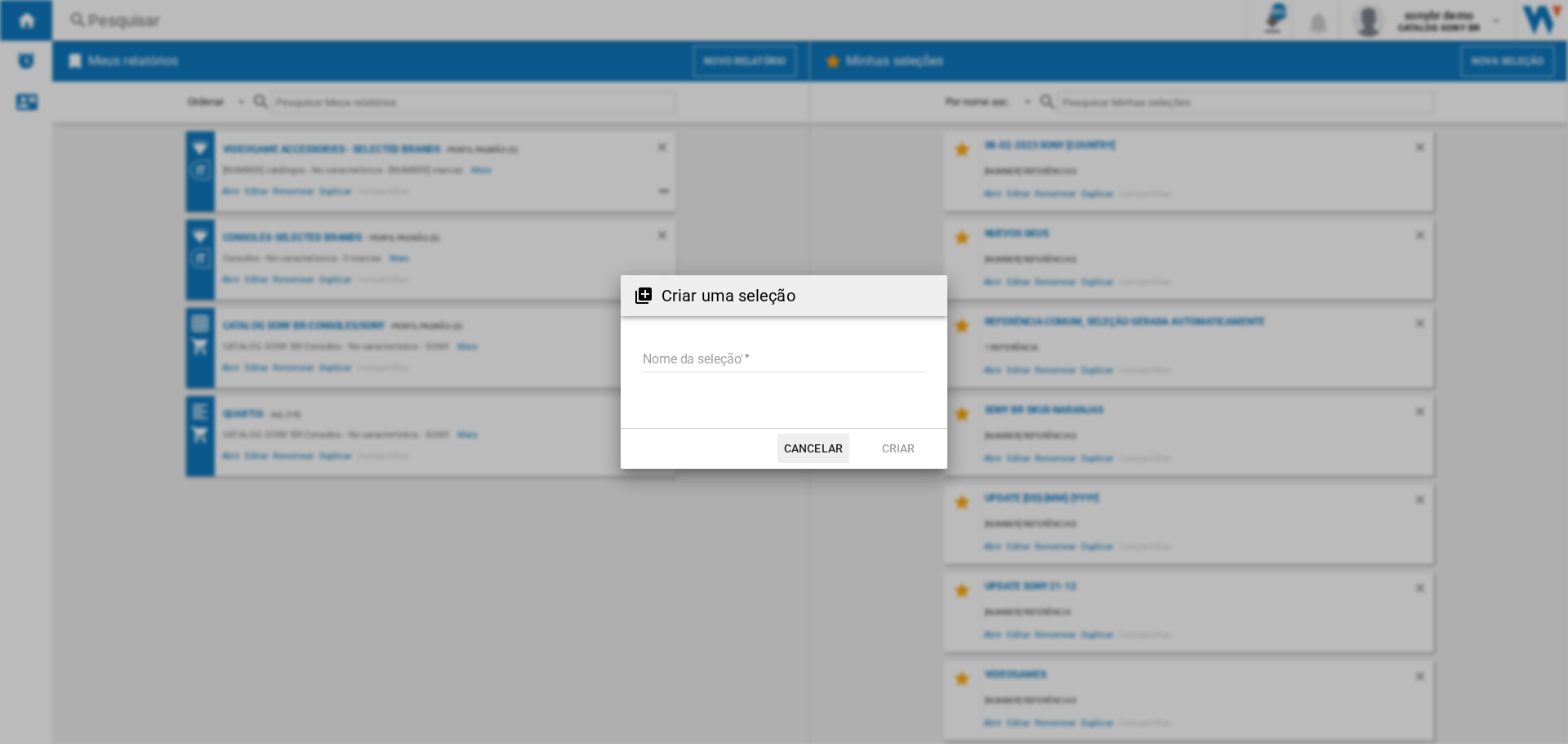 click on "Nome da seleção'" at bounding box center [784, 360] 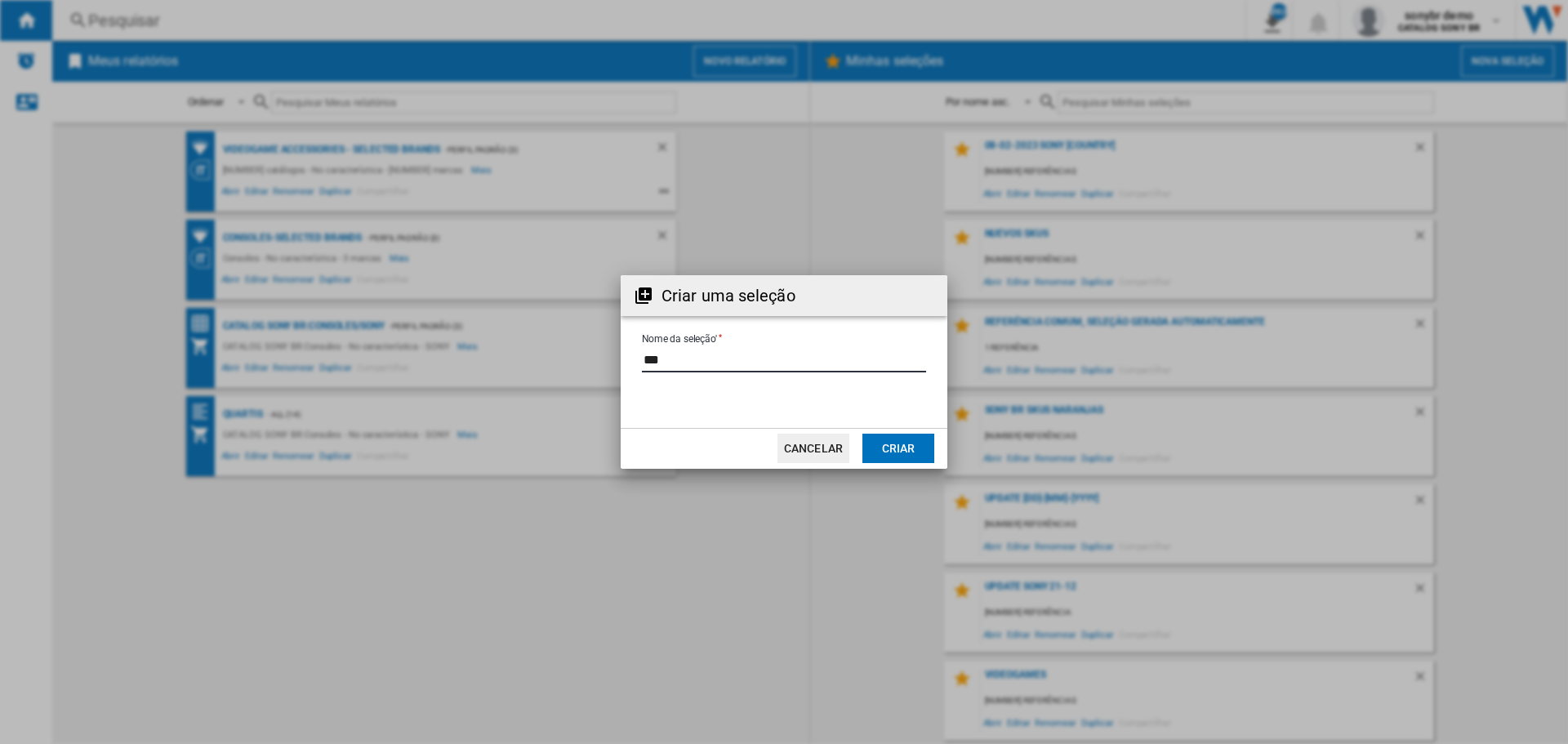 type on "***" 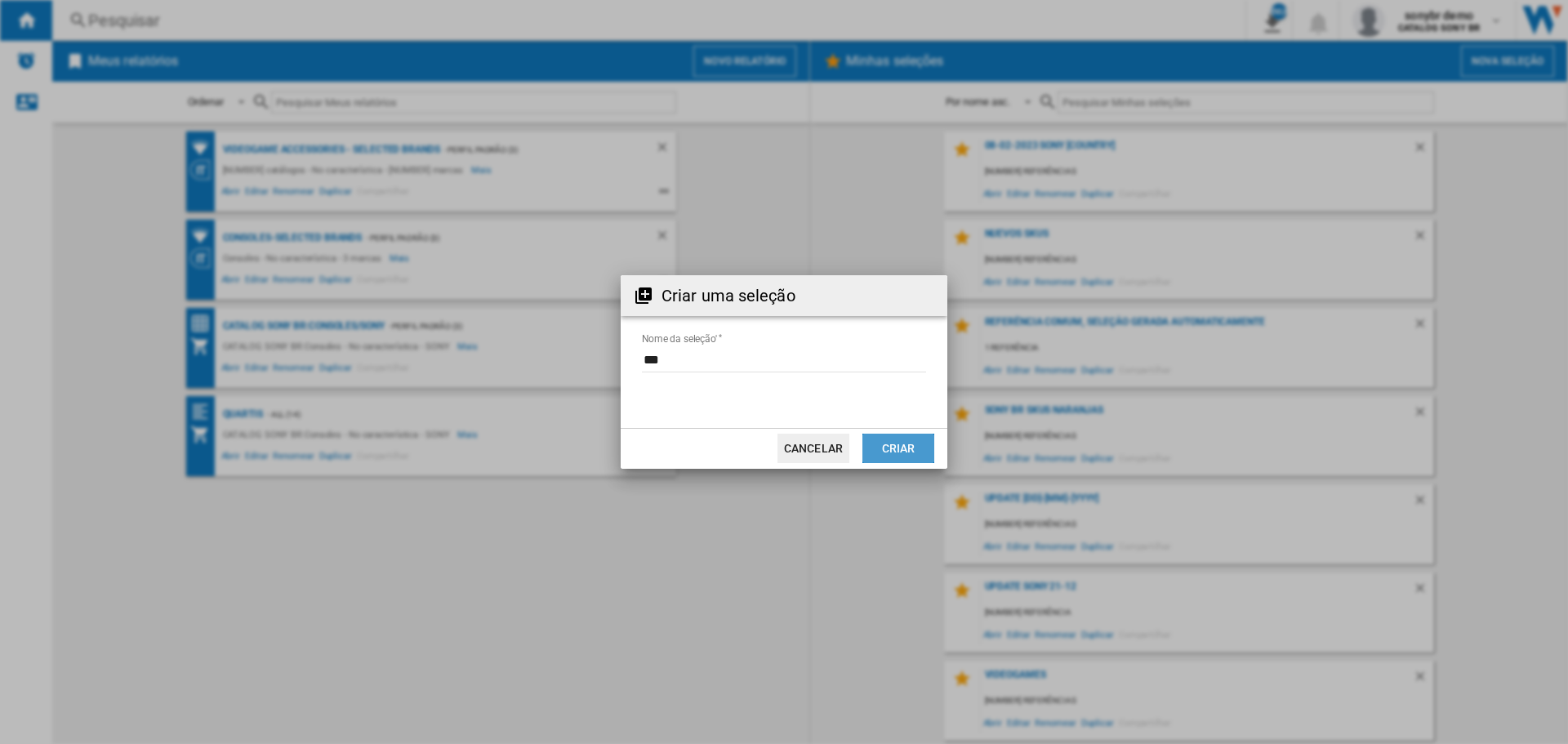 click on "Criar" at bounding box center [898, 448] 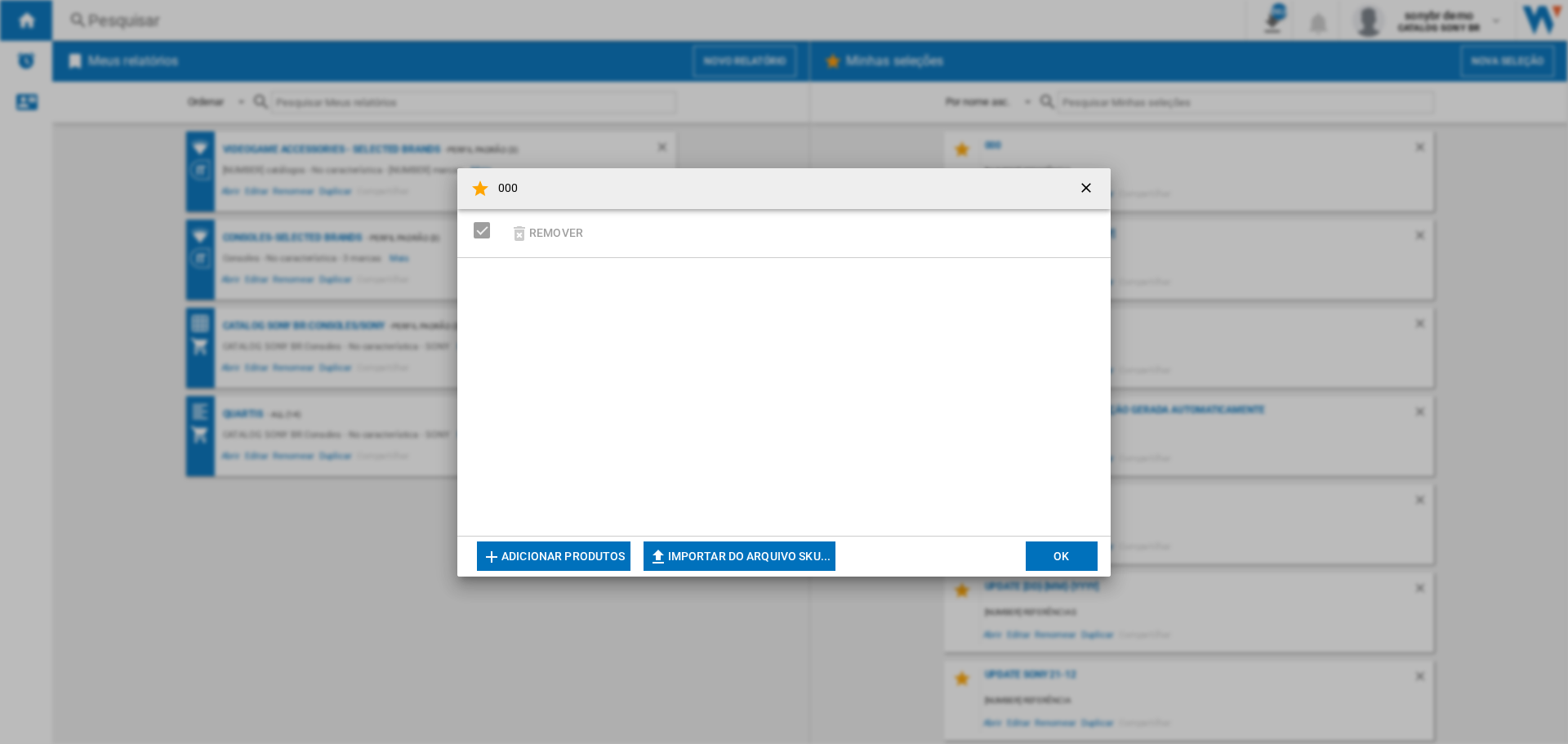 click at bounding box center (784, 397) 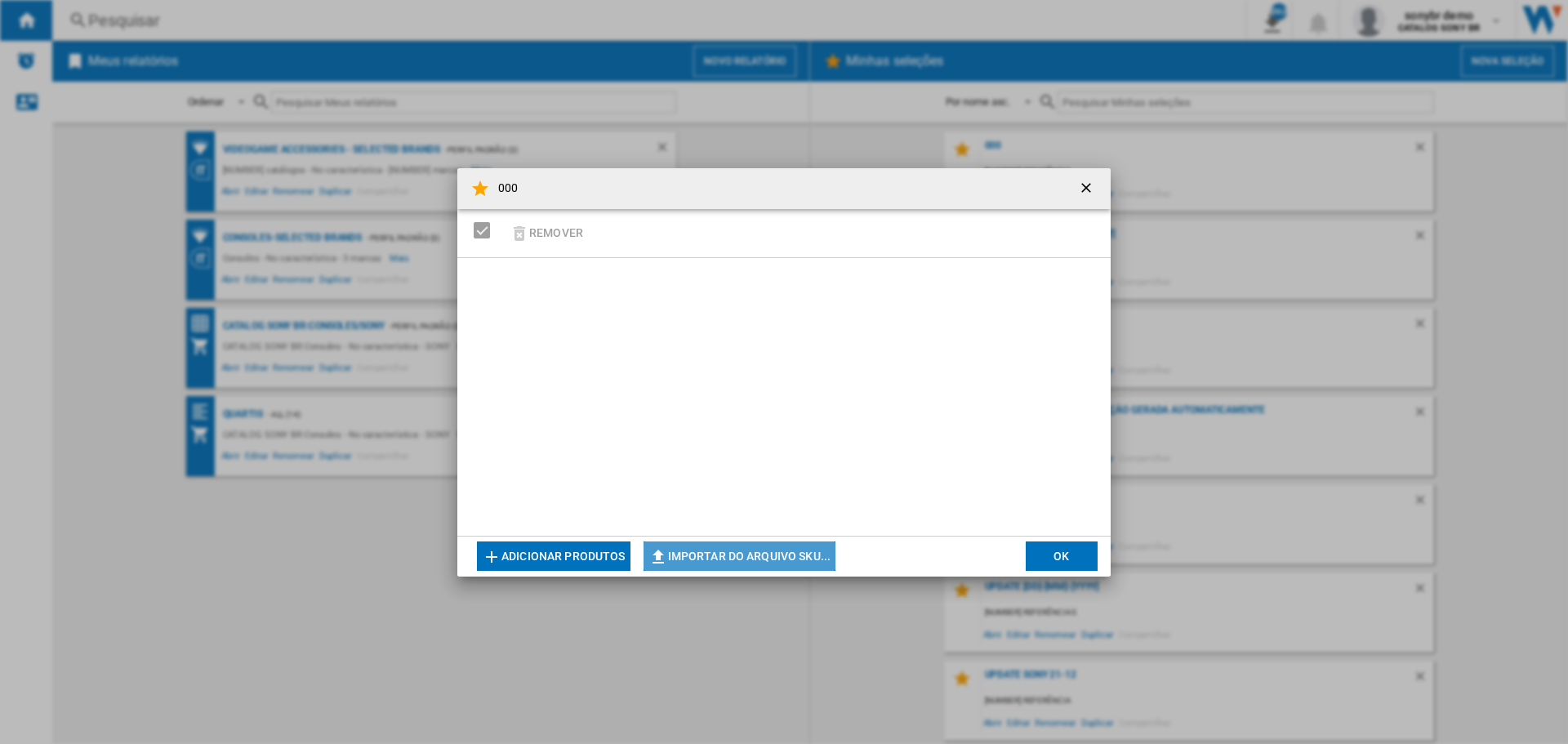 click on "Importar do arquivo SKU..." at bounding box center (740, 556) 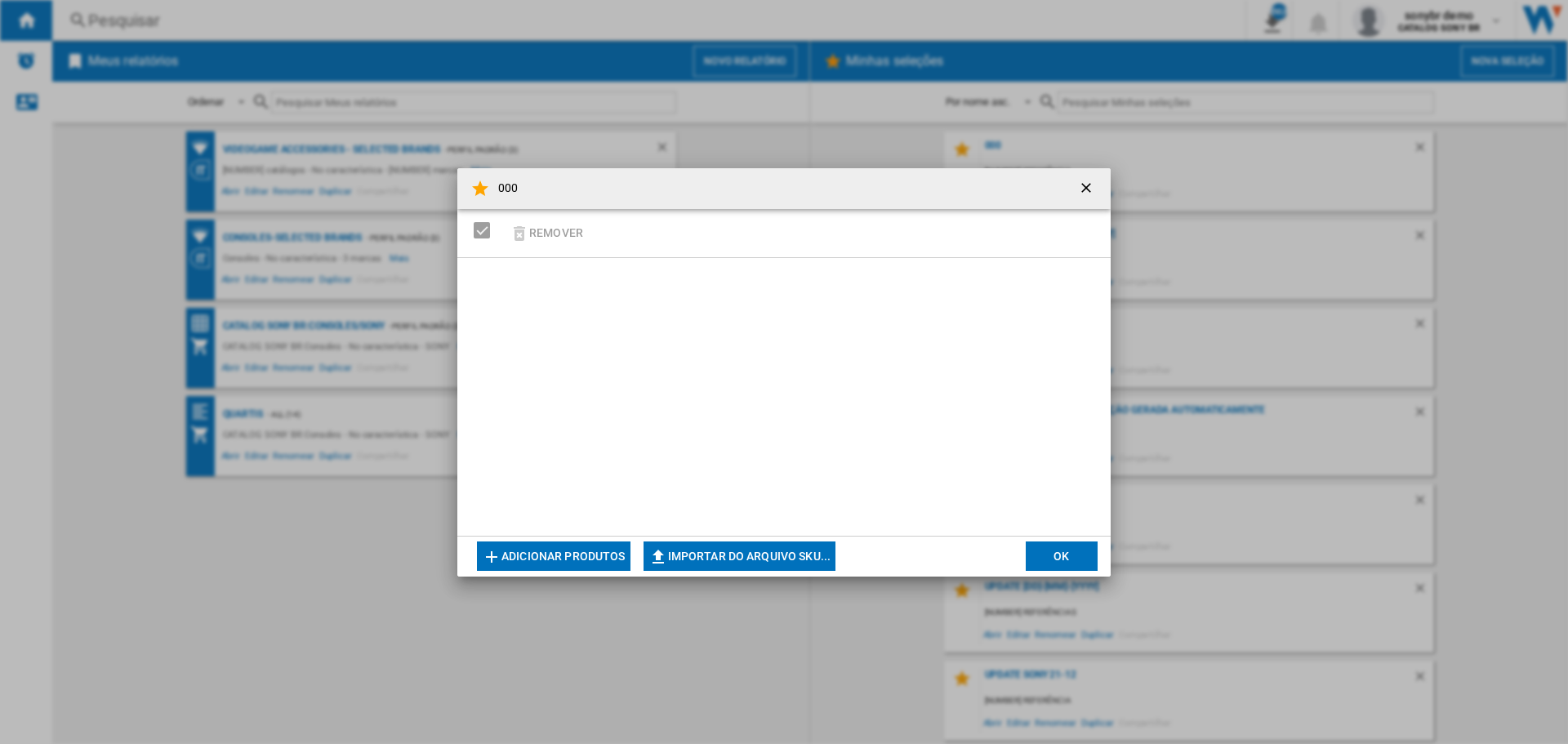 type on "**********" 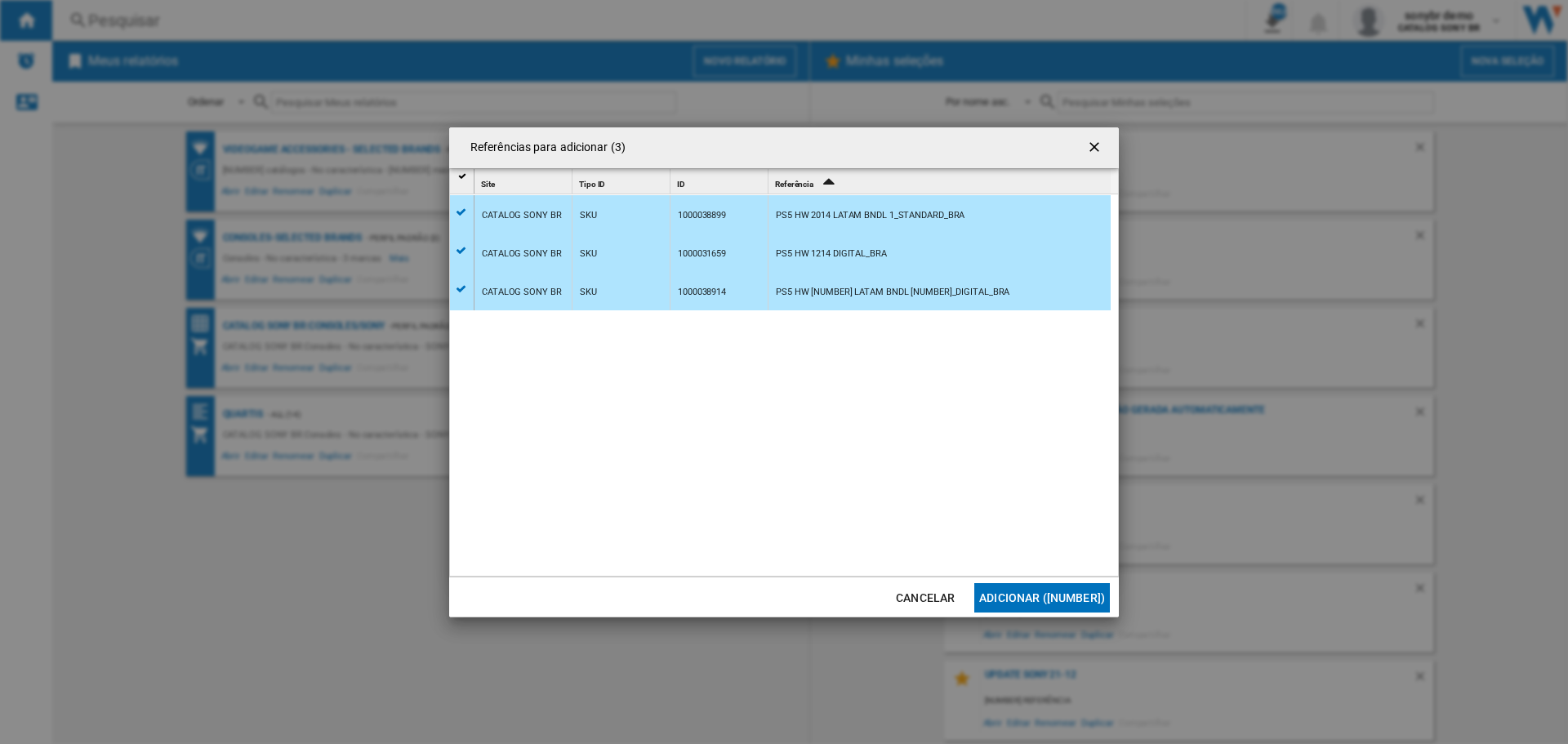 click on "Adicionar ([NUMBER])" at bounding box center (1042, 598) 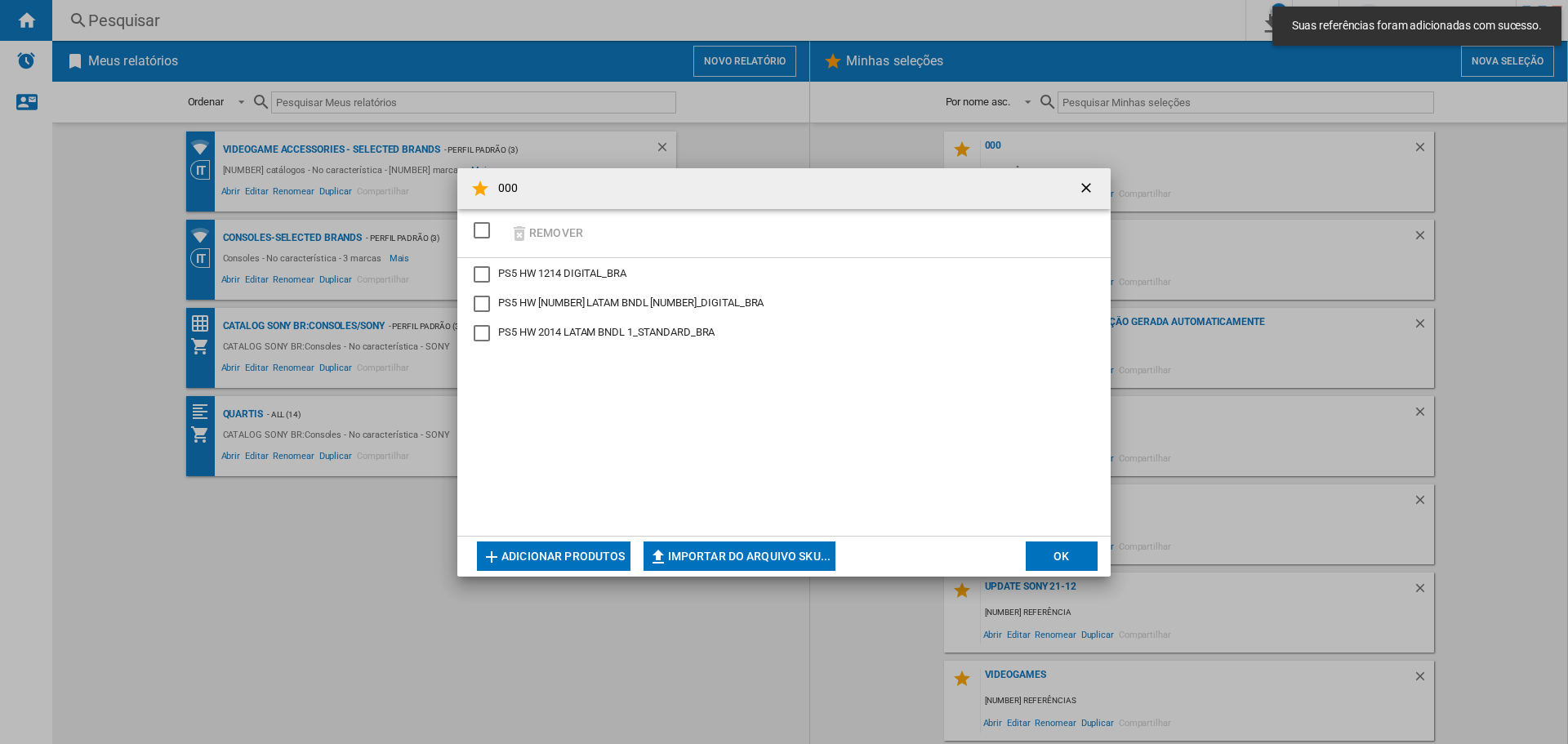 click on "OK" at bounding box center [1062, 556] 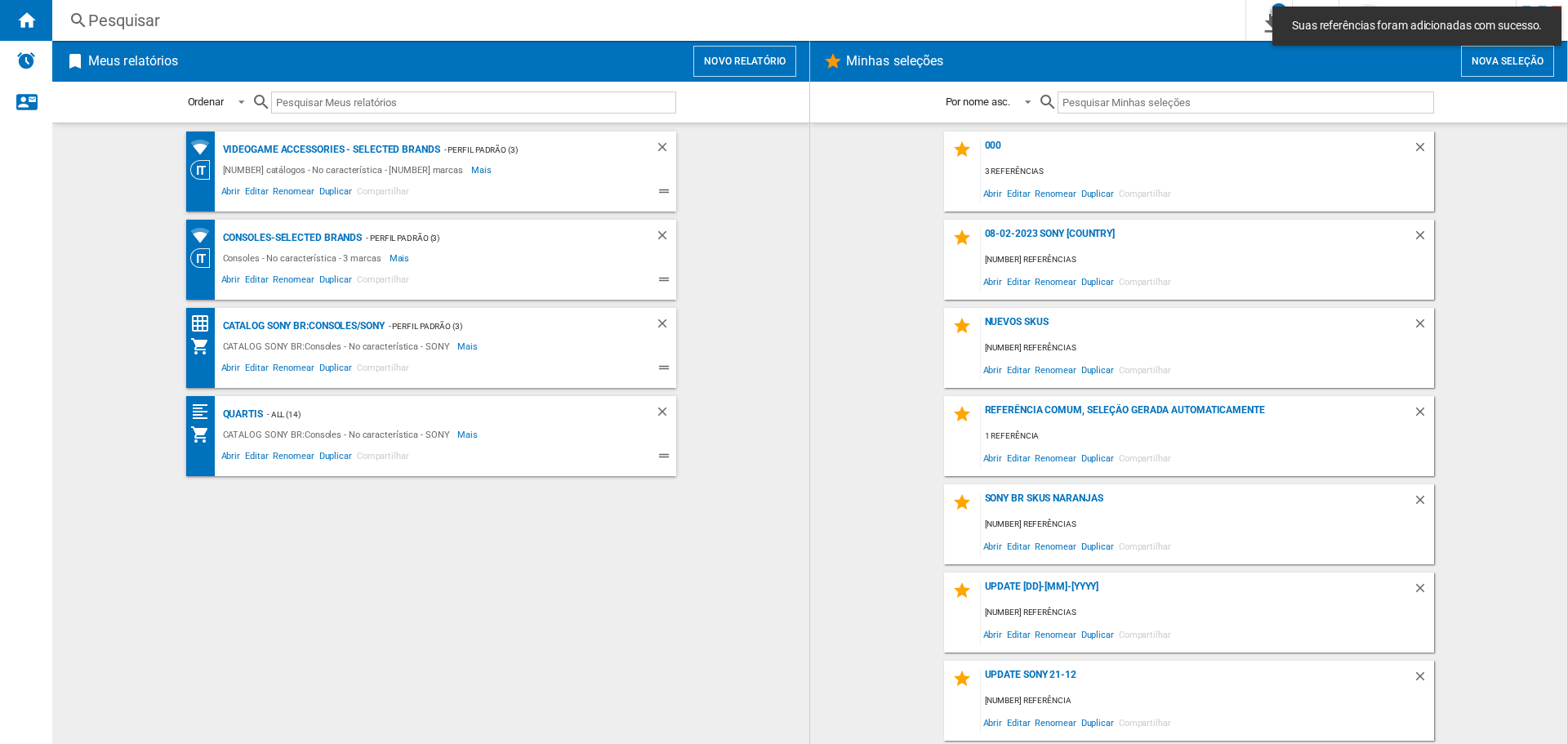 click on "Novo relatório" at bounding box center [745, 61] 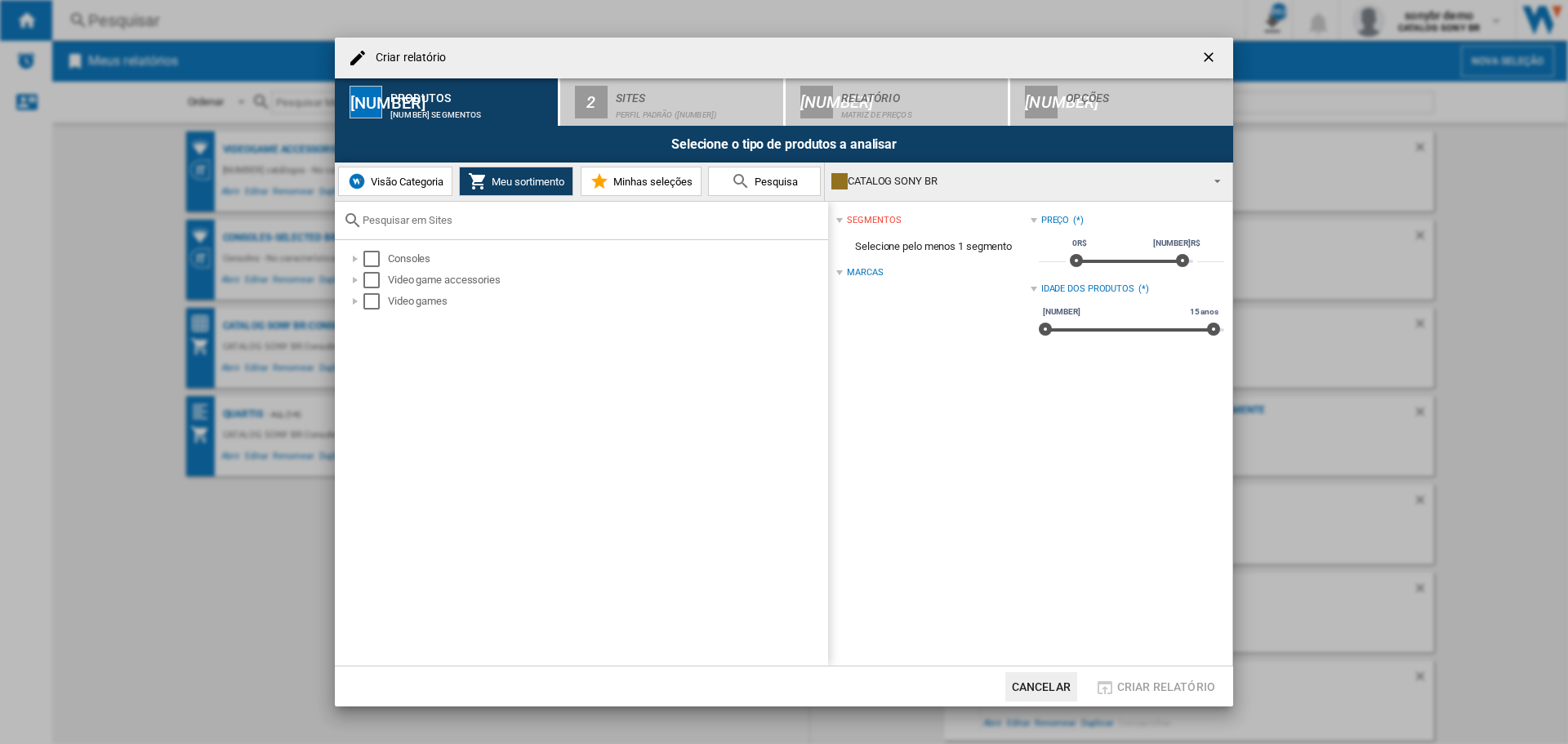 click on "Minhas seleções" at bounding box center (526, 181) 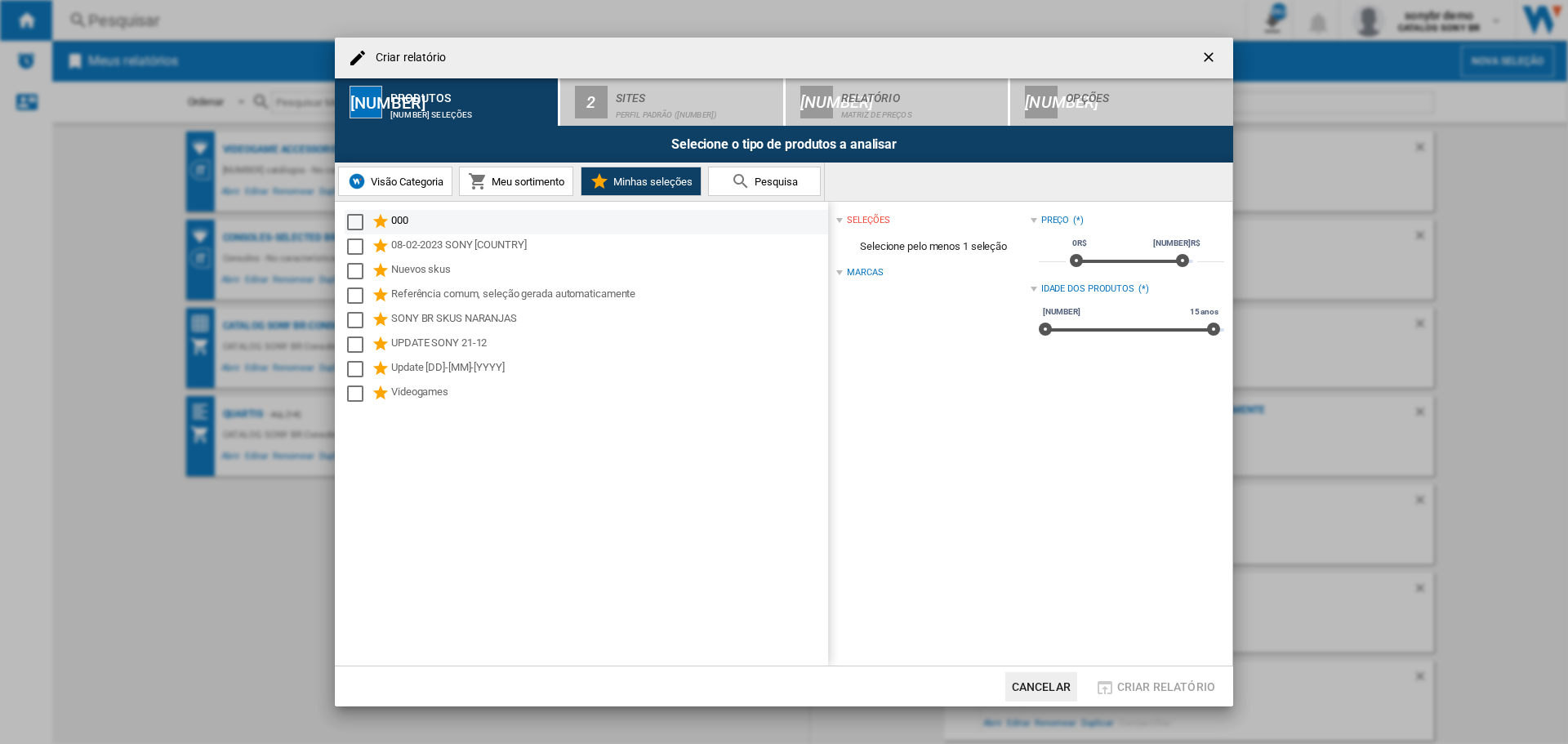 click at bounding box center [381, 222] 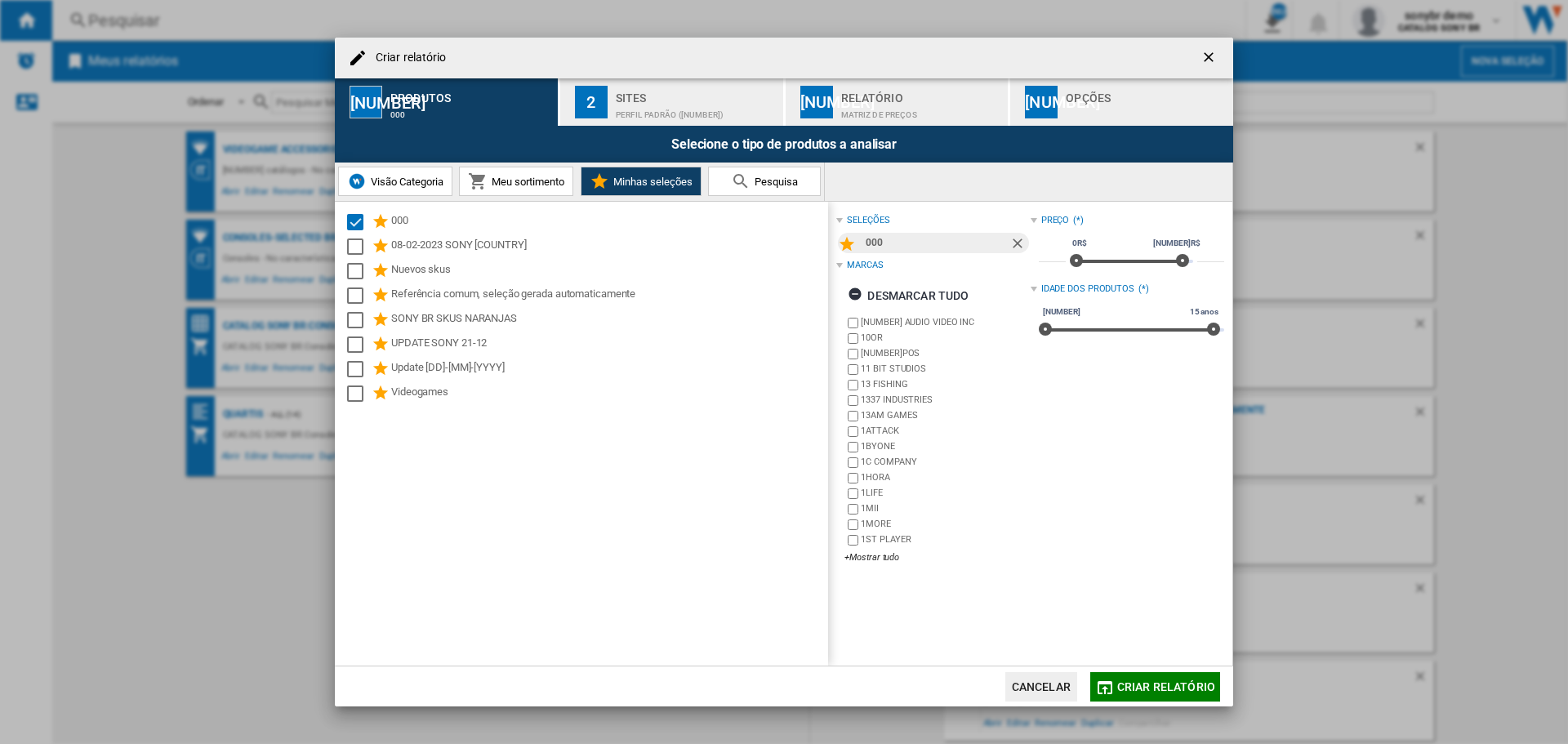 click on "Meu sortimento" at bounding box center [526, 181] 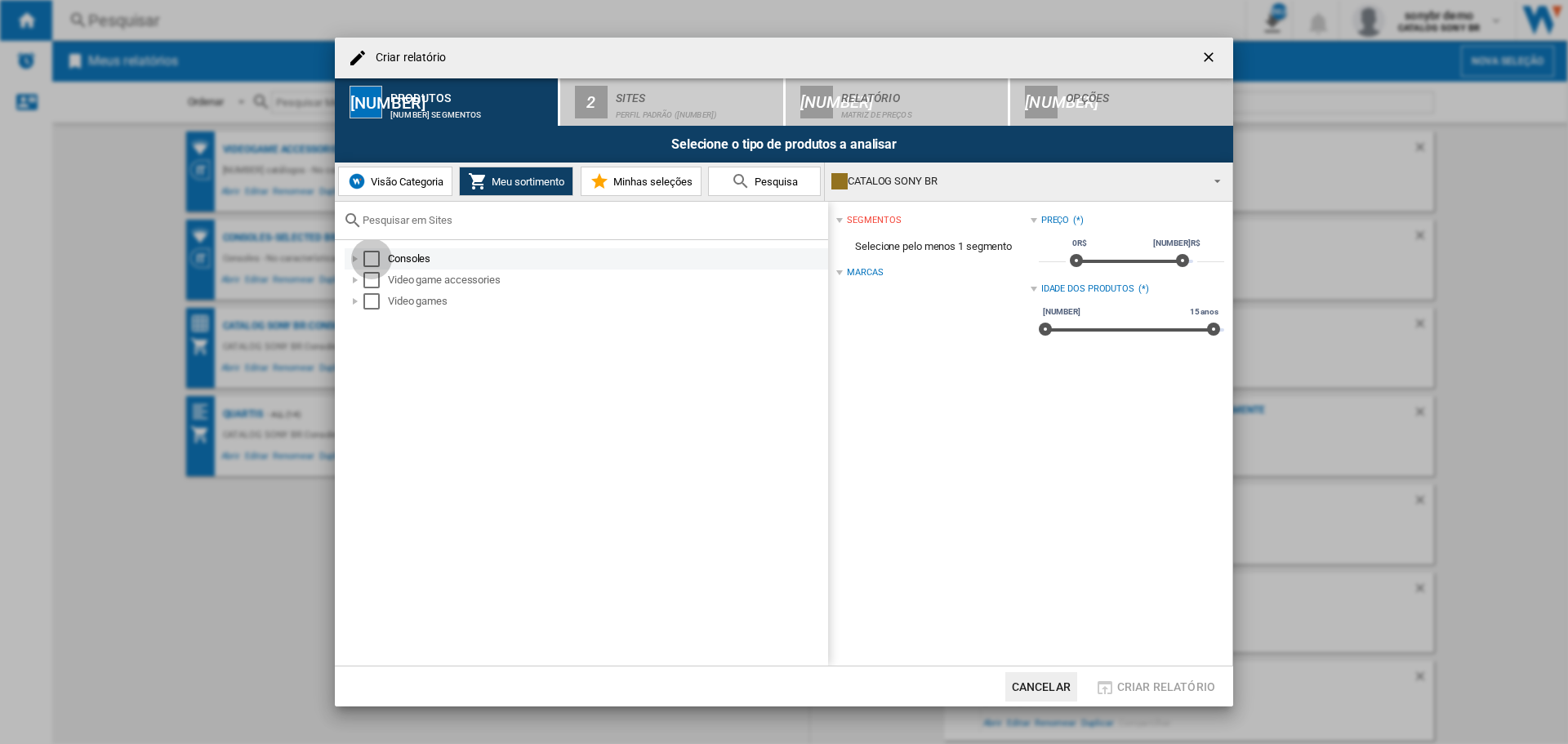 click at bounding box center (372, 259) 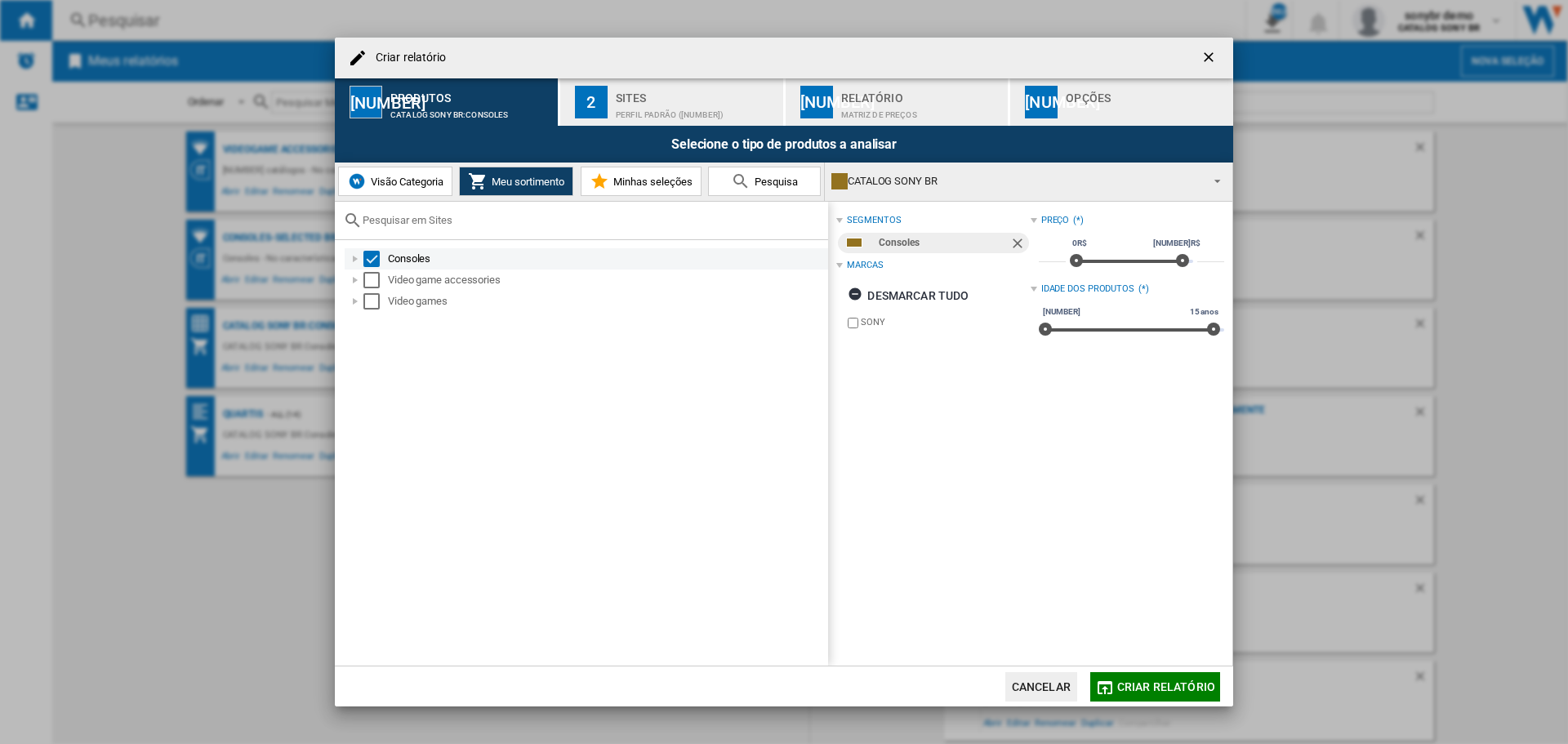 click at bounding box center (372, 259) 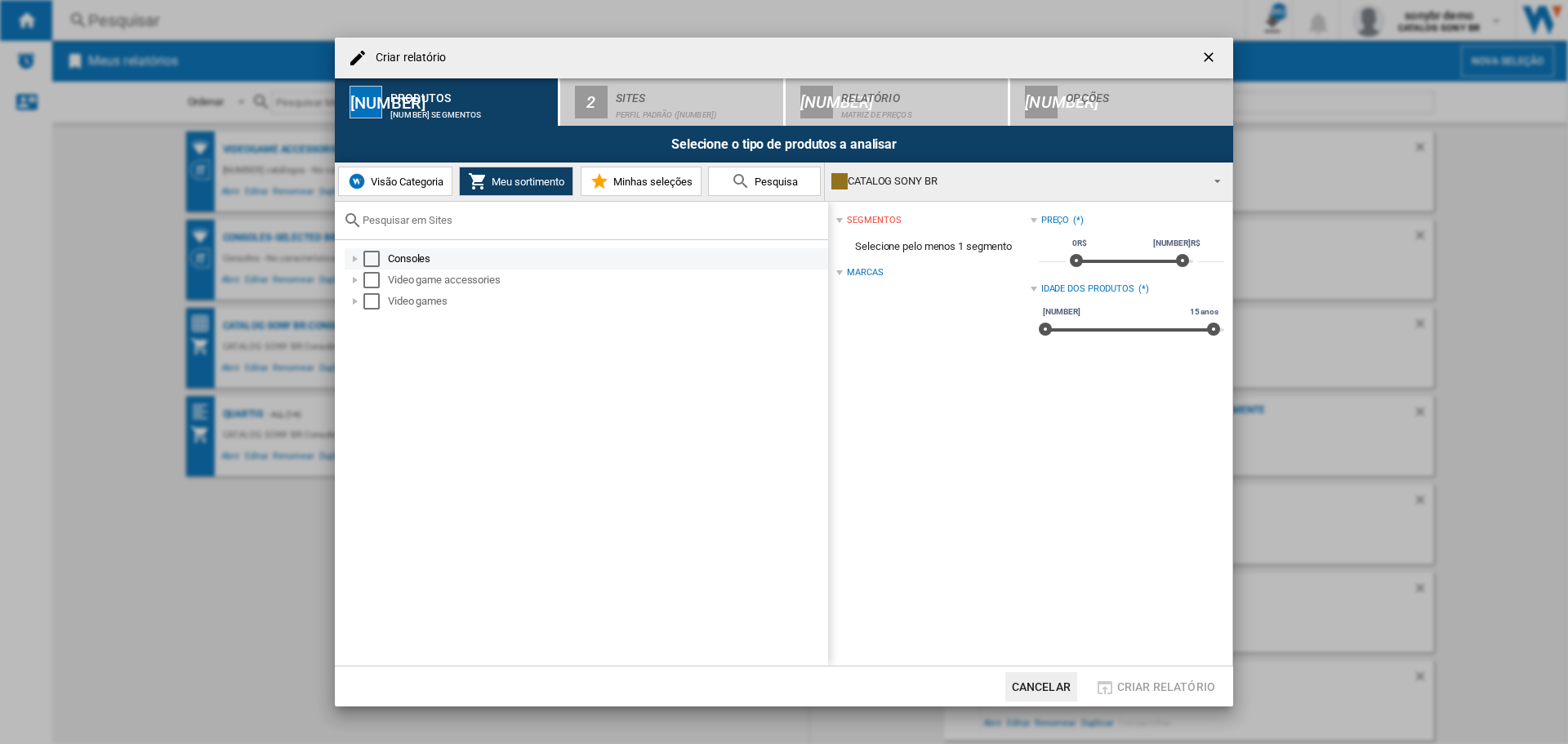 click at bounding box center (355, 259) 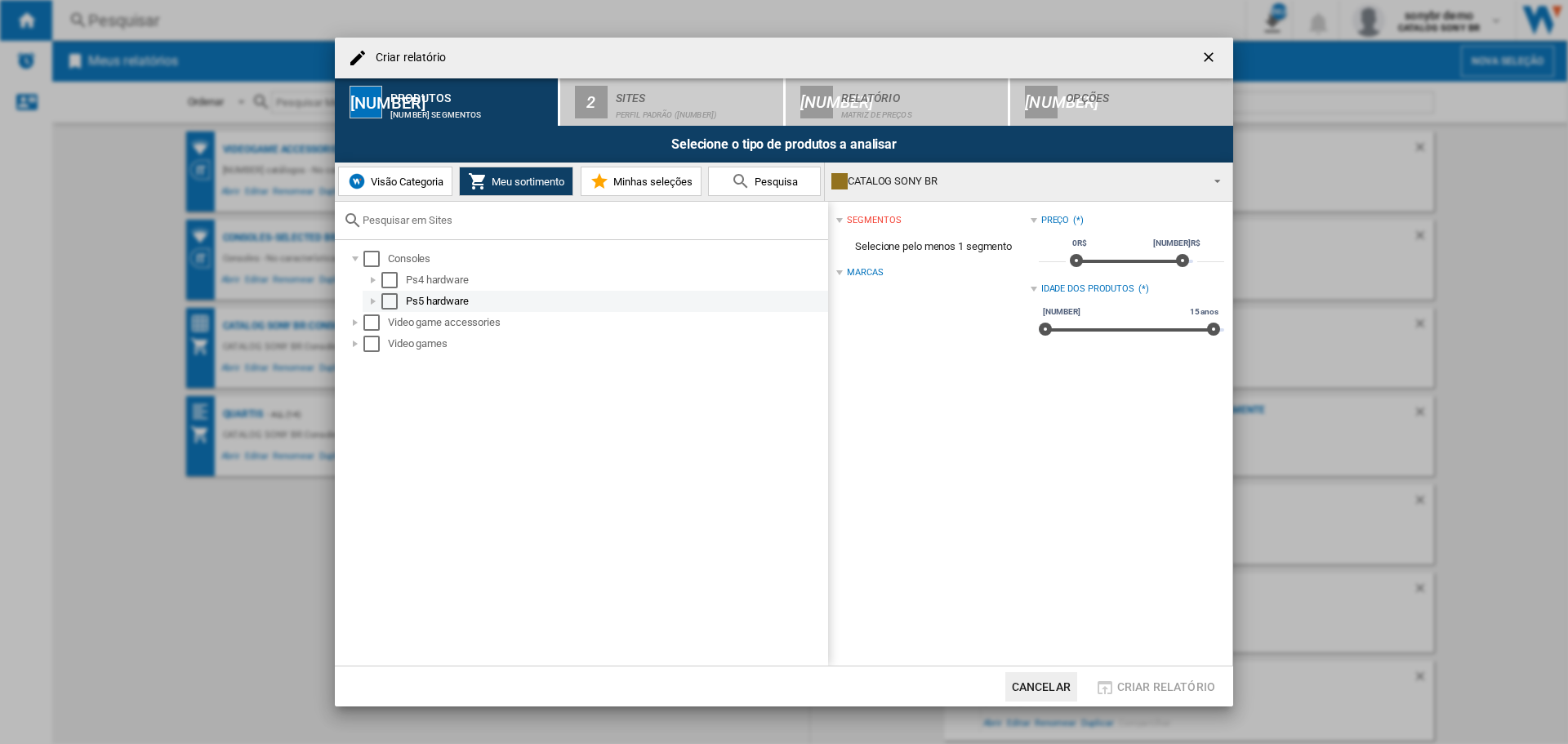 click at bounding box center [373, 280] 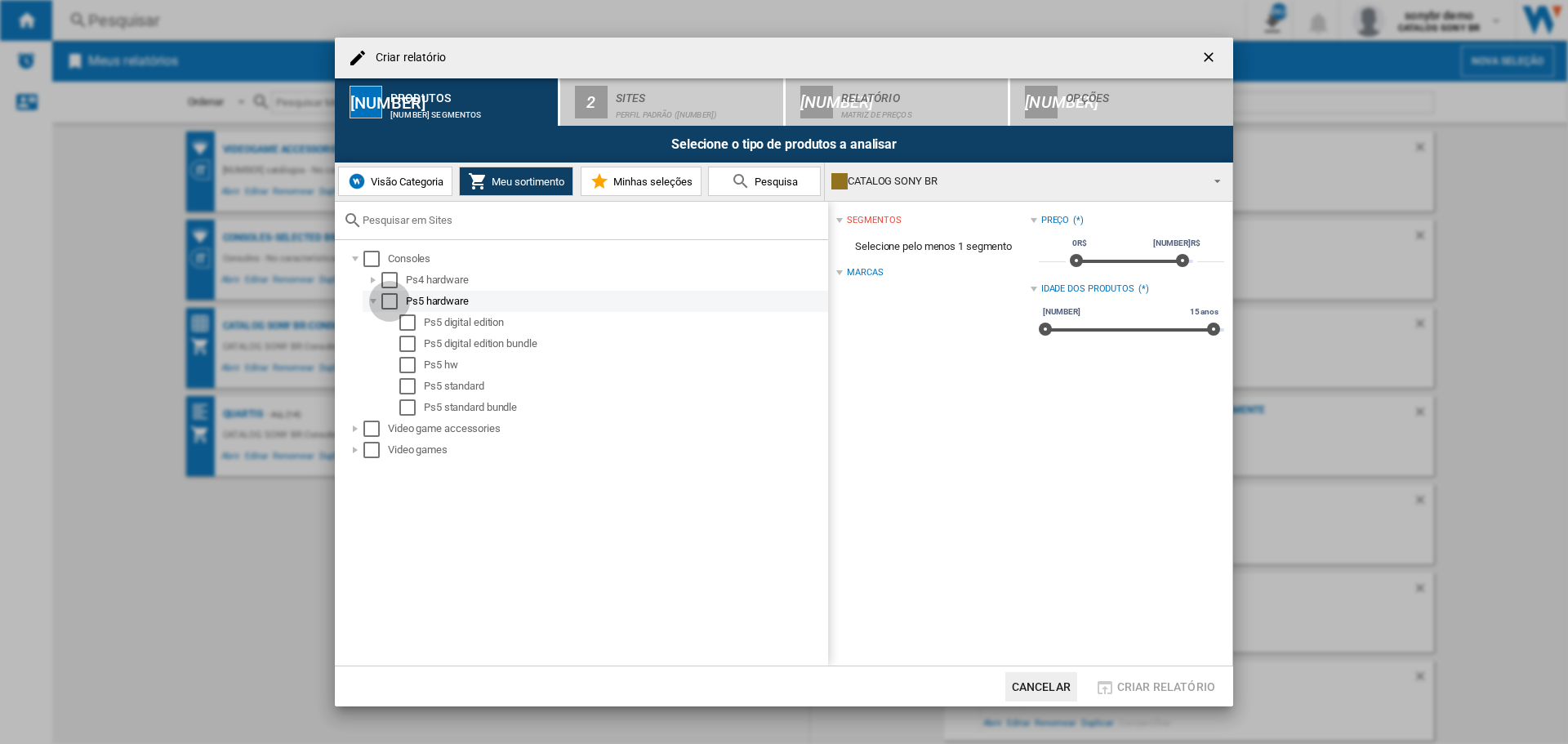click at bounding box center (390, 280) 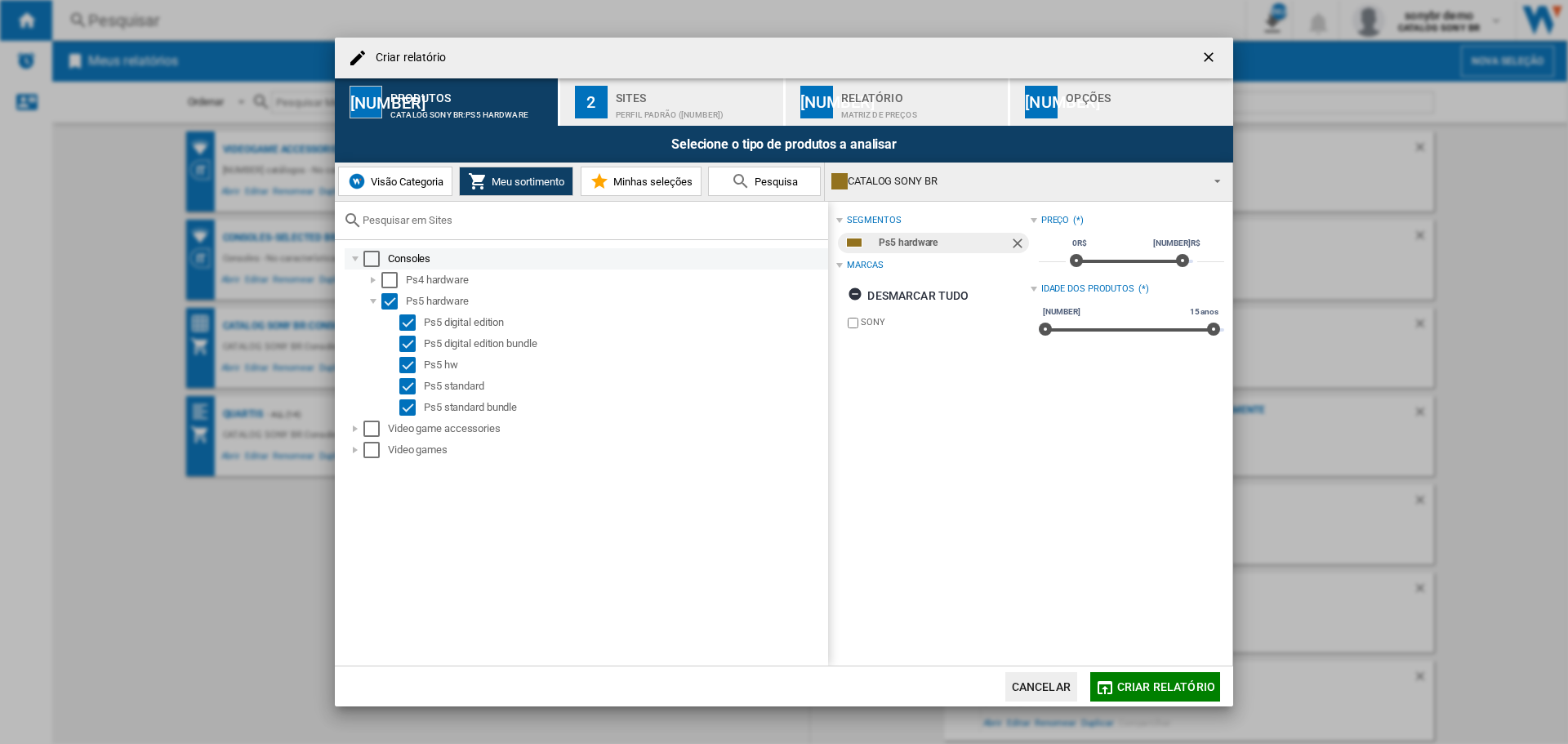 click at bounding box center (372, 259) 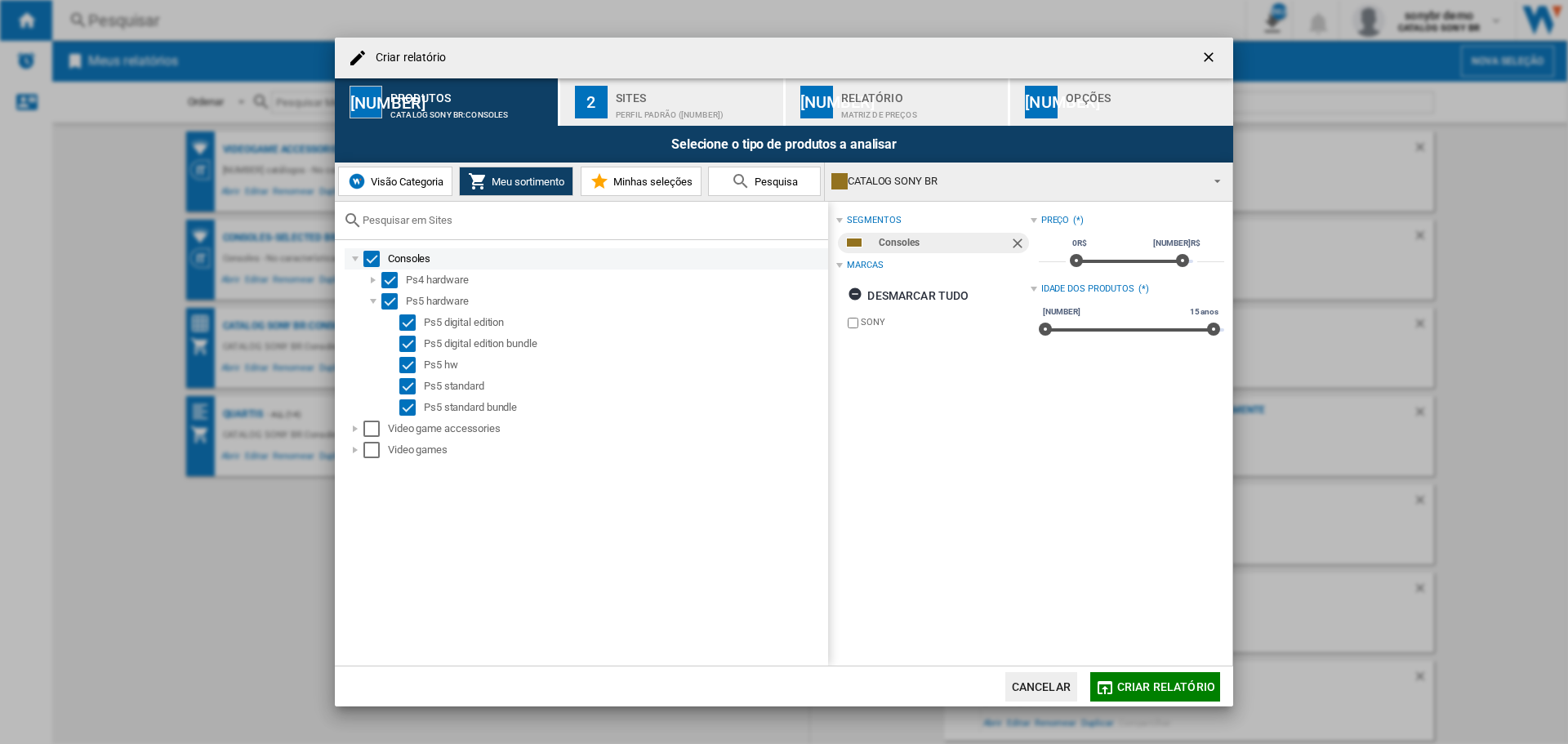 click at bounding box center (355, 259) 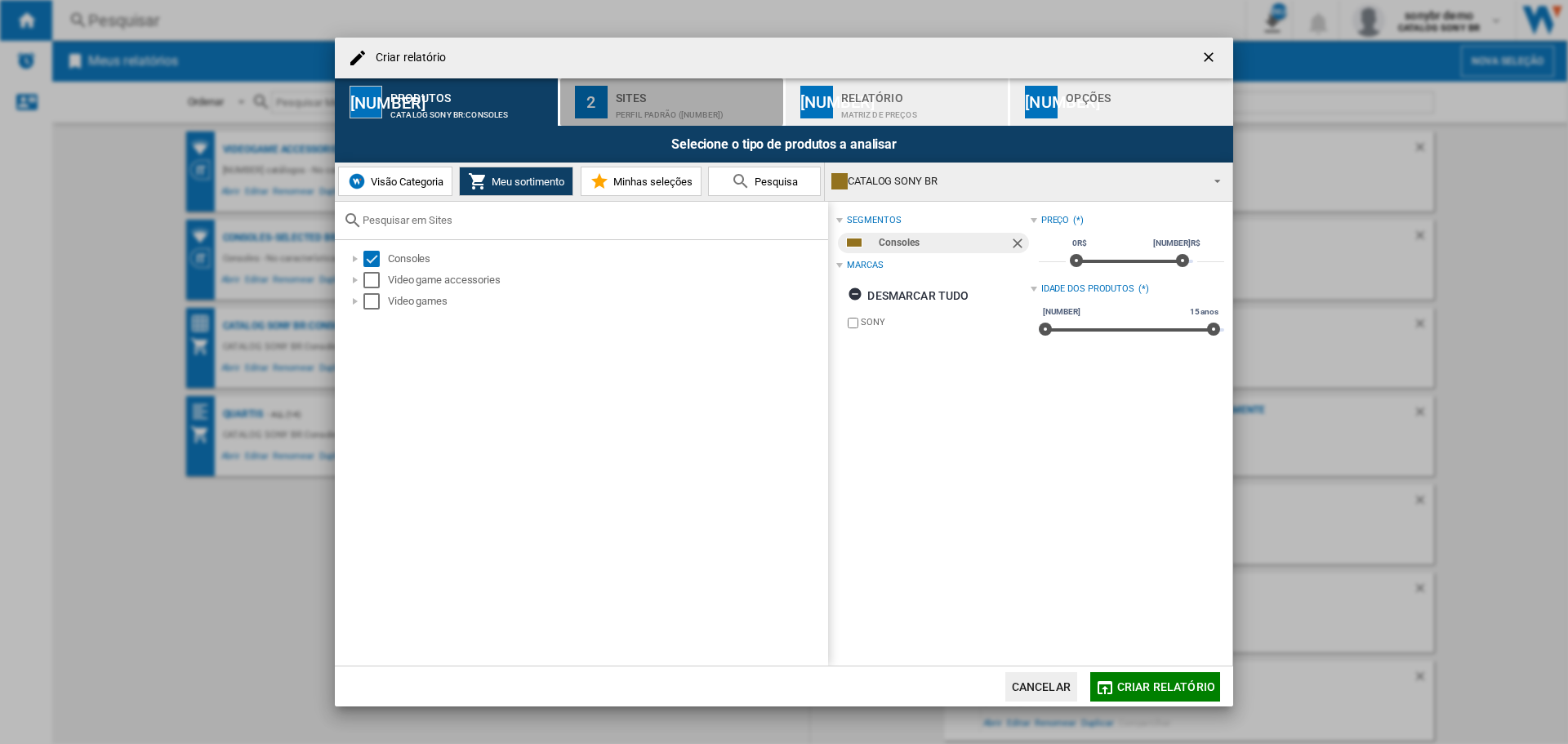 click on "Sites" at bounding box center [696, 93] 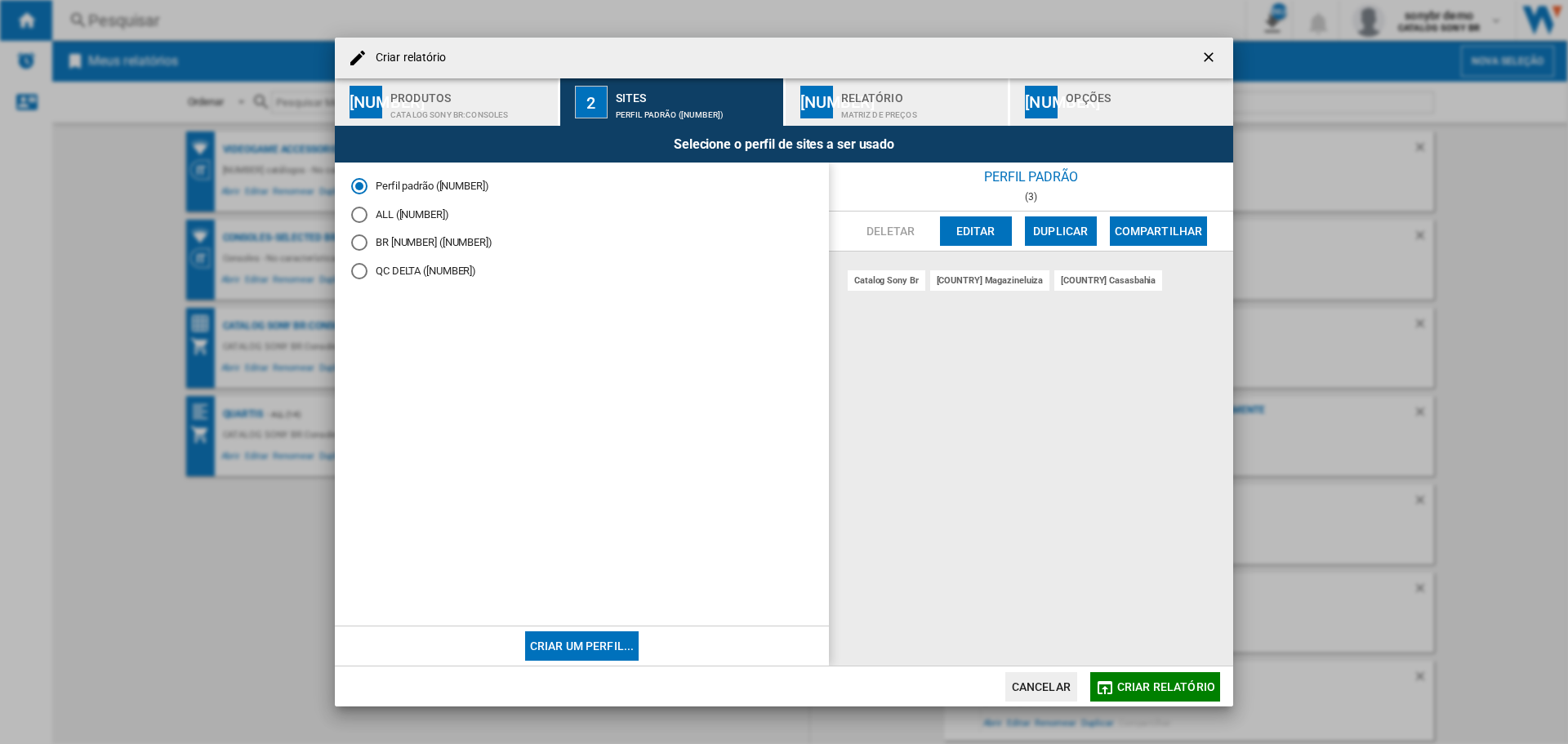 click on "BR [NUMBER] ([NUMBER])" at bounding box center [581, 243] 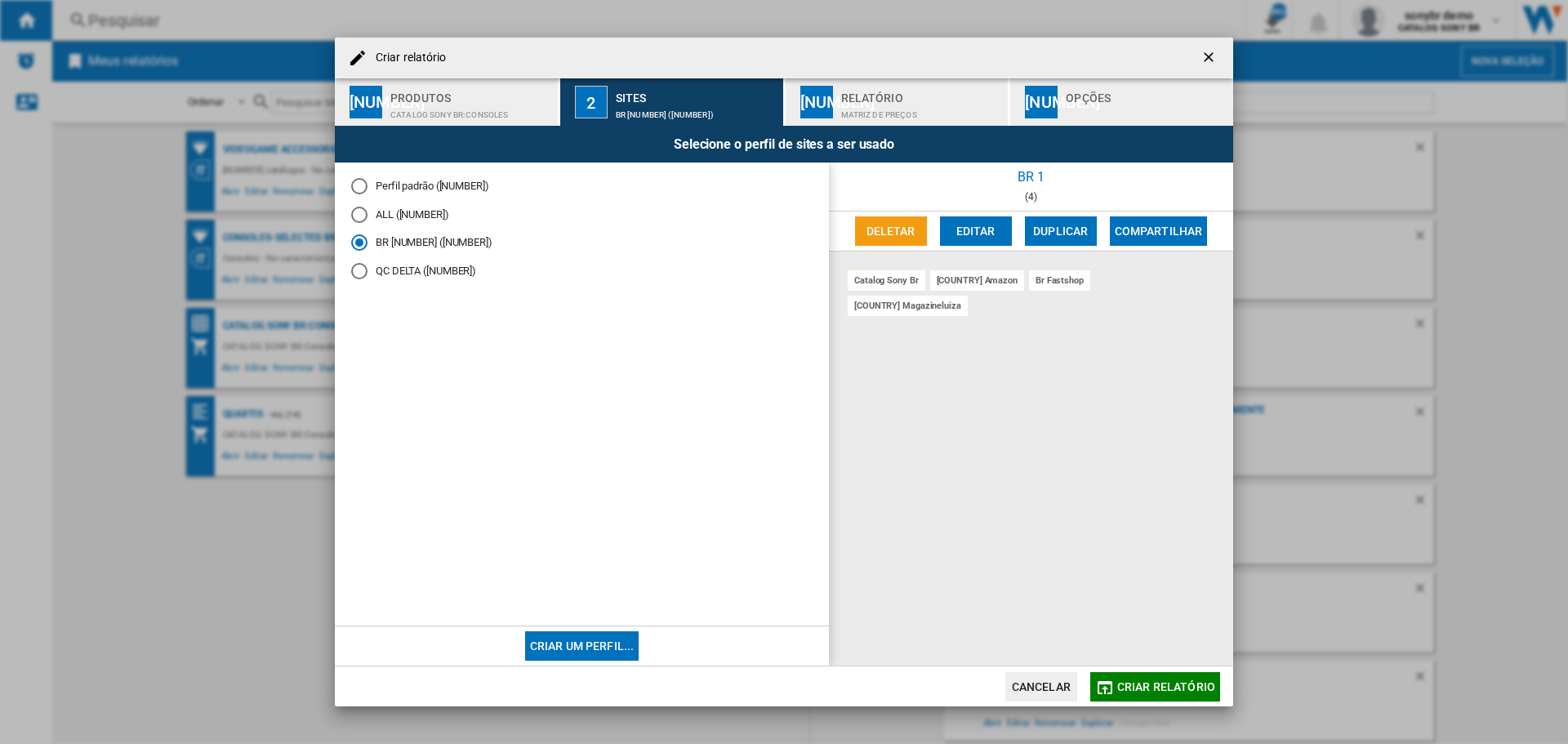 click on "ALL ([NUMBER])" at bounding box center (581, 214) 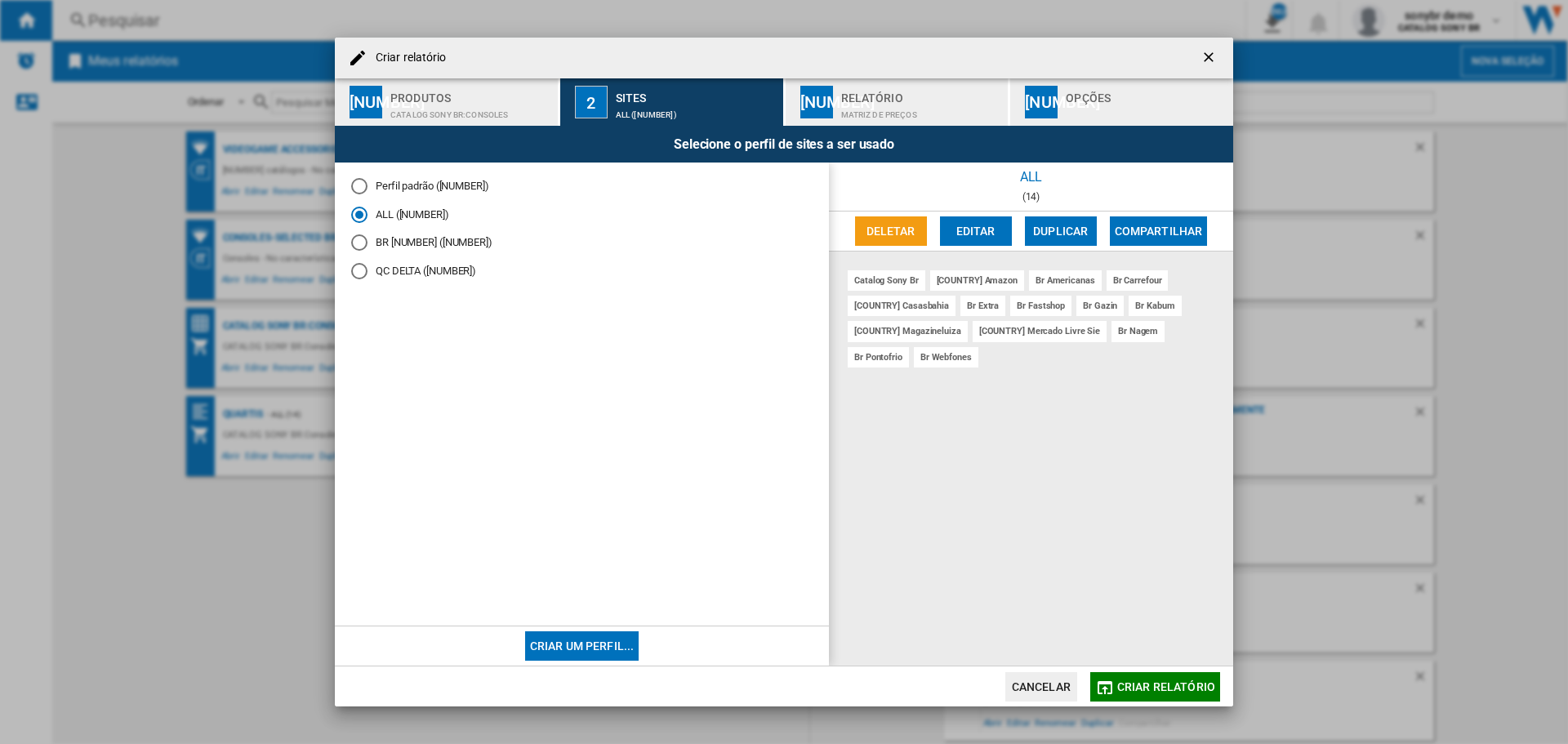 click on "Editar" at bounding box center [976, 231] 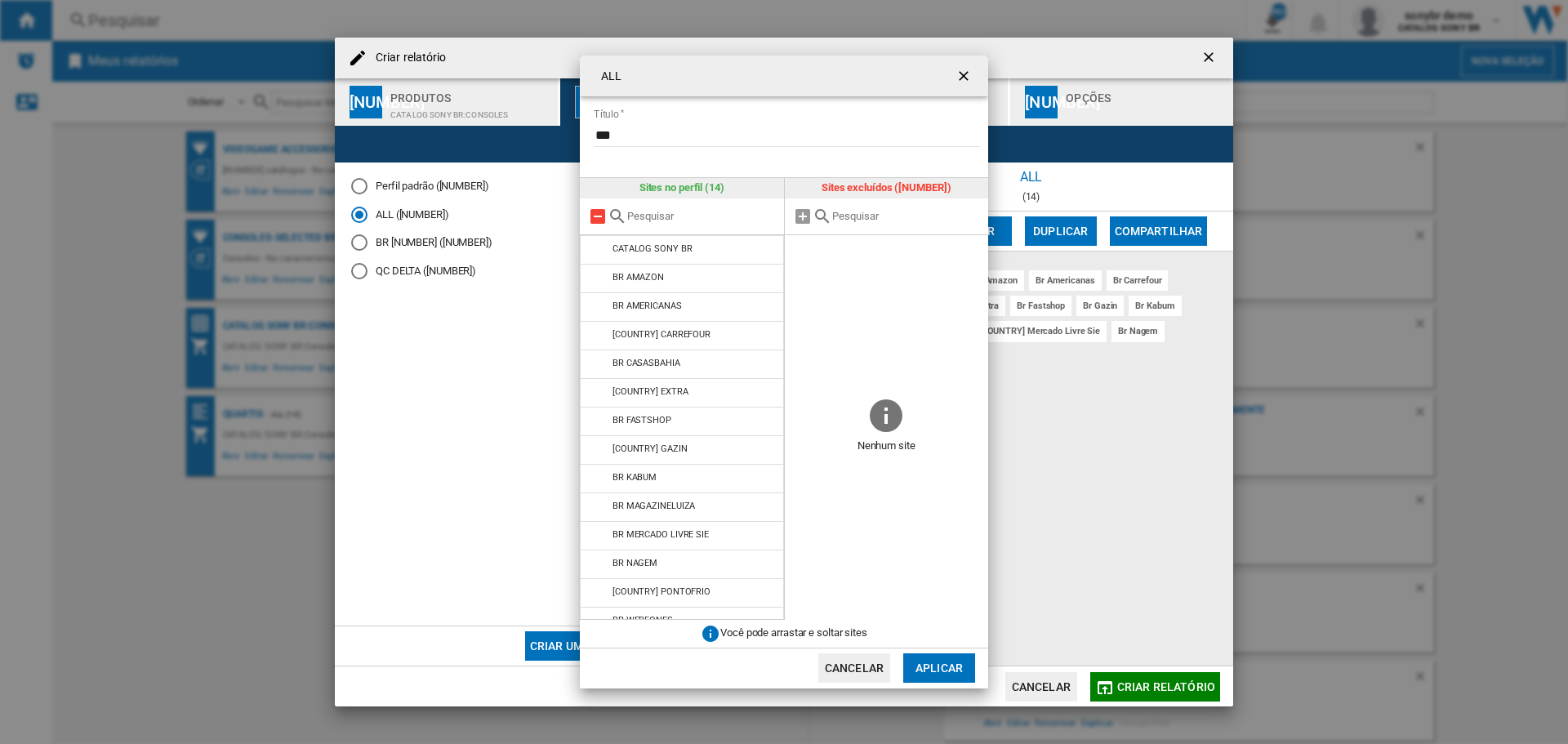 click at bounding box center (598, 216) 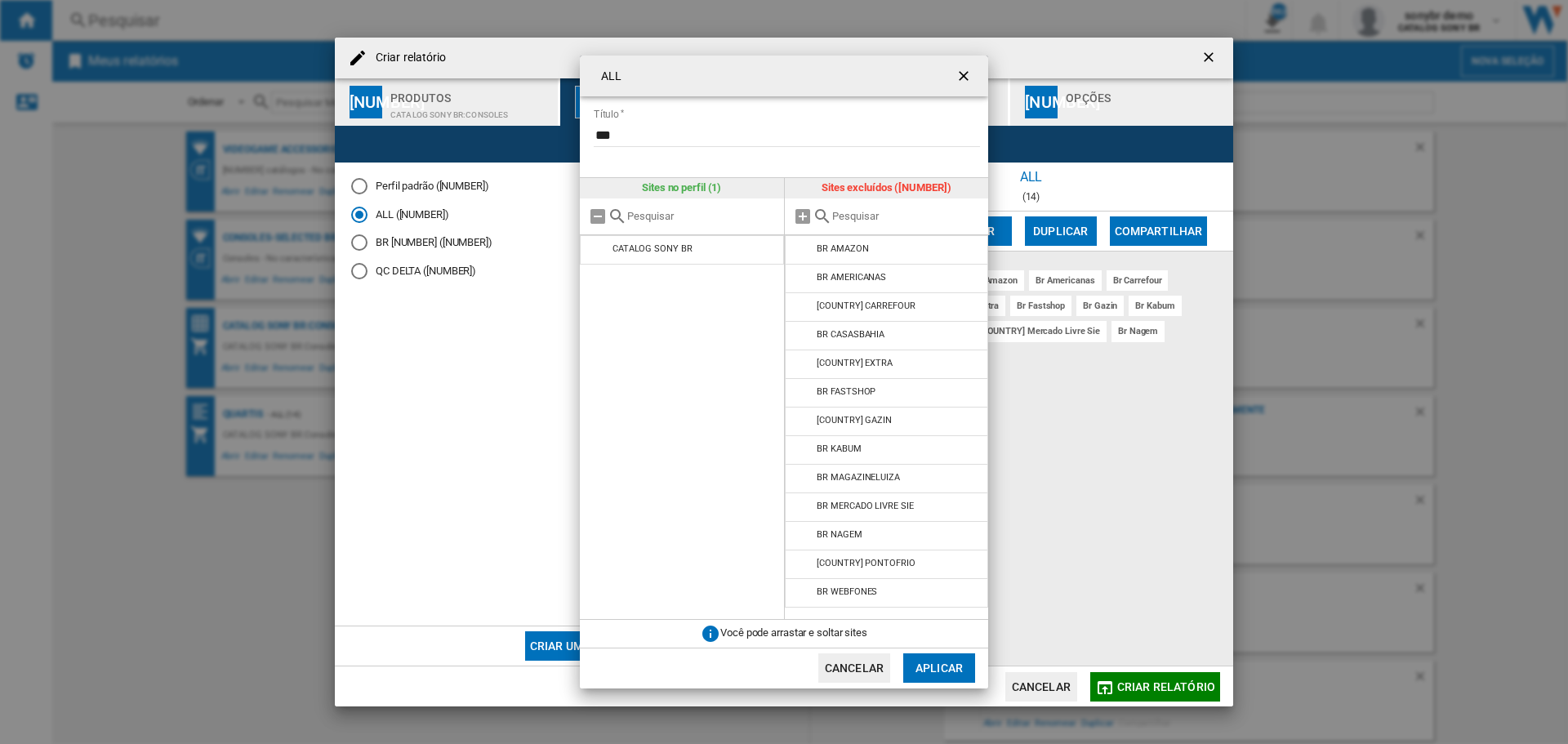click on "Aplicar" at bounding box center [939, 668] 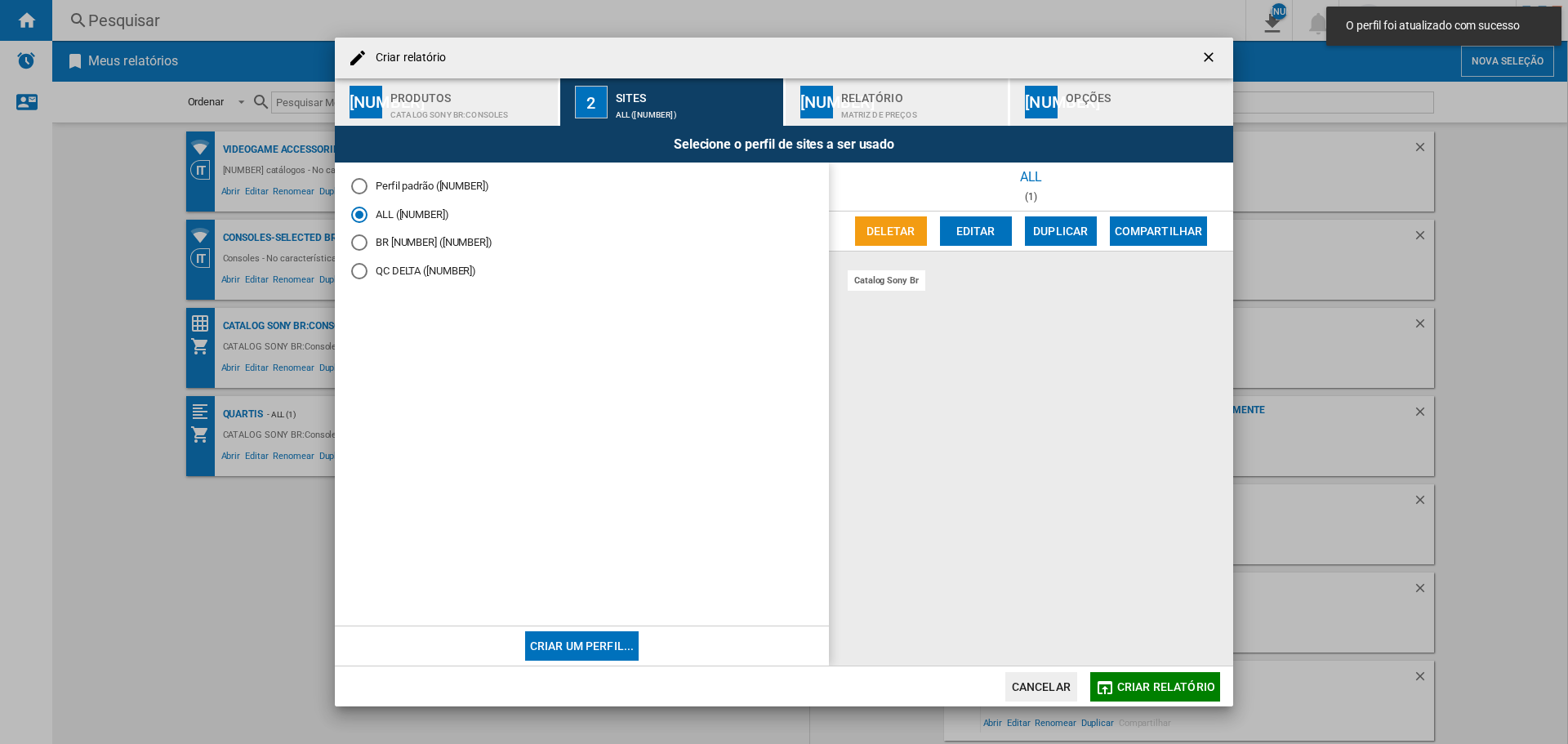 click on "Editar" at bounding box center [976, 231] 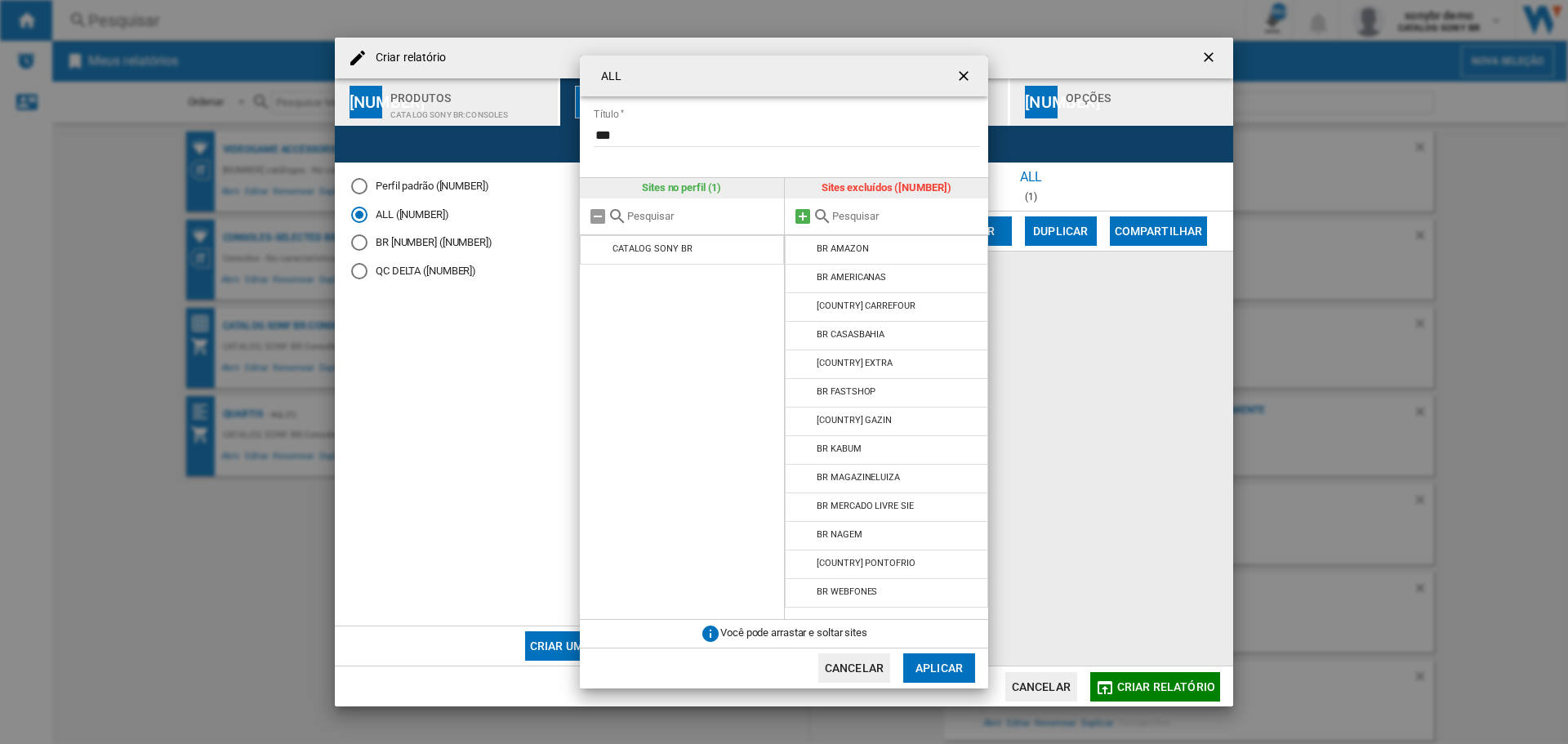 click at bounding box center (803, 216) 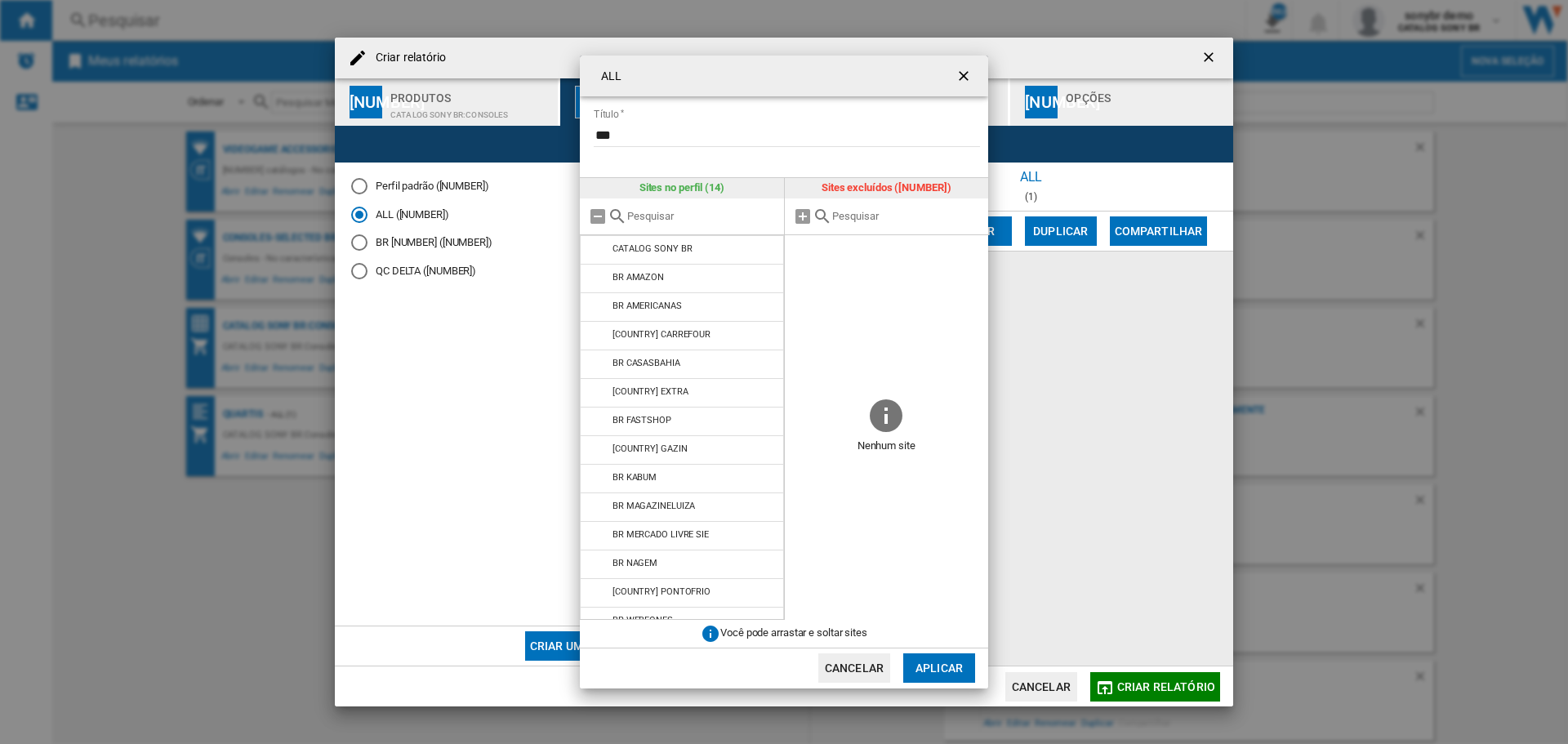click on "Aplicar" at bounding box center (939, 668) 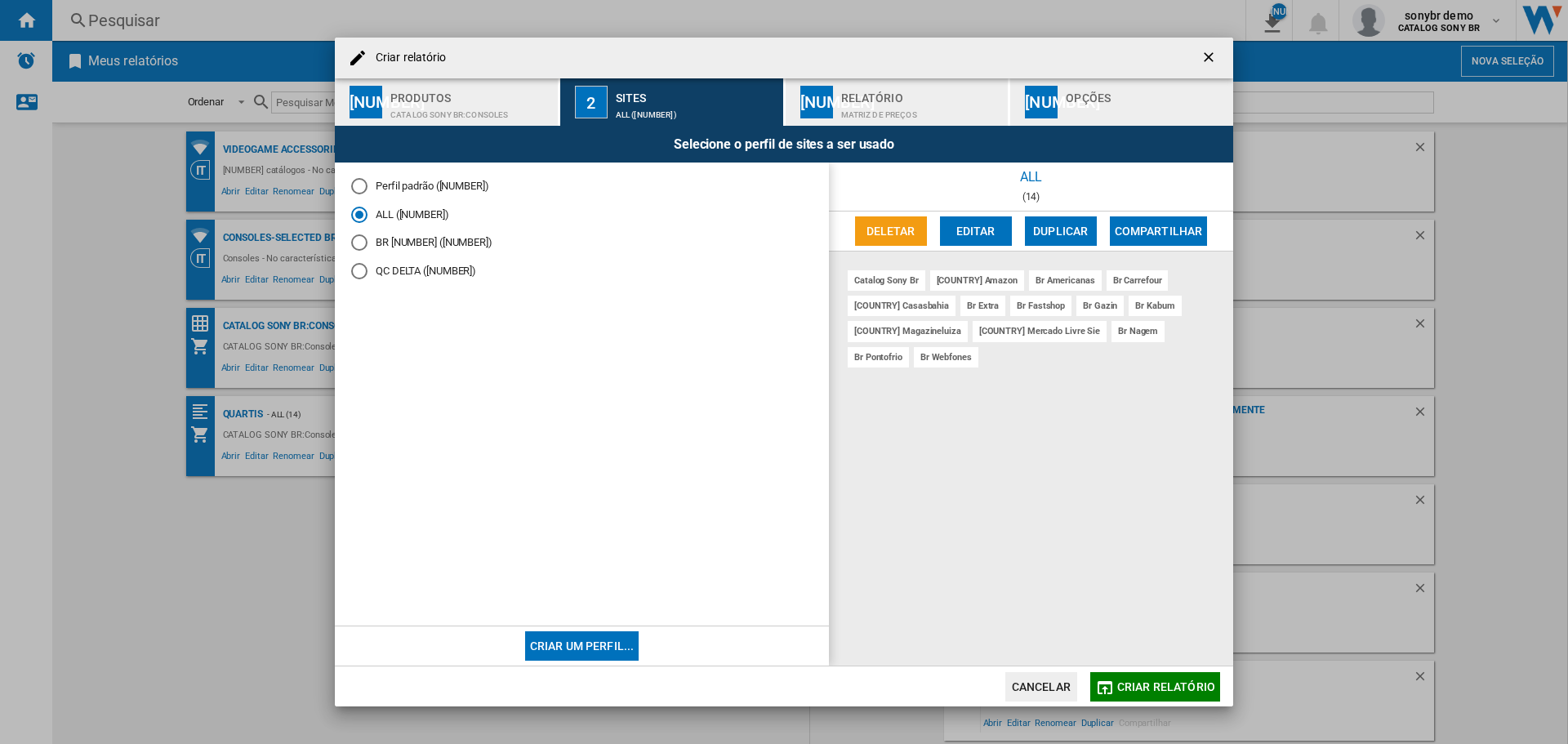 click on "Selecione o perfil de sites a ser usado" at bounding box center (784, 144) 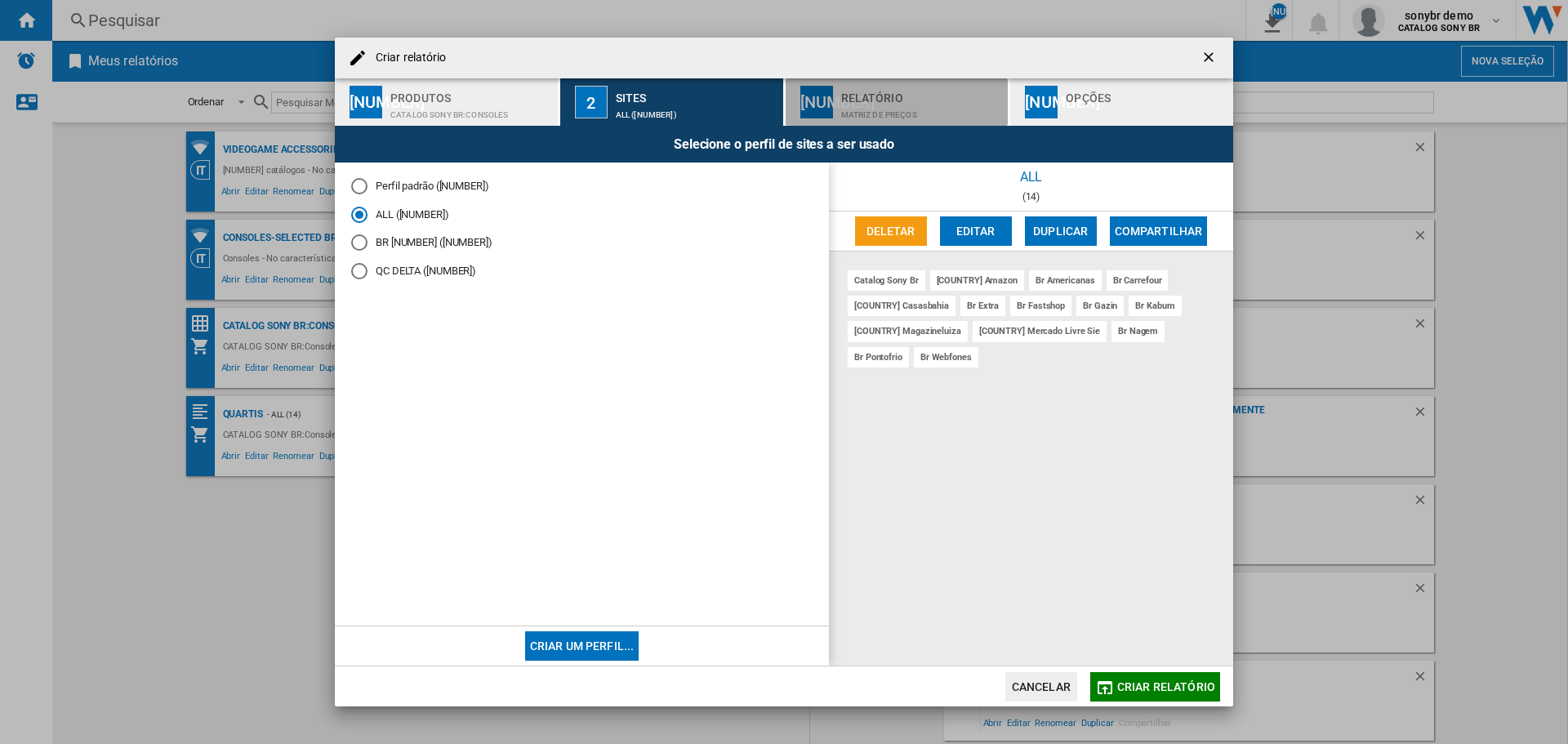click on "Matriz de preços" at bounding box center [921, 110] 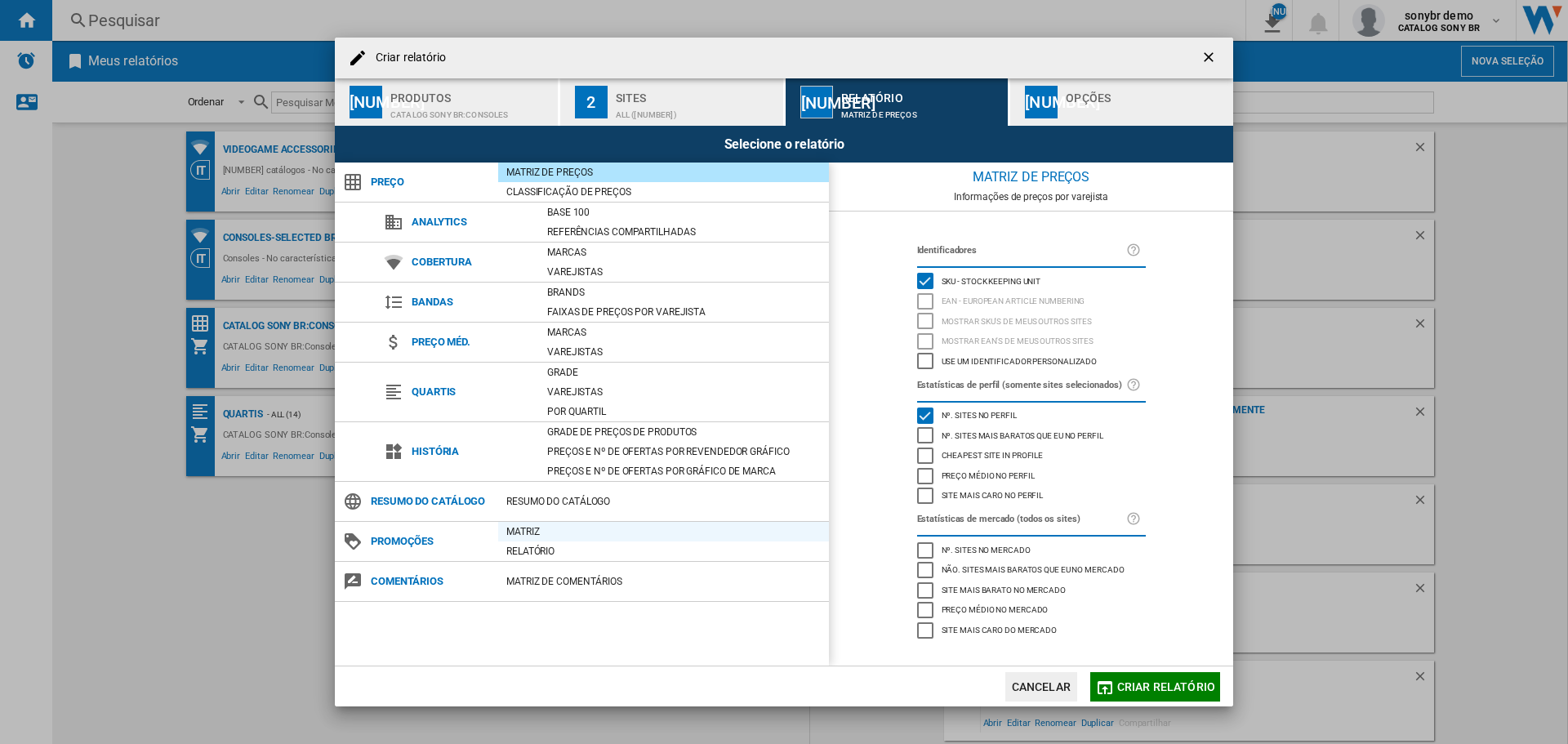 click on "Matriz" at bounding box center [663, 532] 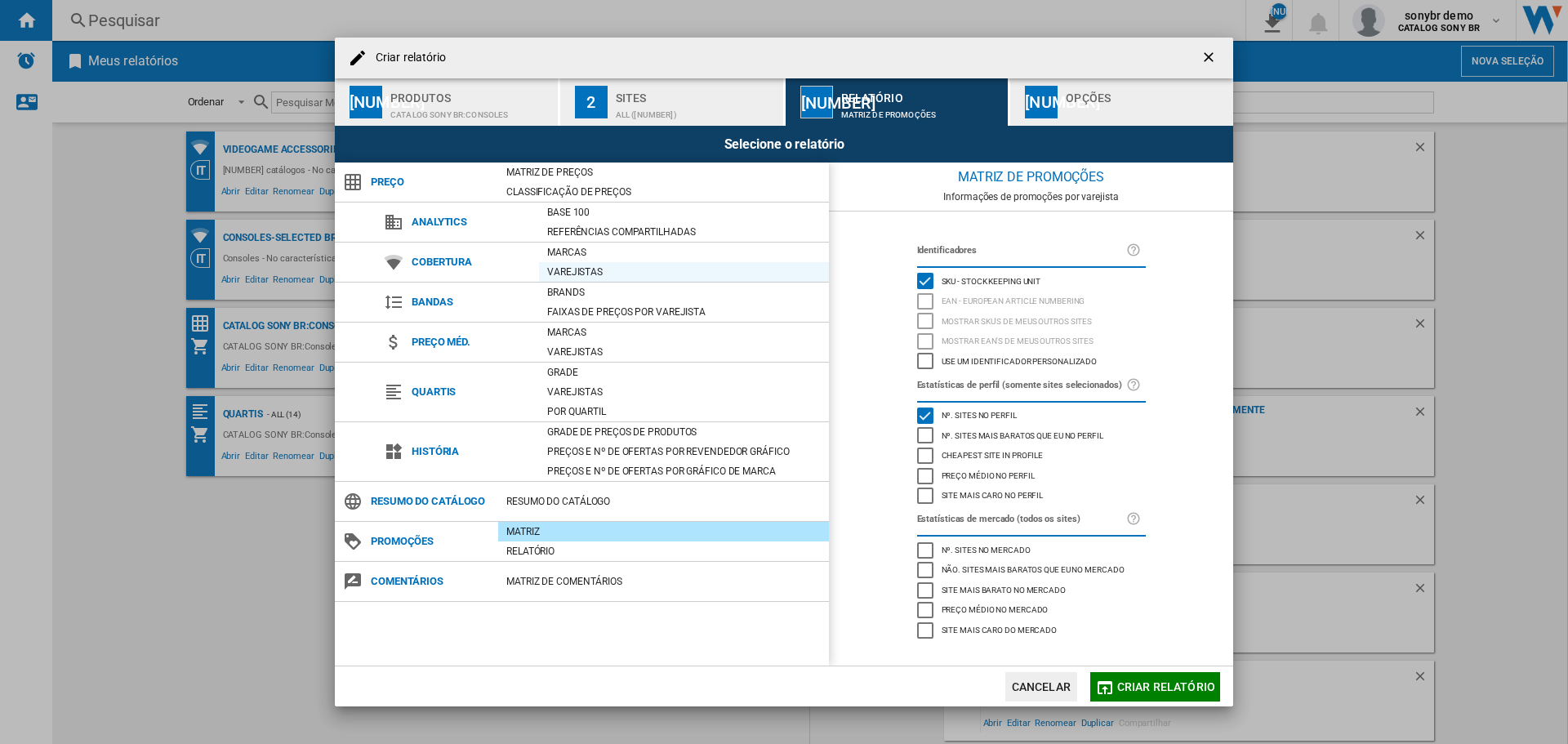 click on "Varejistas" at bounding box center (684, 272) 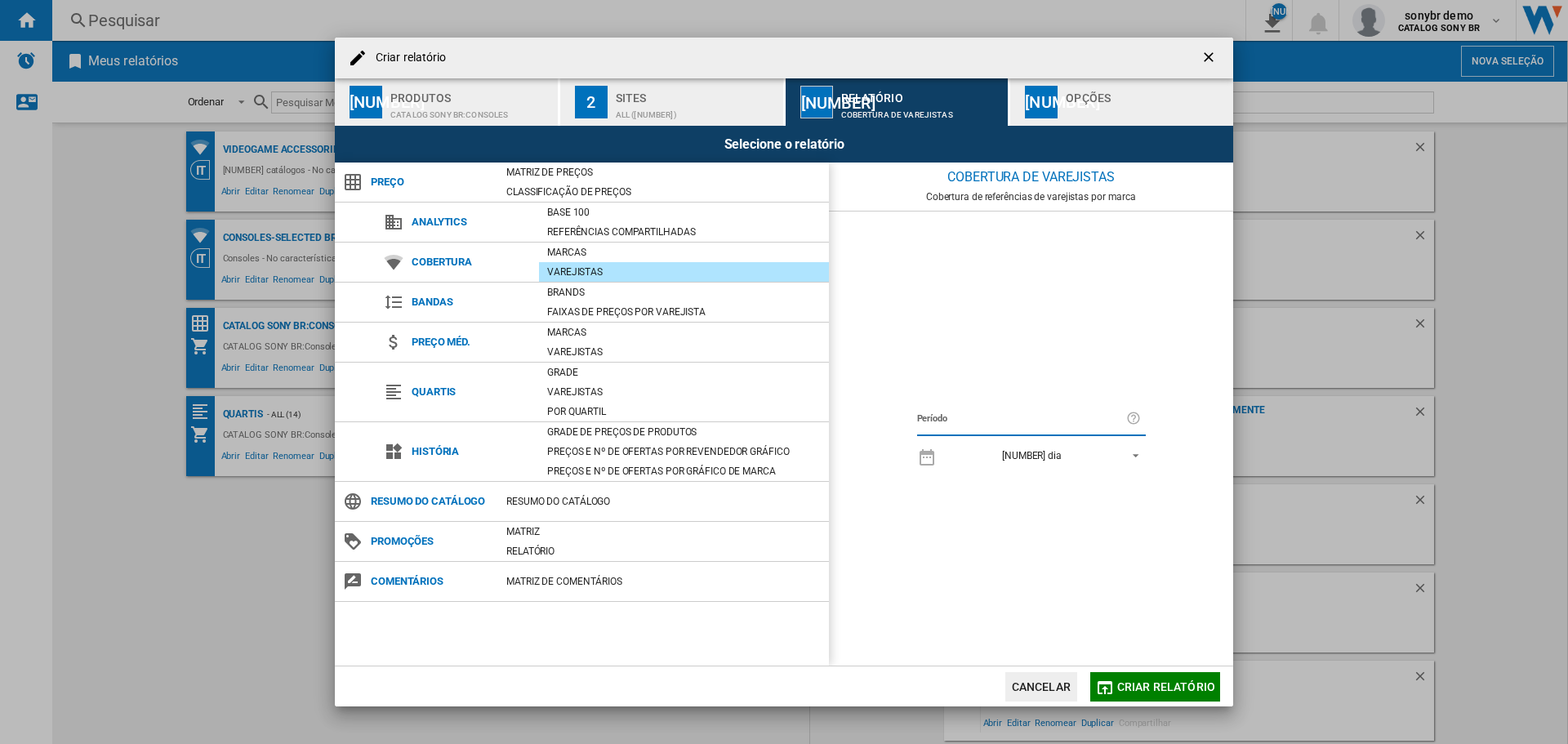 click on "Produtos" at bounding box center [470, 93] 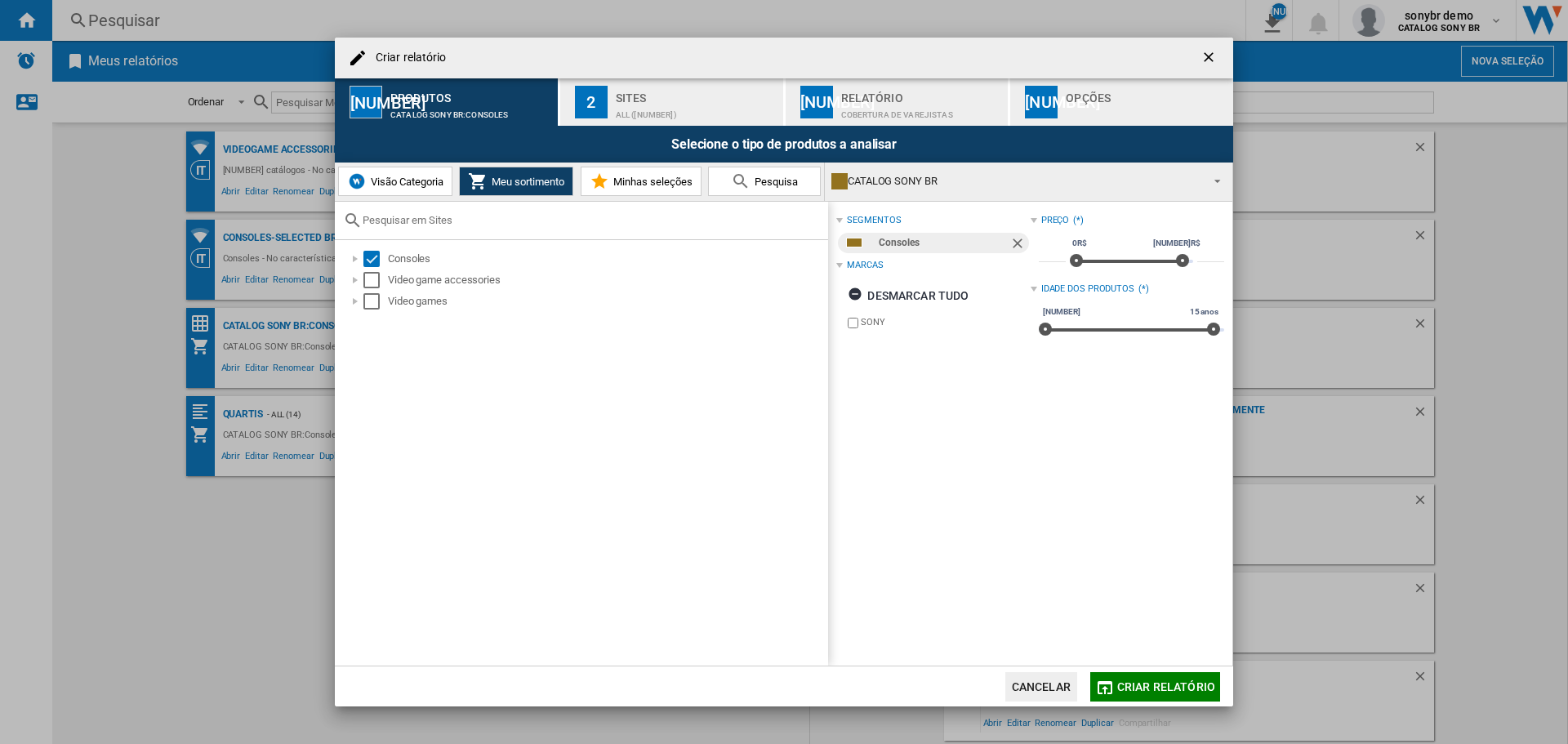 click on "Cobertura de varejistas" at bounding box center [921, 110] 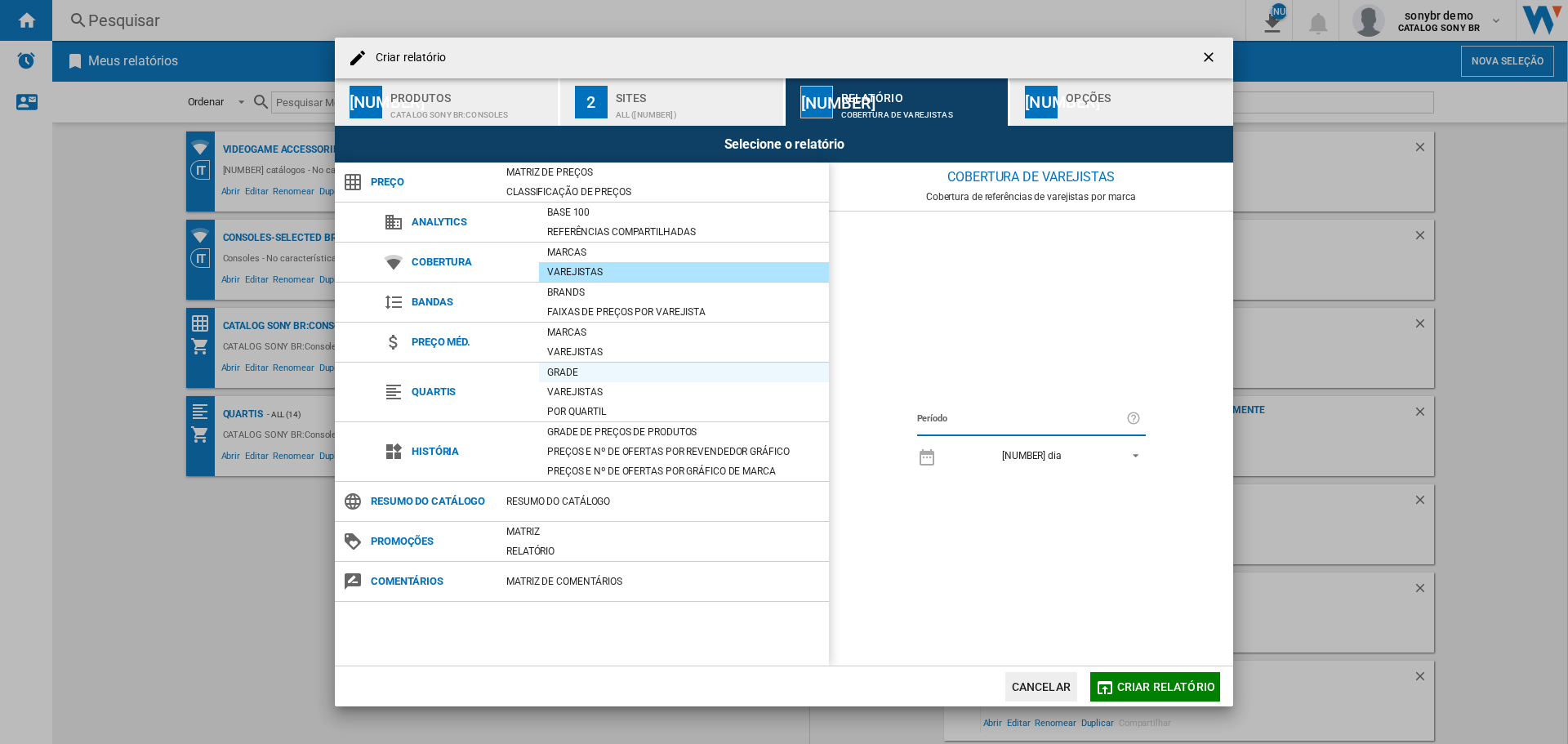 click on "Grade" at bounding box center (684, 372) 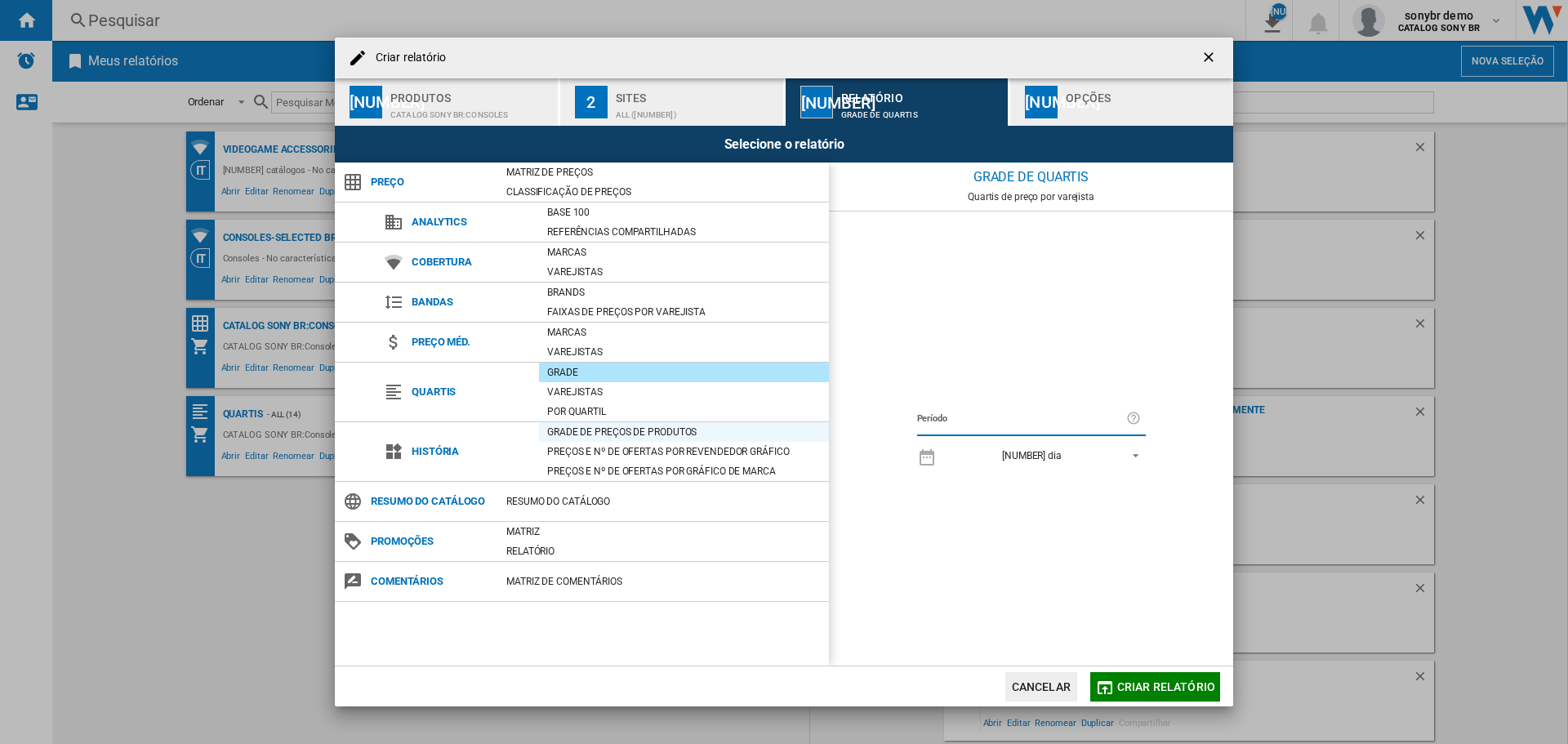 click on "Grade de preços de produtos" at bounding box center [684, 432] 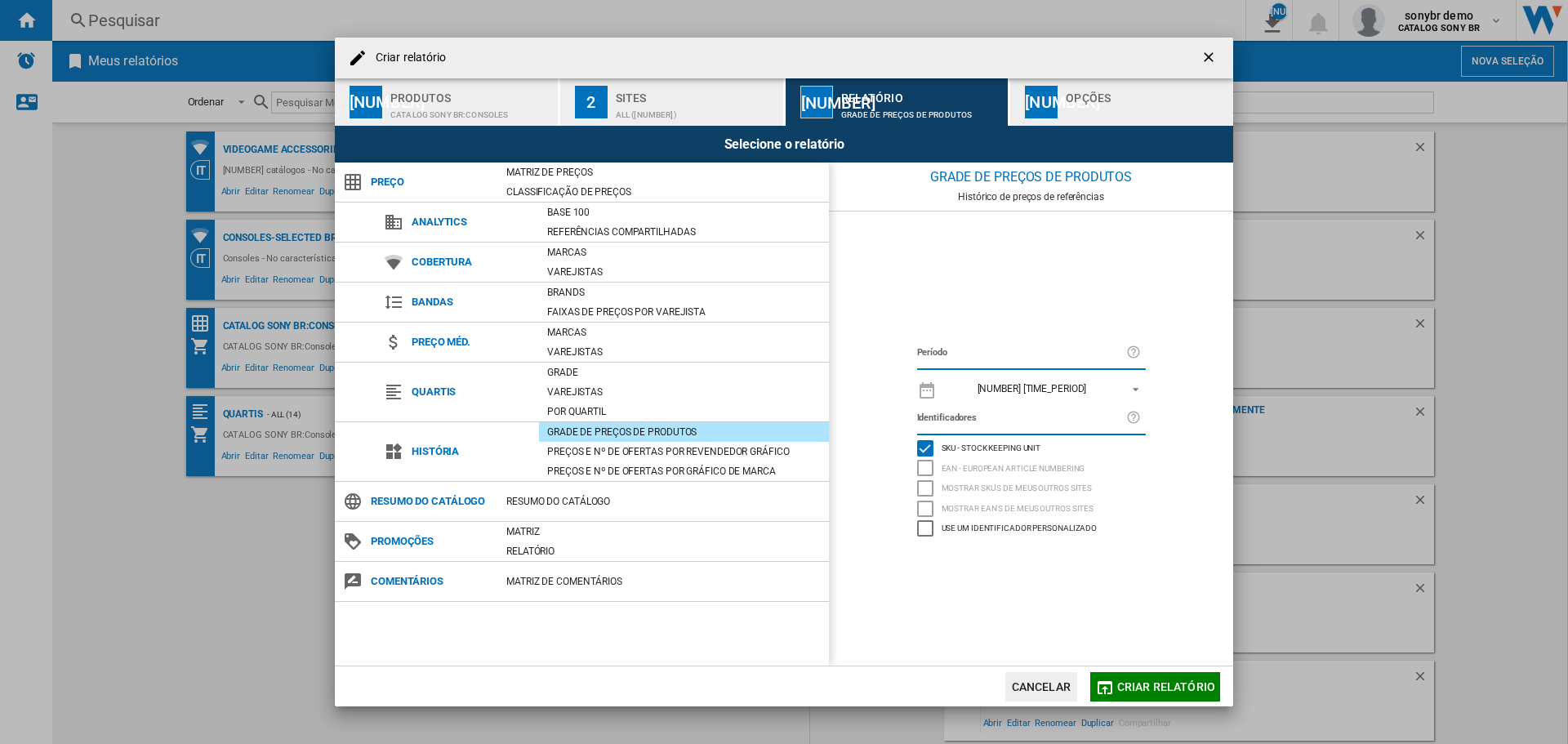 click on "[NUMBER] [TIME_PERIOD]" at bounding box center (1032, 389) 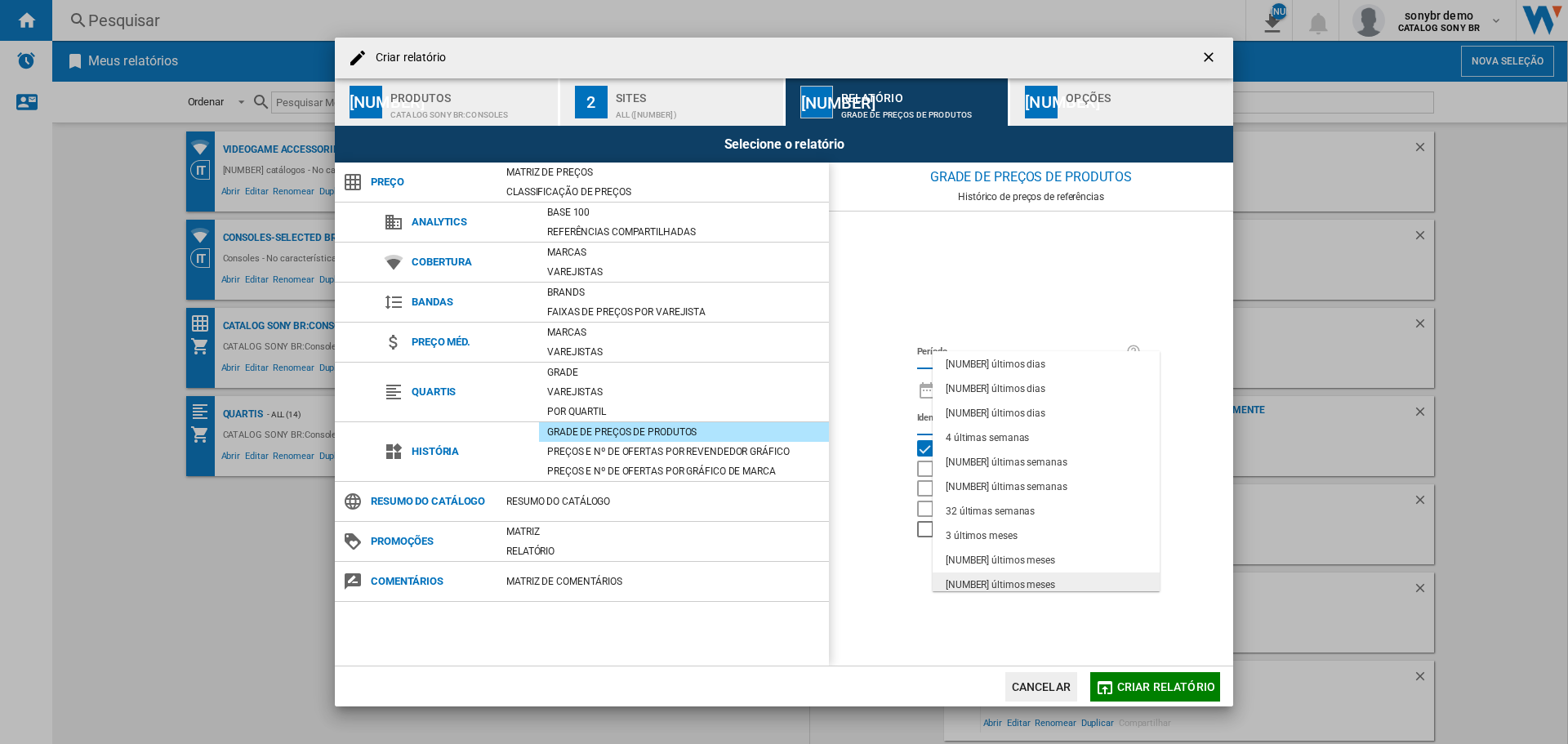 scroll, scrollTop: 103, scrollLeft: 0, axis: vertical 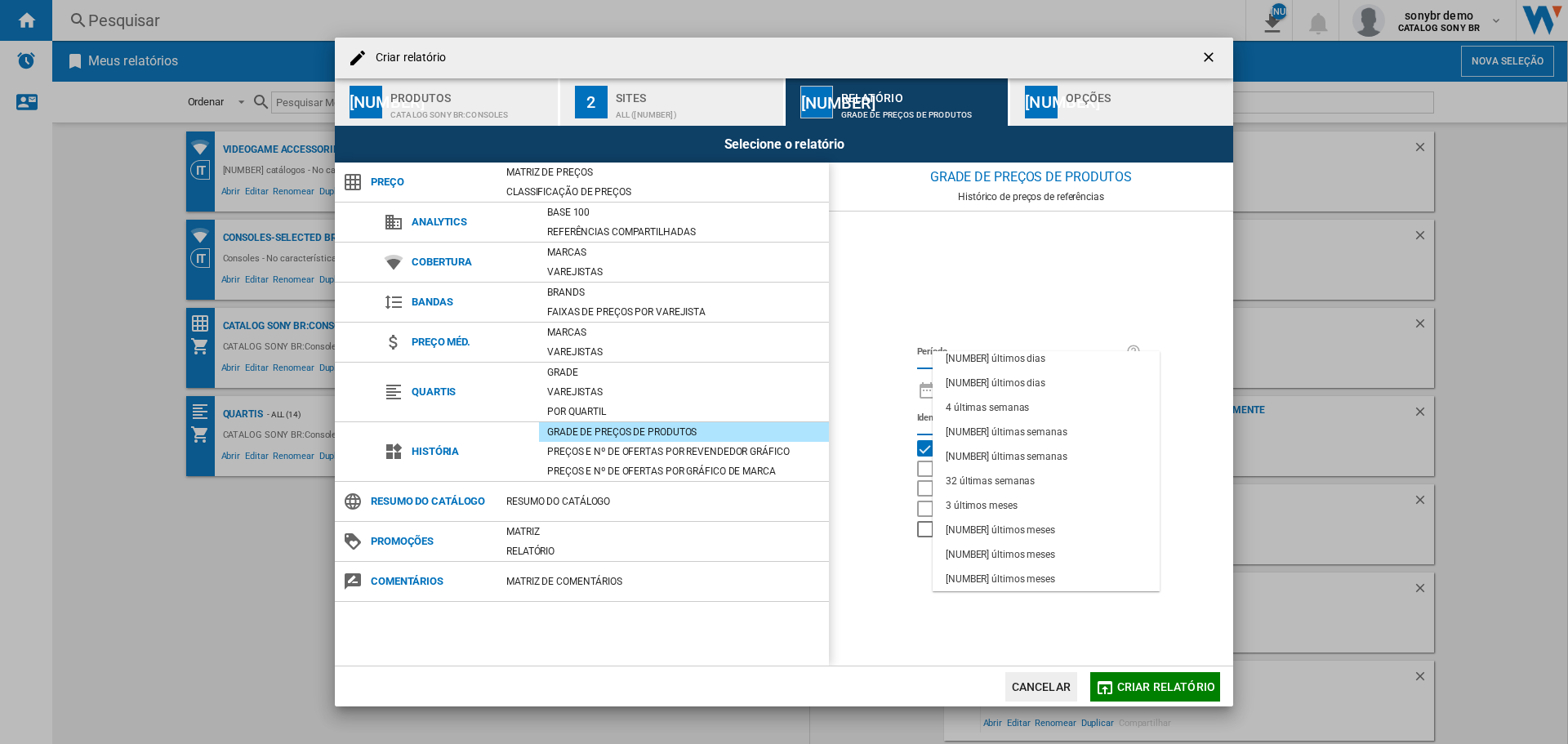 click at bounding box center [784, 372] 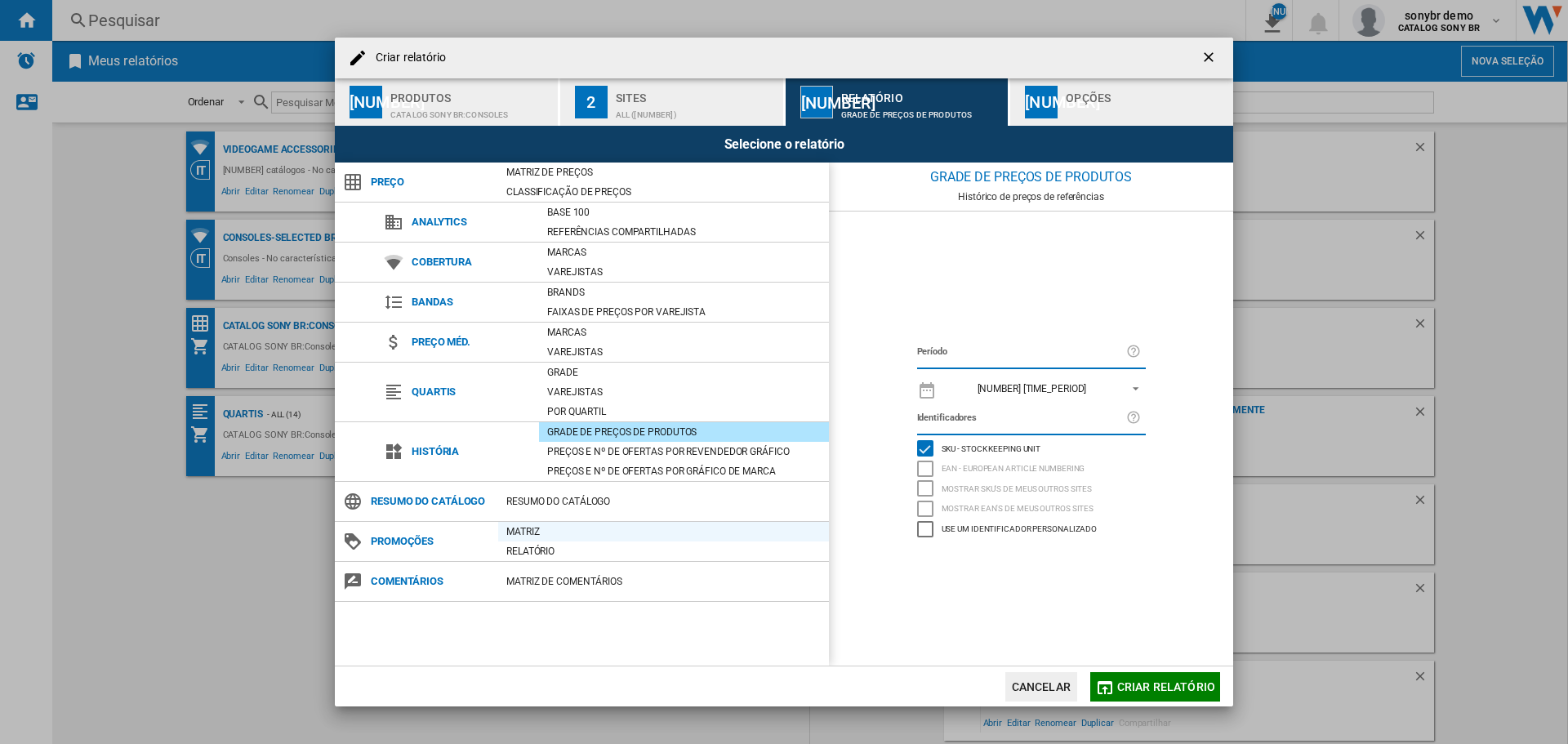 click on "Matriz" at bounding box center [663, 532] 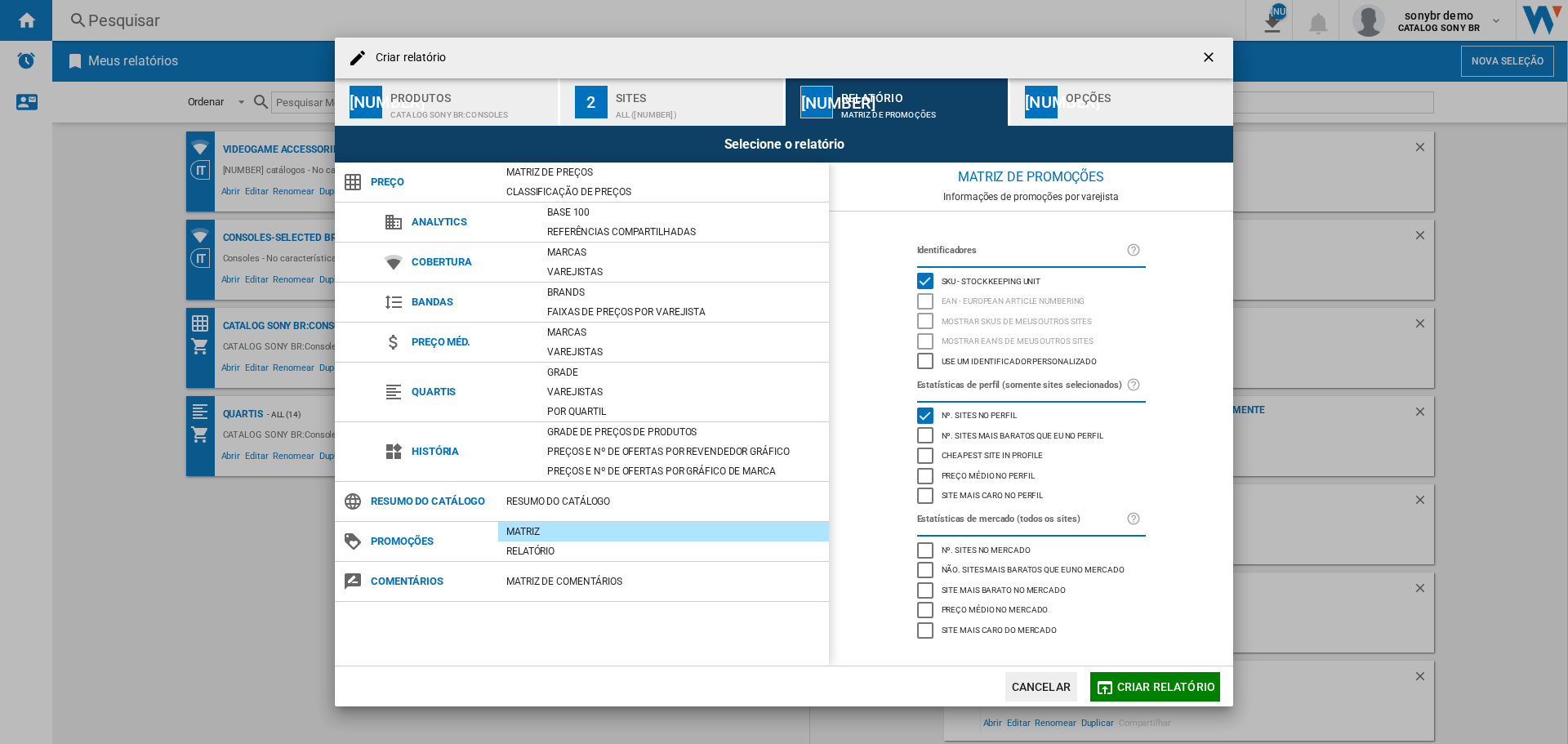 click on "Cheapest site in profile" at bounding box center (991, 456) 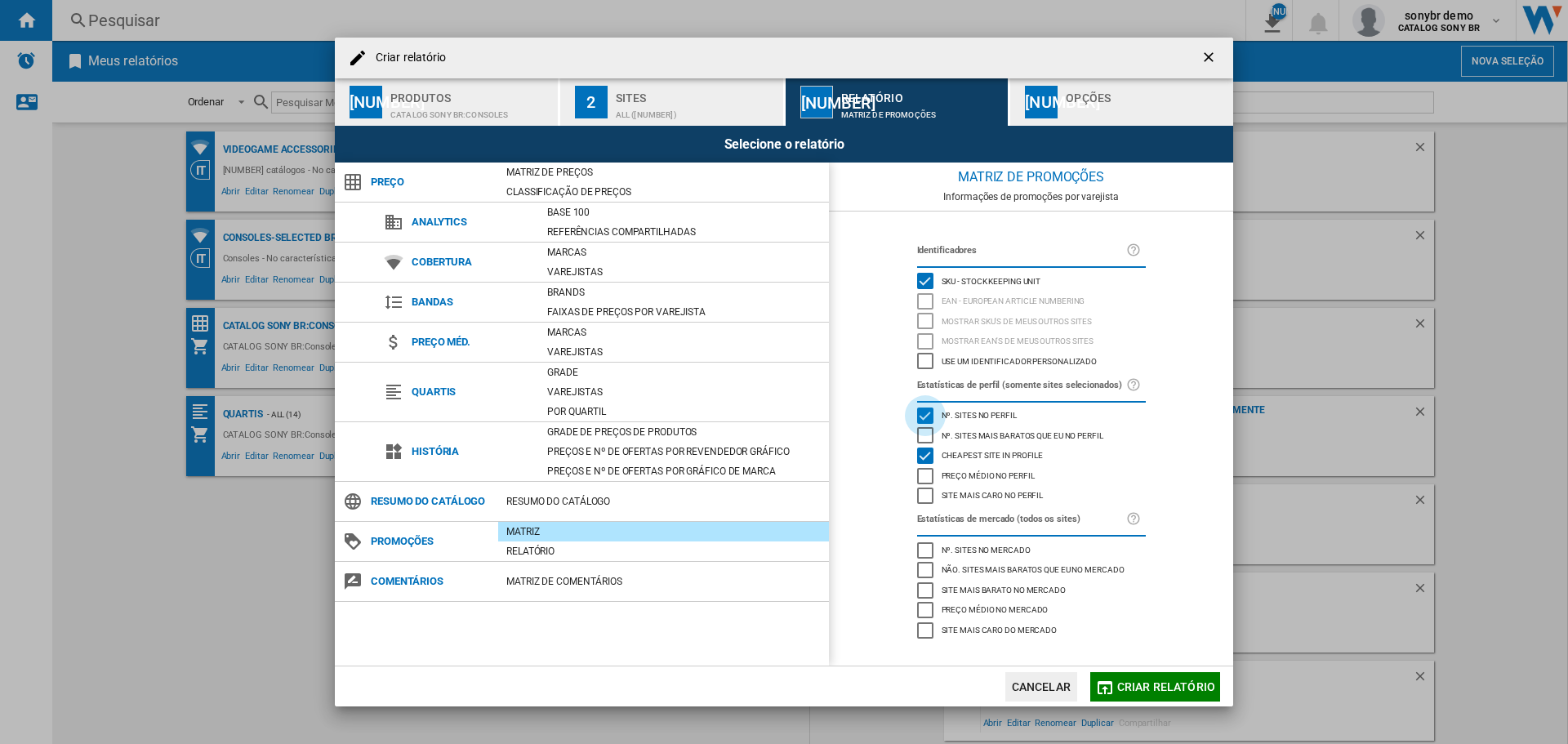 click at bounding box center [925, 416] 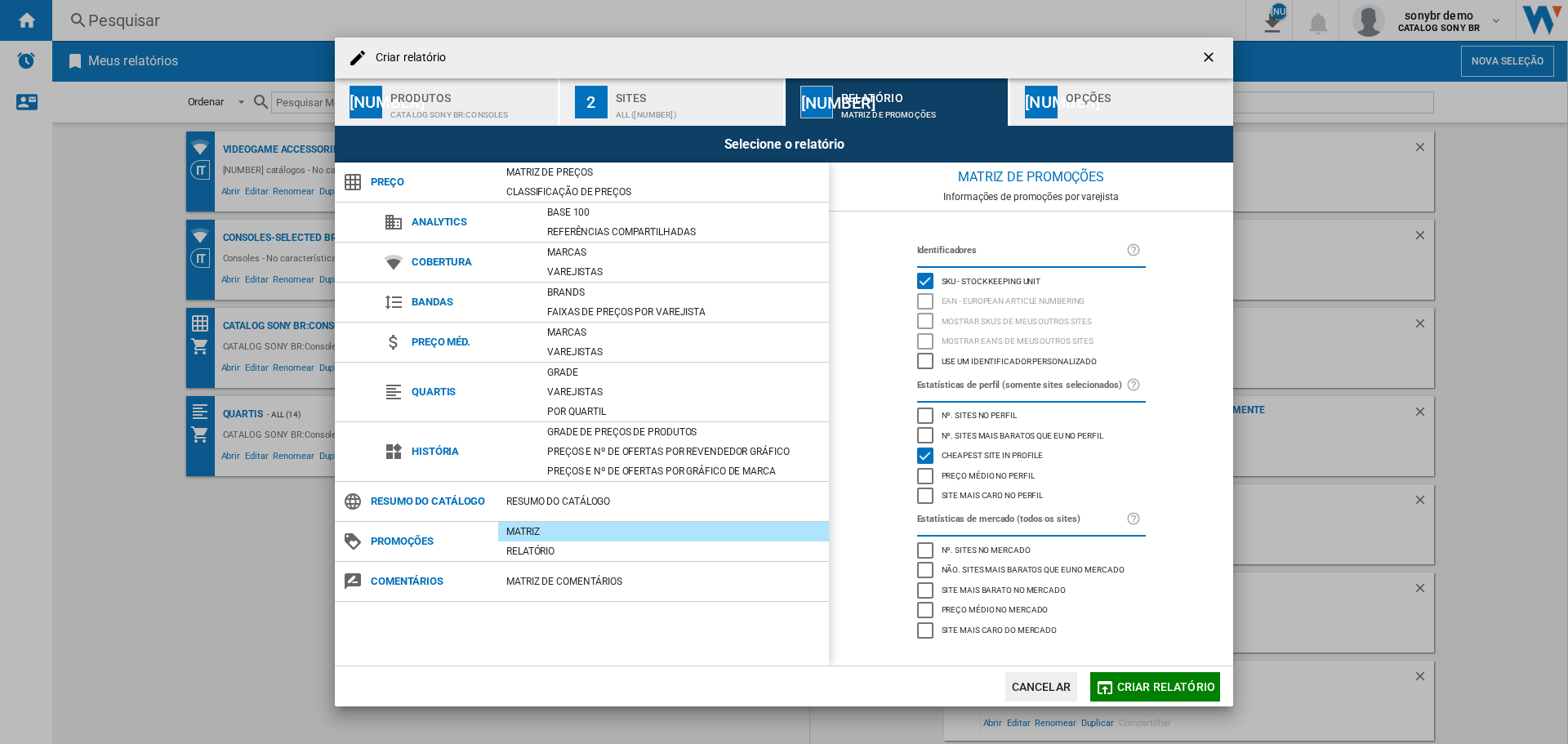 click on "Nº. sites no perfil" at bounding box center (979, 414) 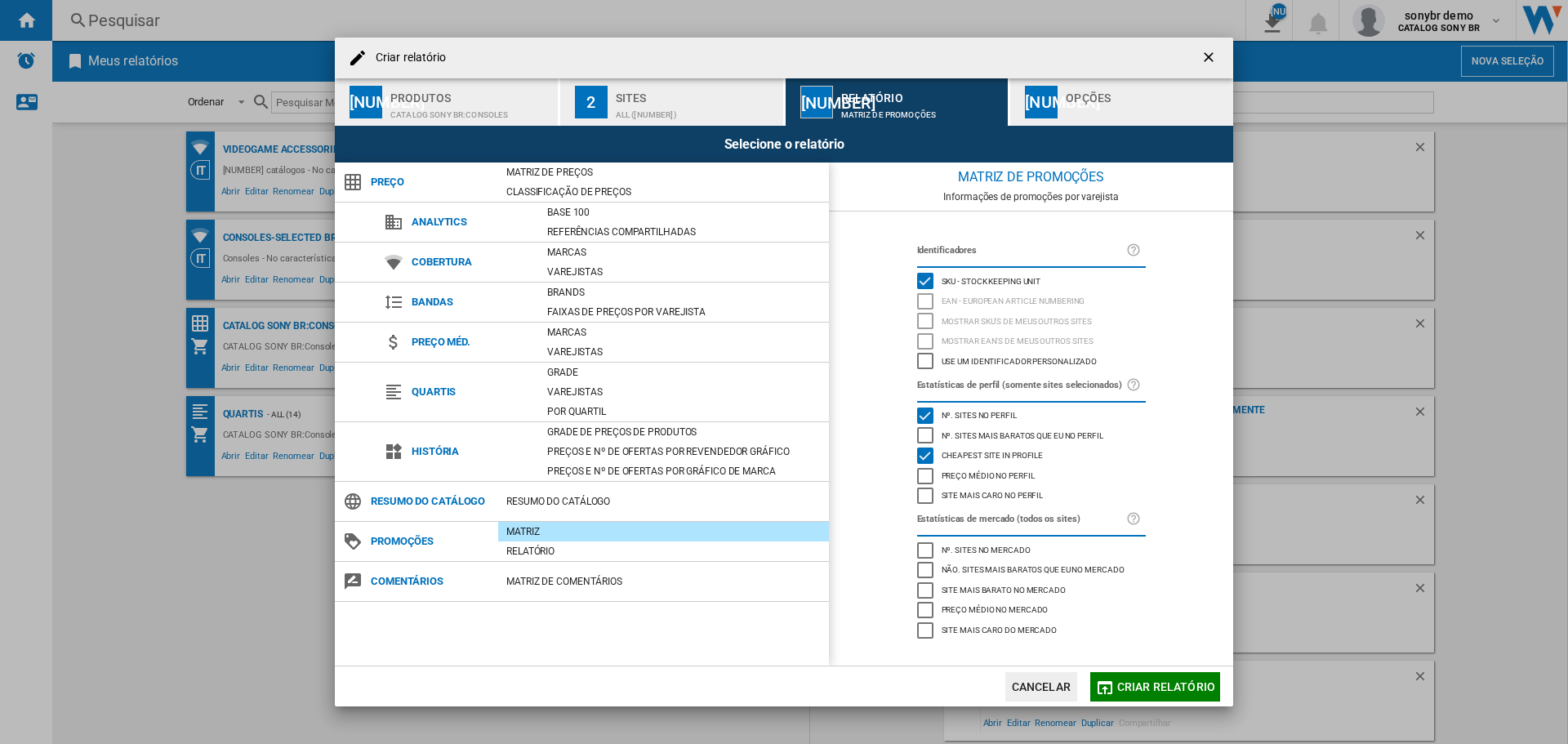 click on "Site mais caro no perfil" at bounding box center [992, 494] 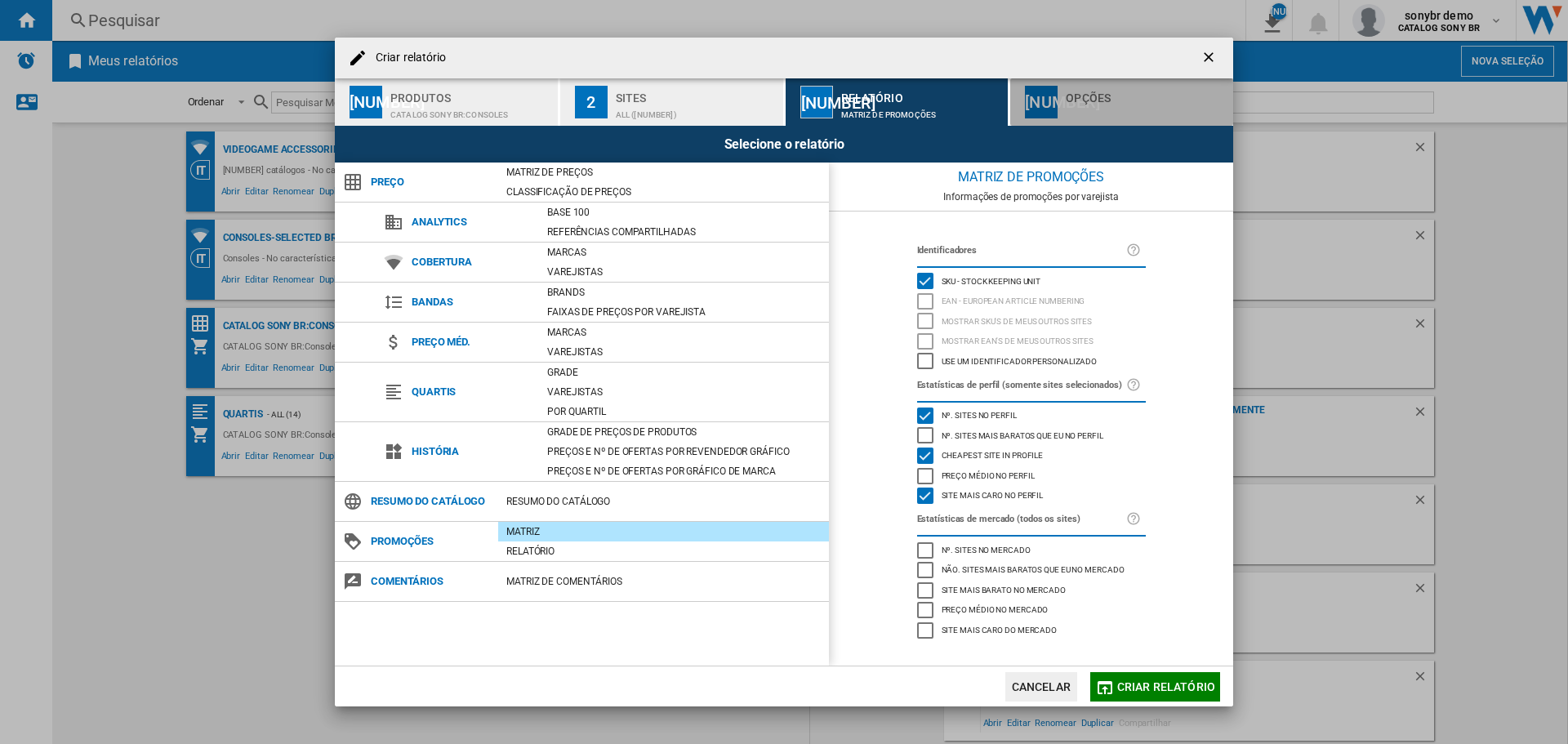 click on "Opções" at bounding box center (1146, 93) 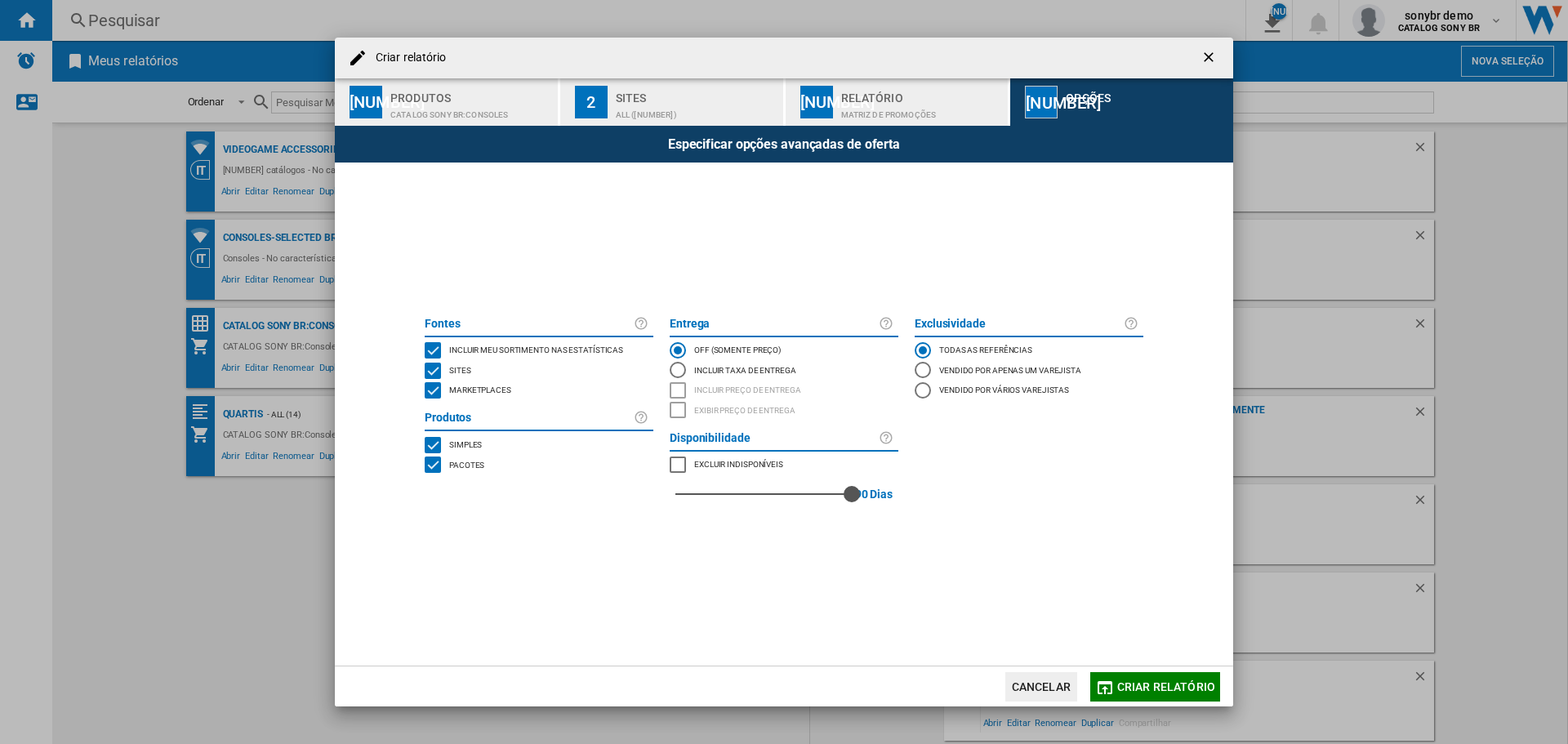 drag, startPoint x: 674, startPoint y: 495, endPoint x: 853, endPoint y: 501, distance: 179.10053 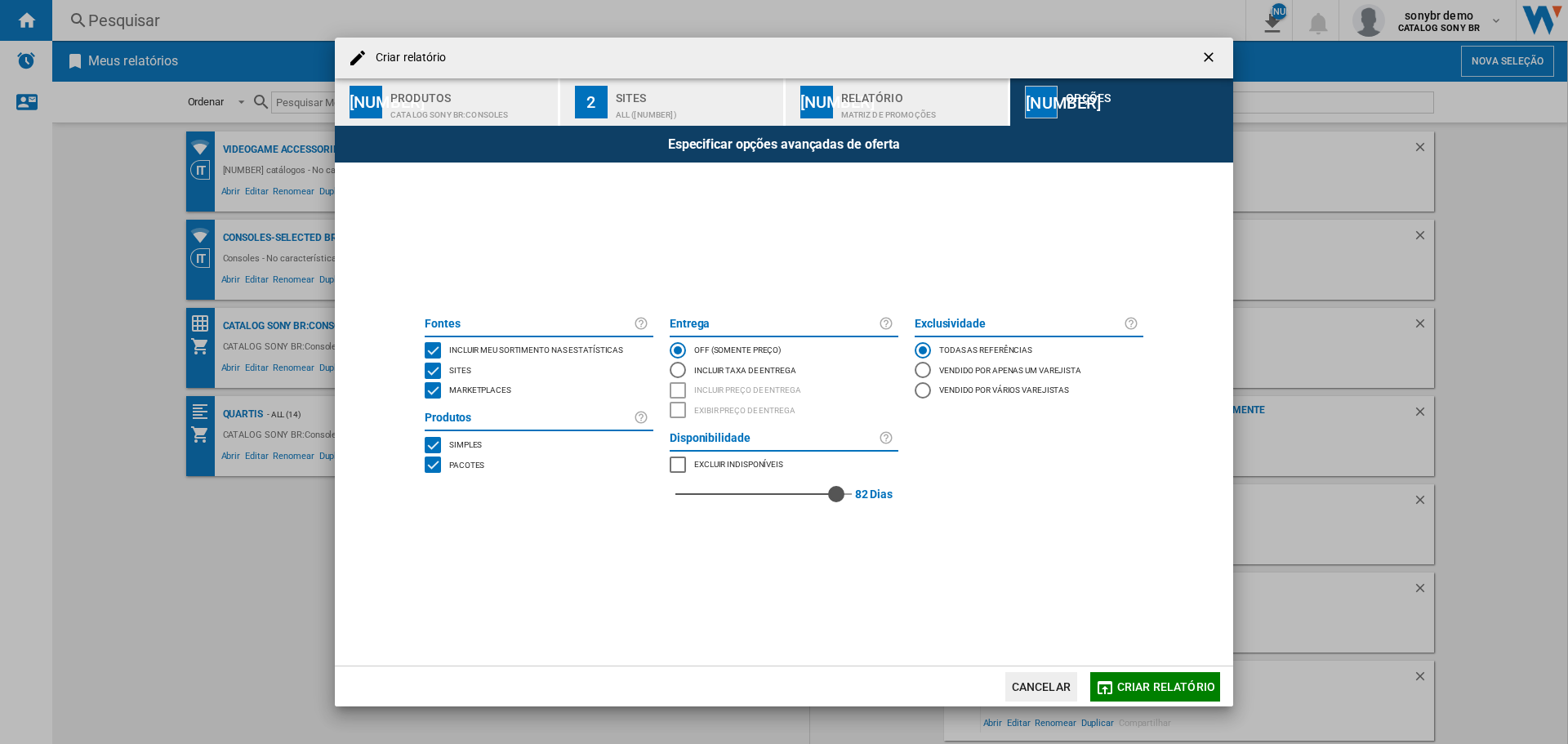 click on "82" at bounding box center (764, 494) 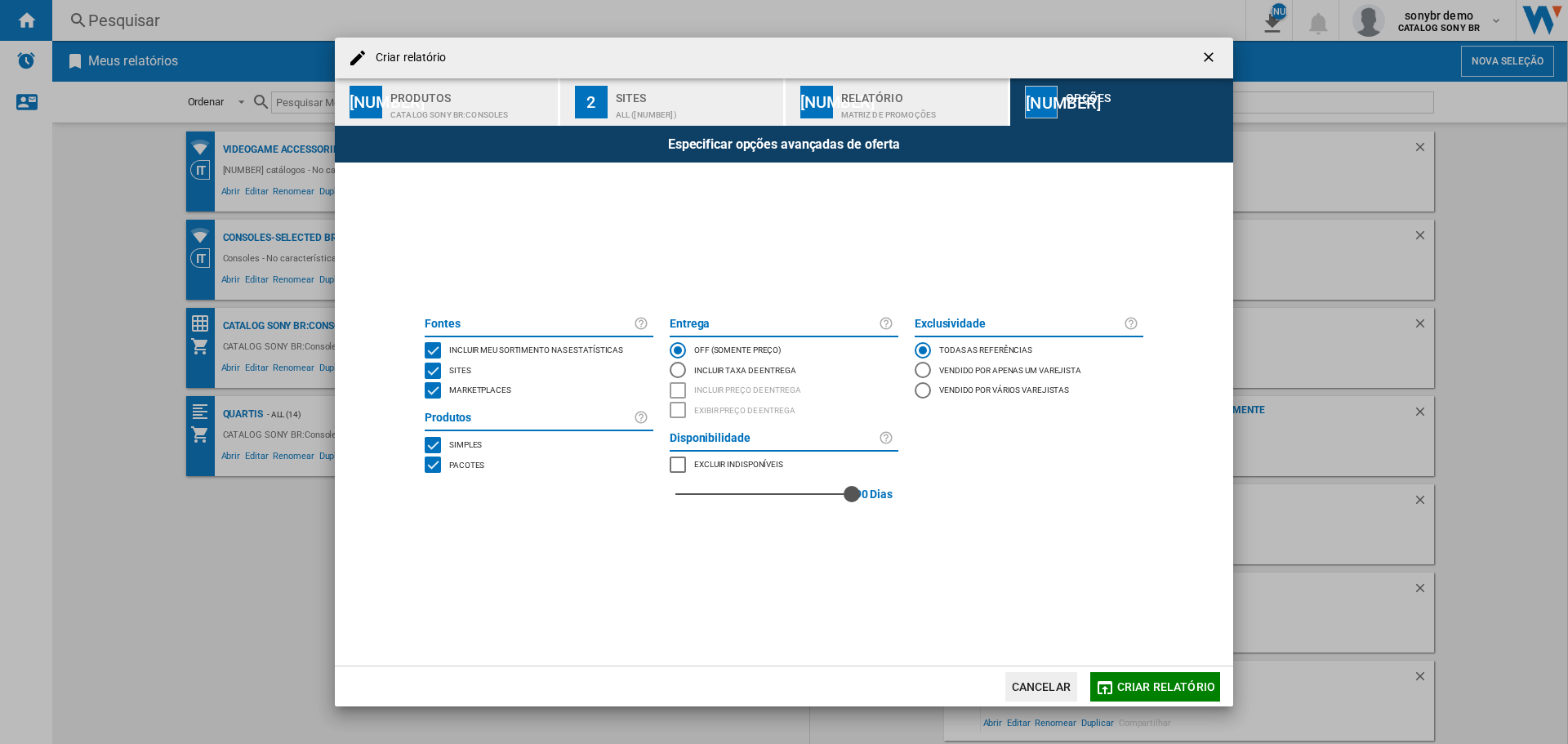 drag, startPoint x: 833, startPoint y: 495, endPoint x: 858, endPoint y: 496, distance: 25.019992 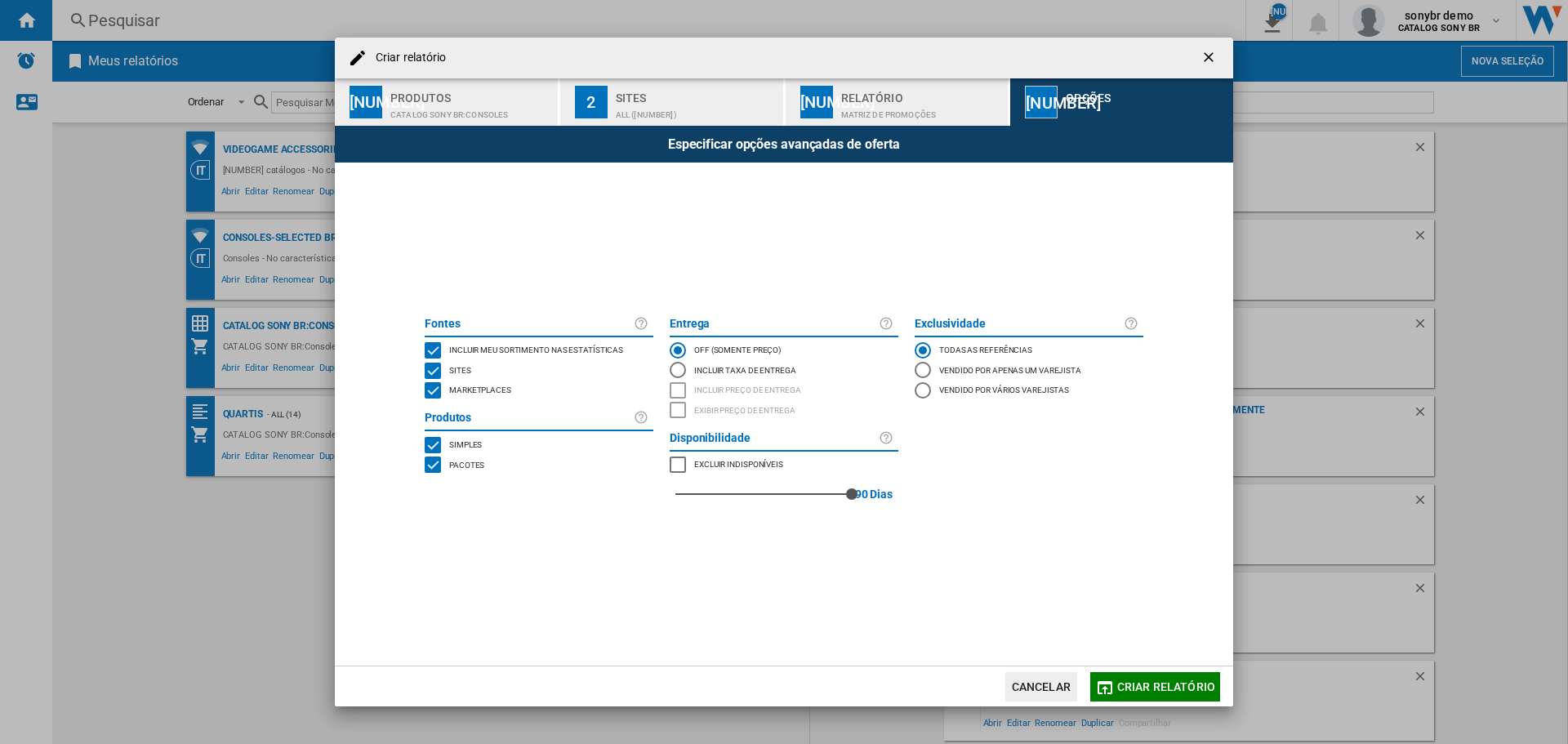 click on "Criar relatório" at bounding box center [1166, 687] 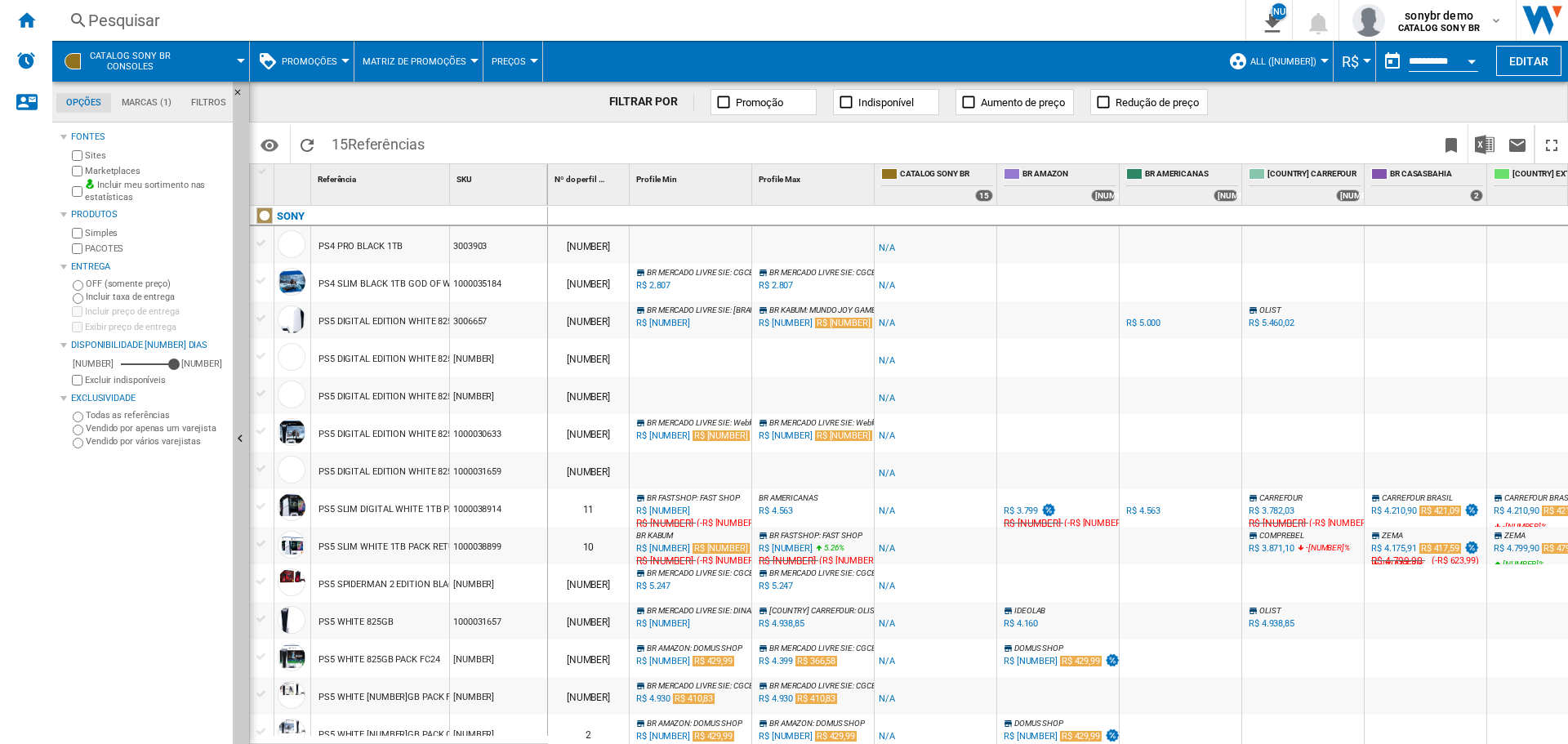 click on "Promoções" at bounding box center (310, 61) 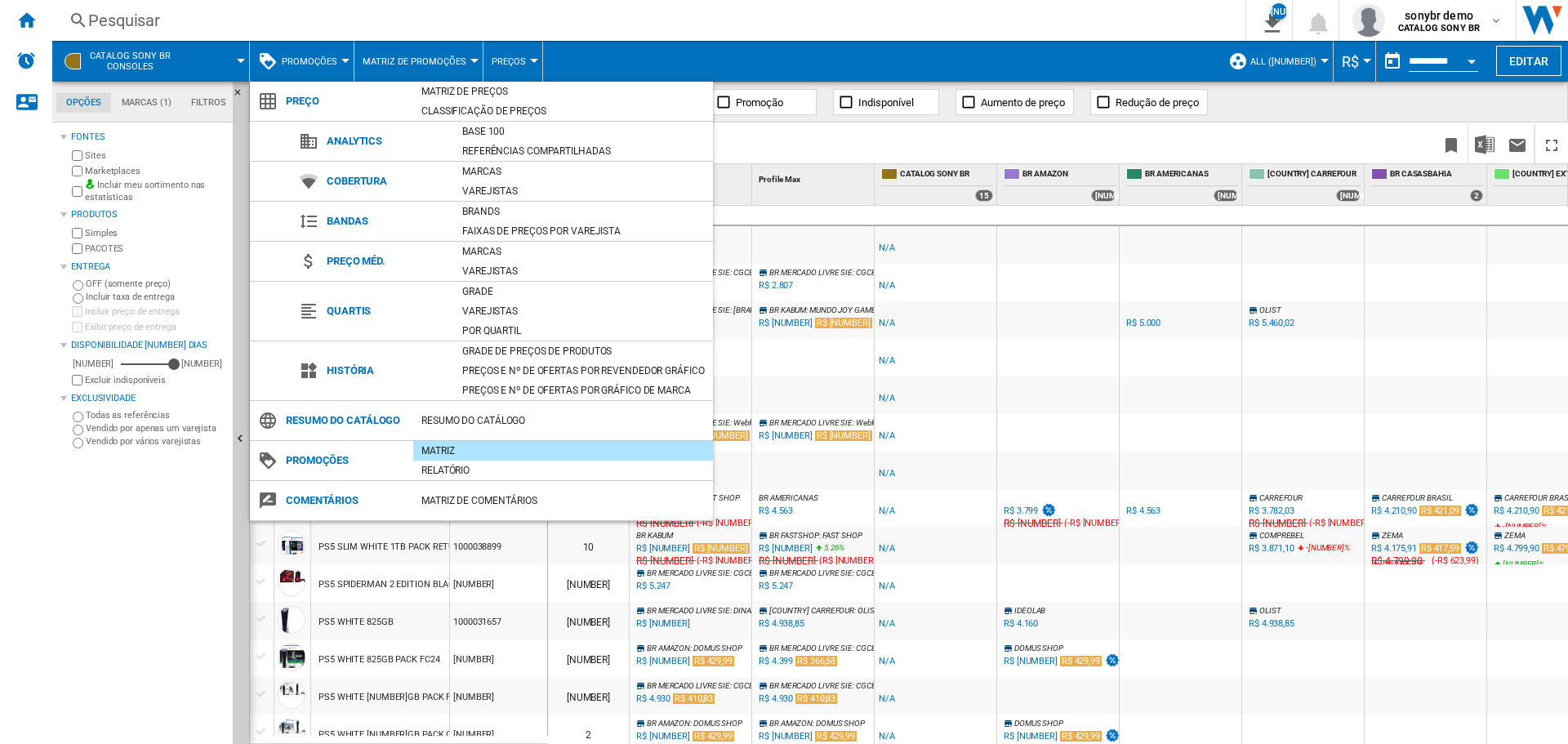 click at bounding box center [784, 372] 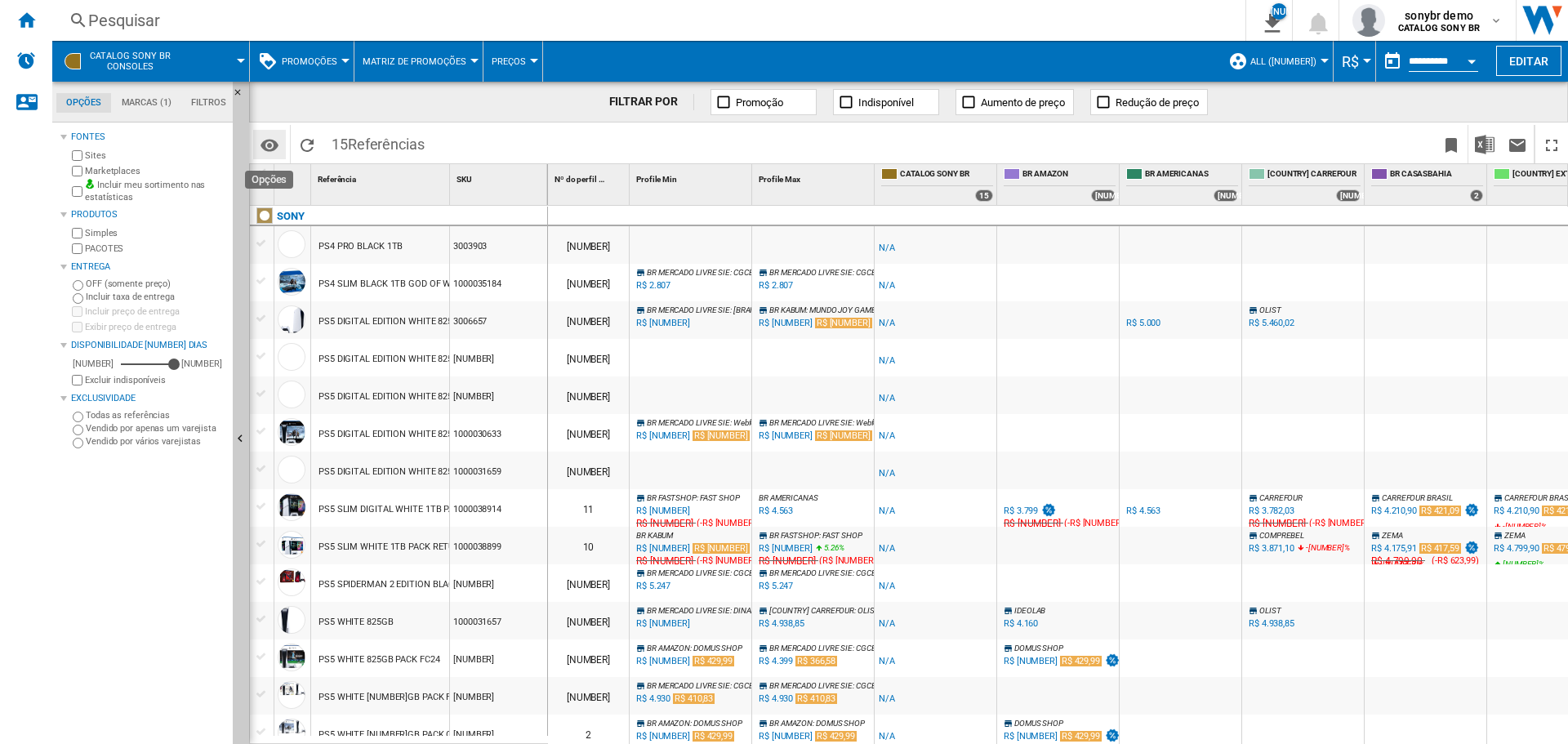 click at bounding box center (270, 145) 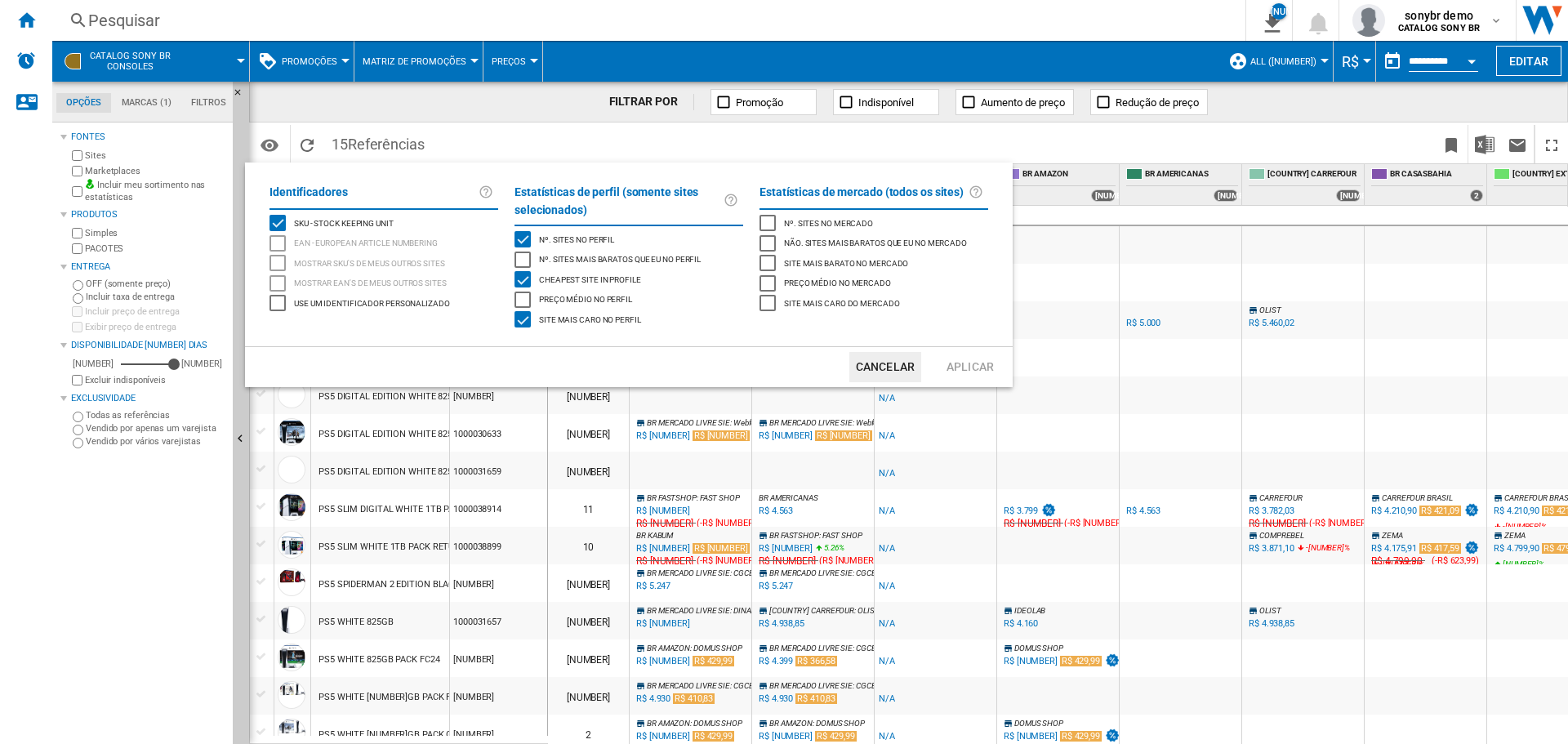 click on "Cancelar" at bounding box center [885, 367] 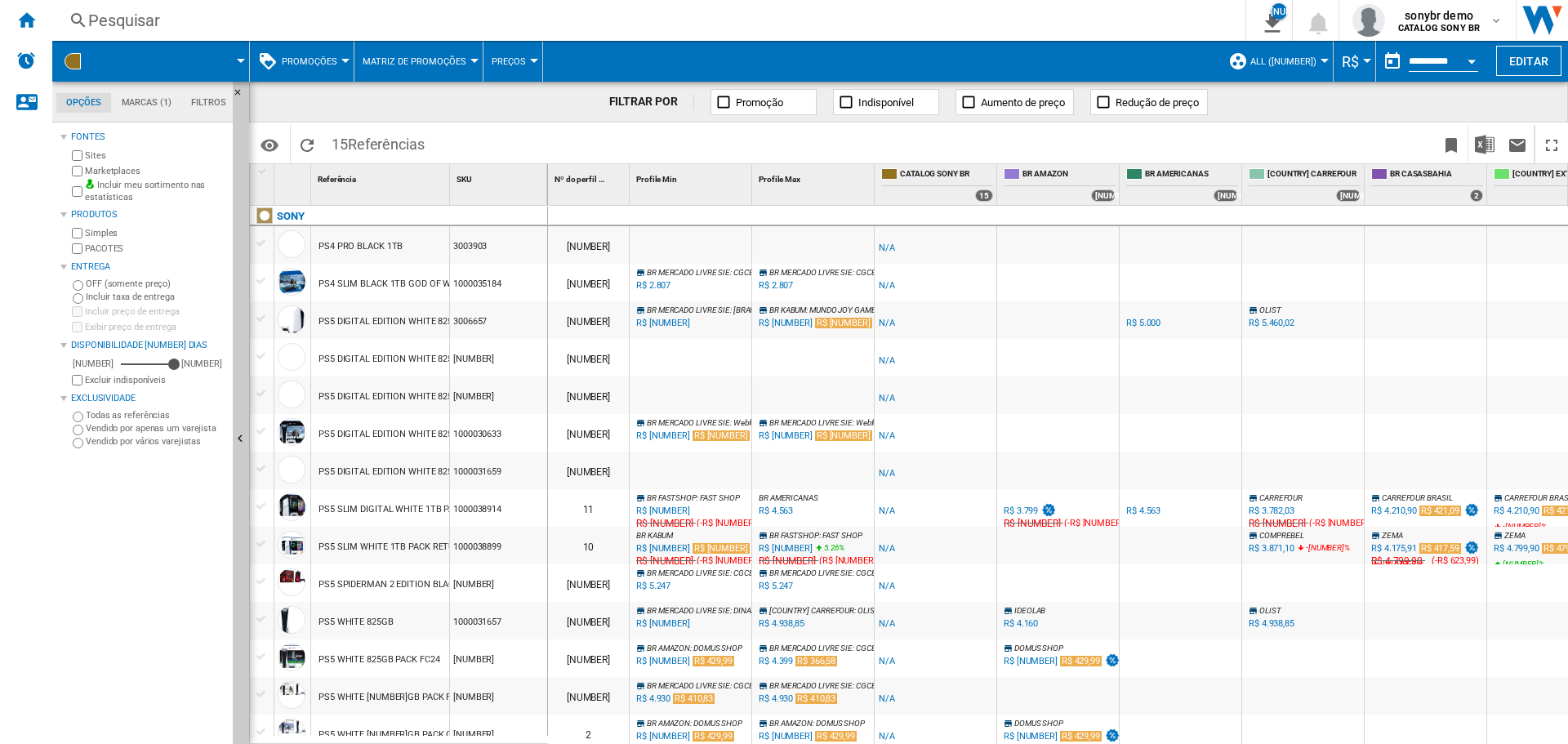 click on "ALL ([NUMBER])" at bounding box center [1276, 61] 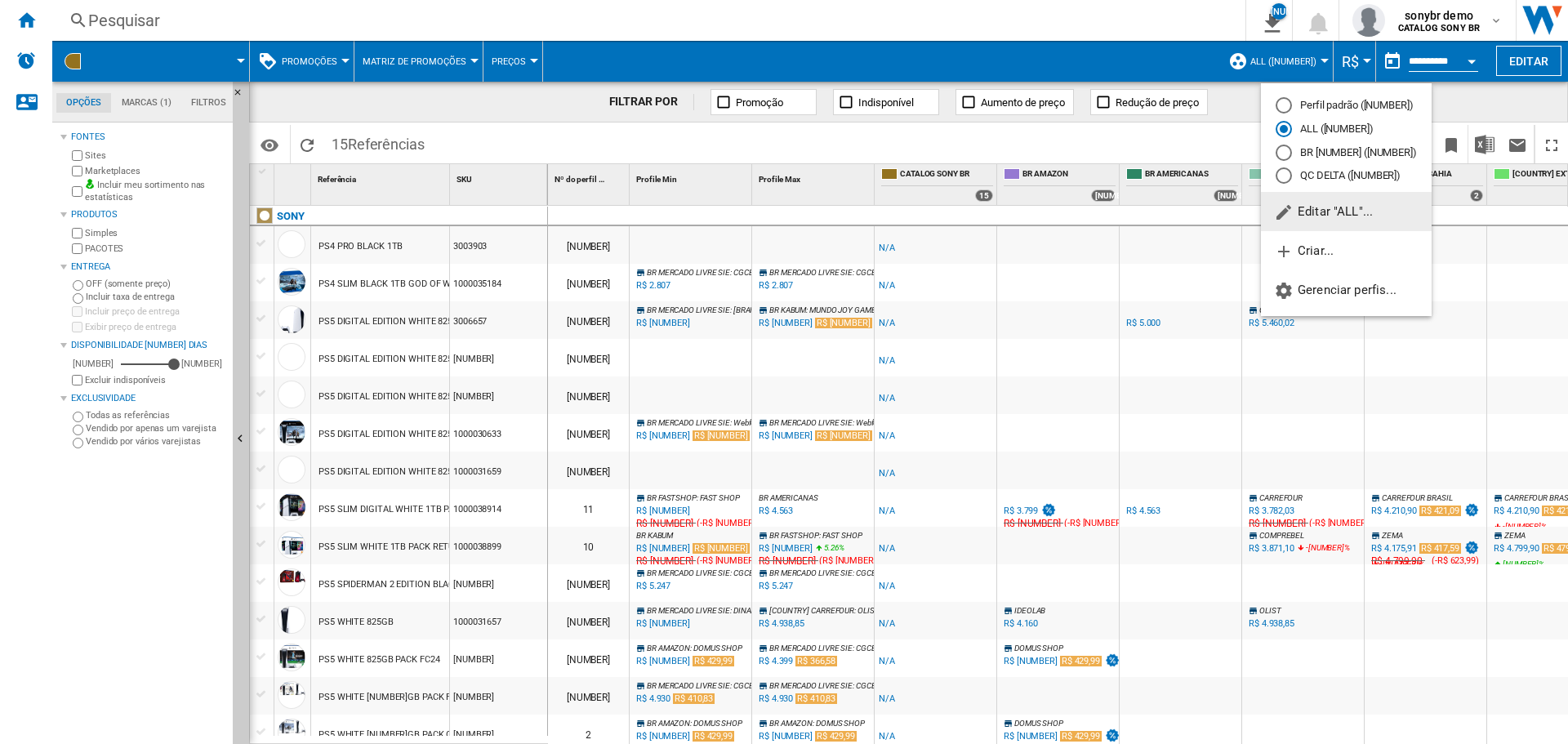 click at bounding box center [784, 372] 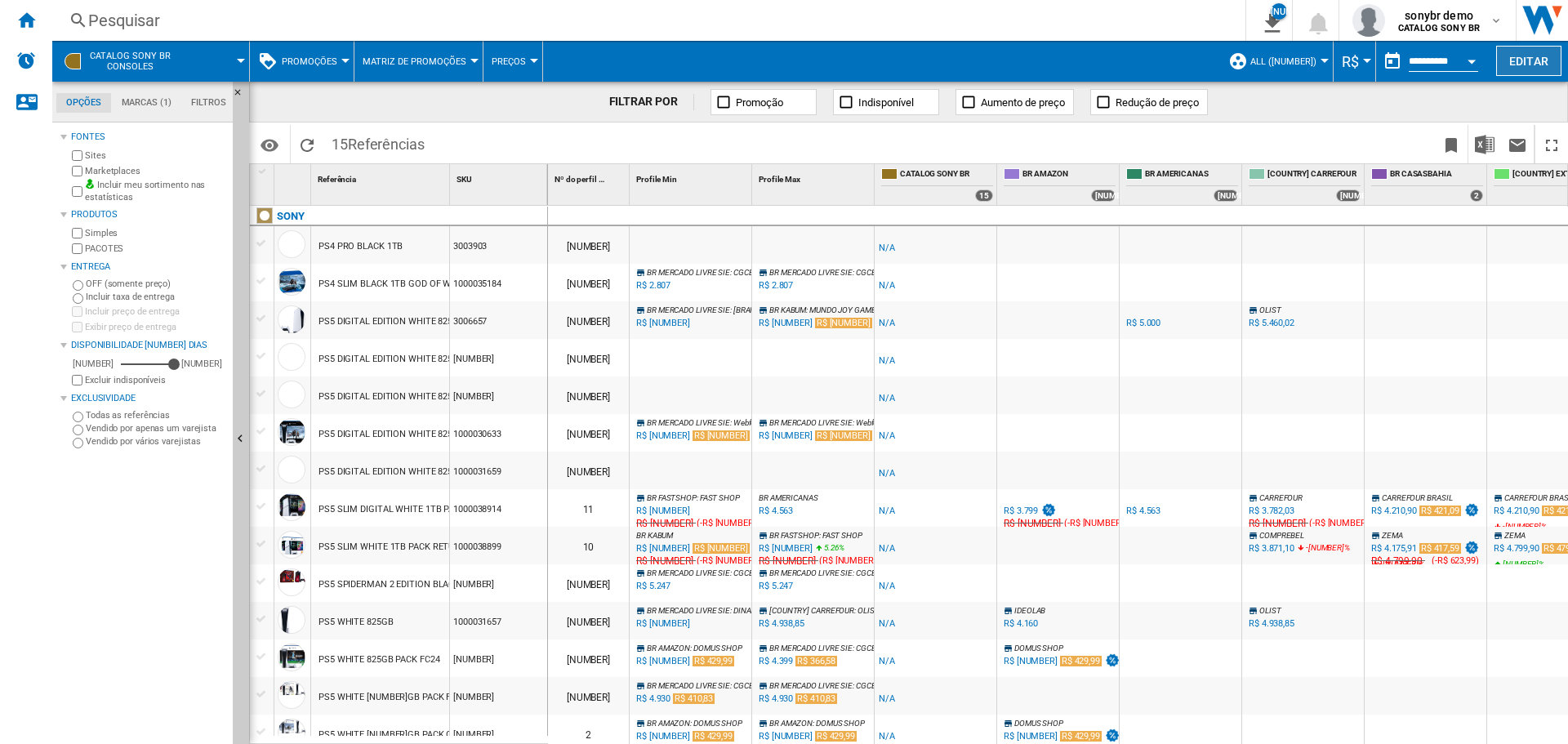 click on "Editar" at bounding box center (1529, 60) 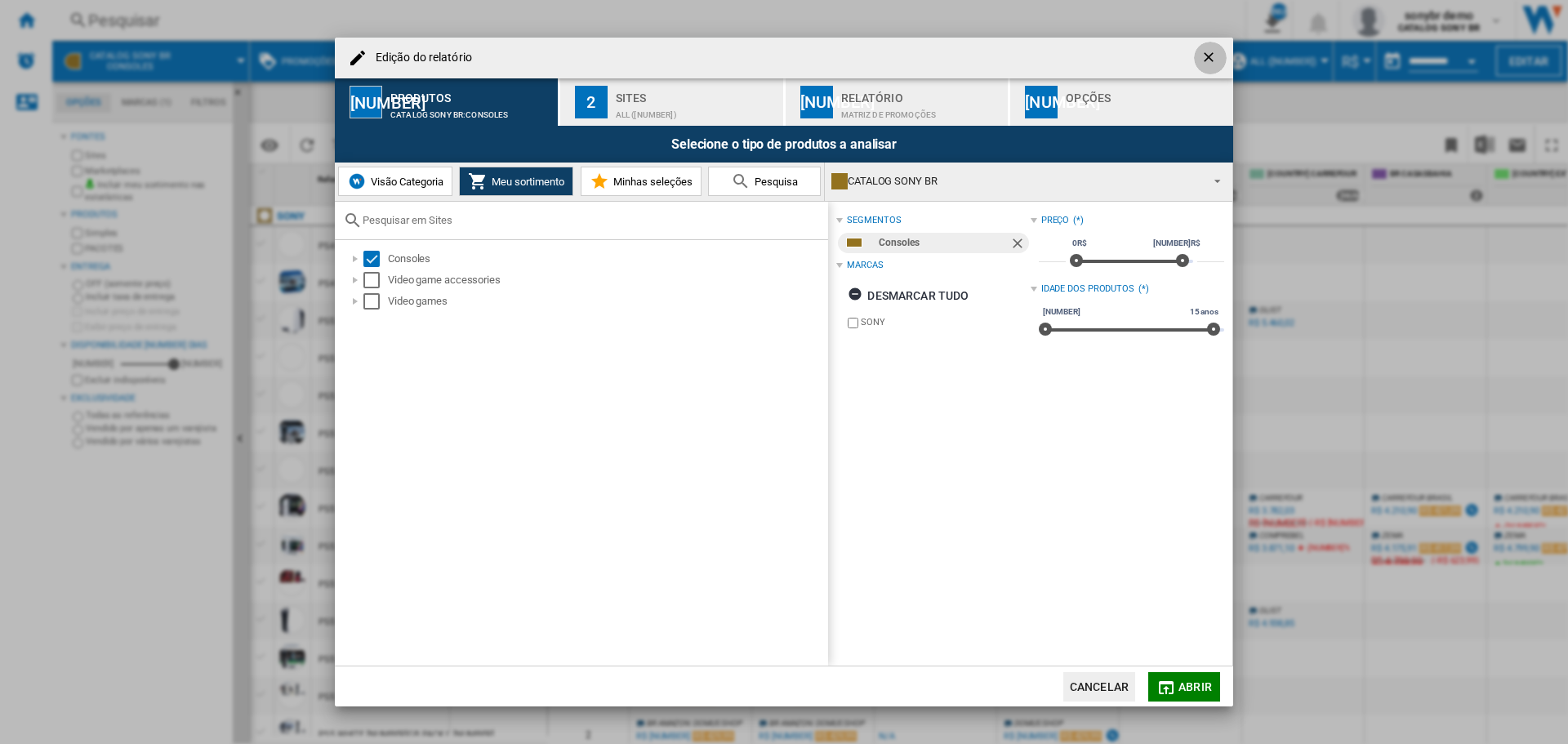 click at bounding box center (1210, 59) 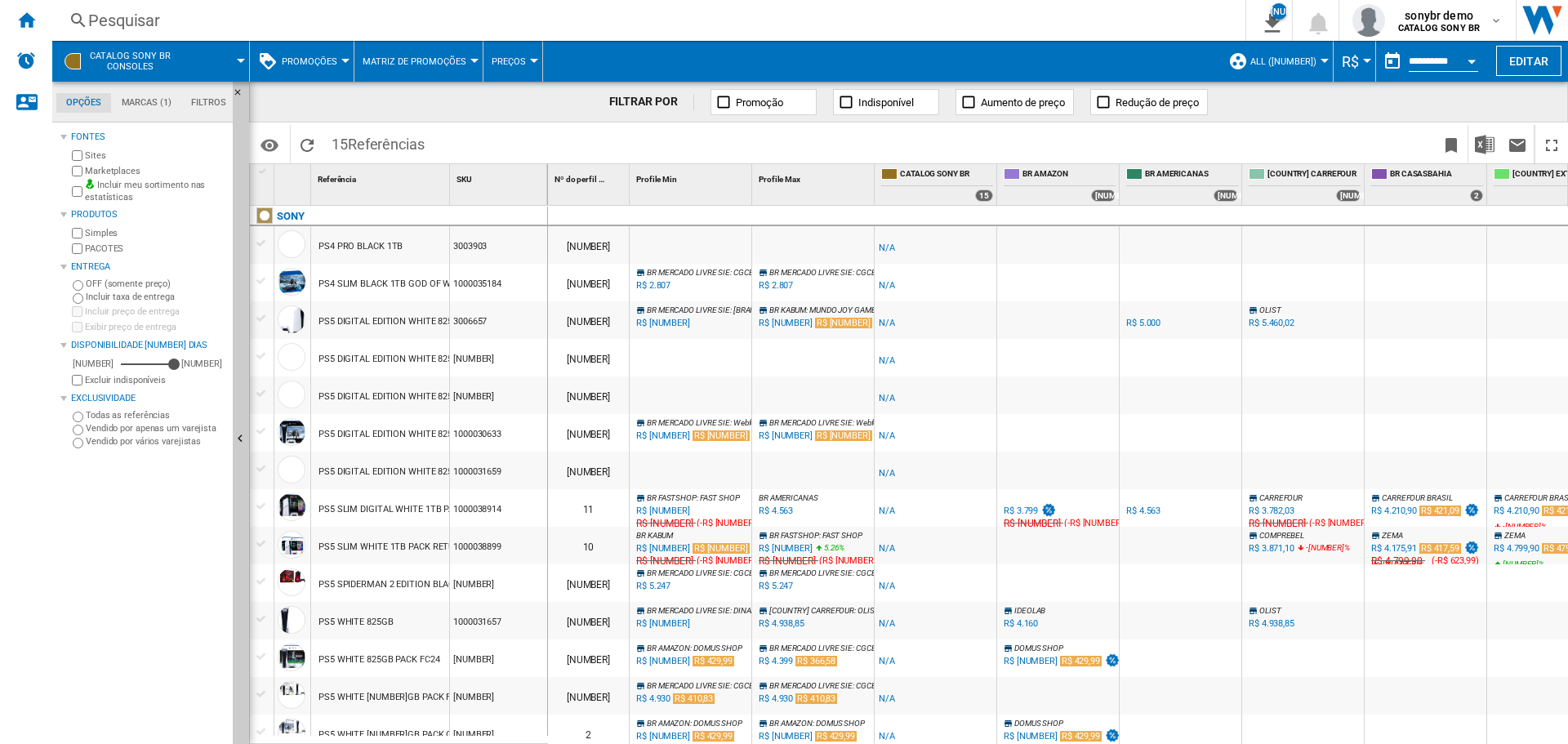 click on "CATALOG SONY [COUNTRY] Consoles" at bounding box center [138, 61] 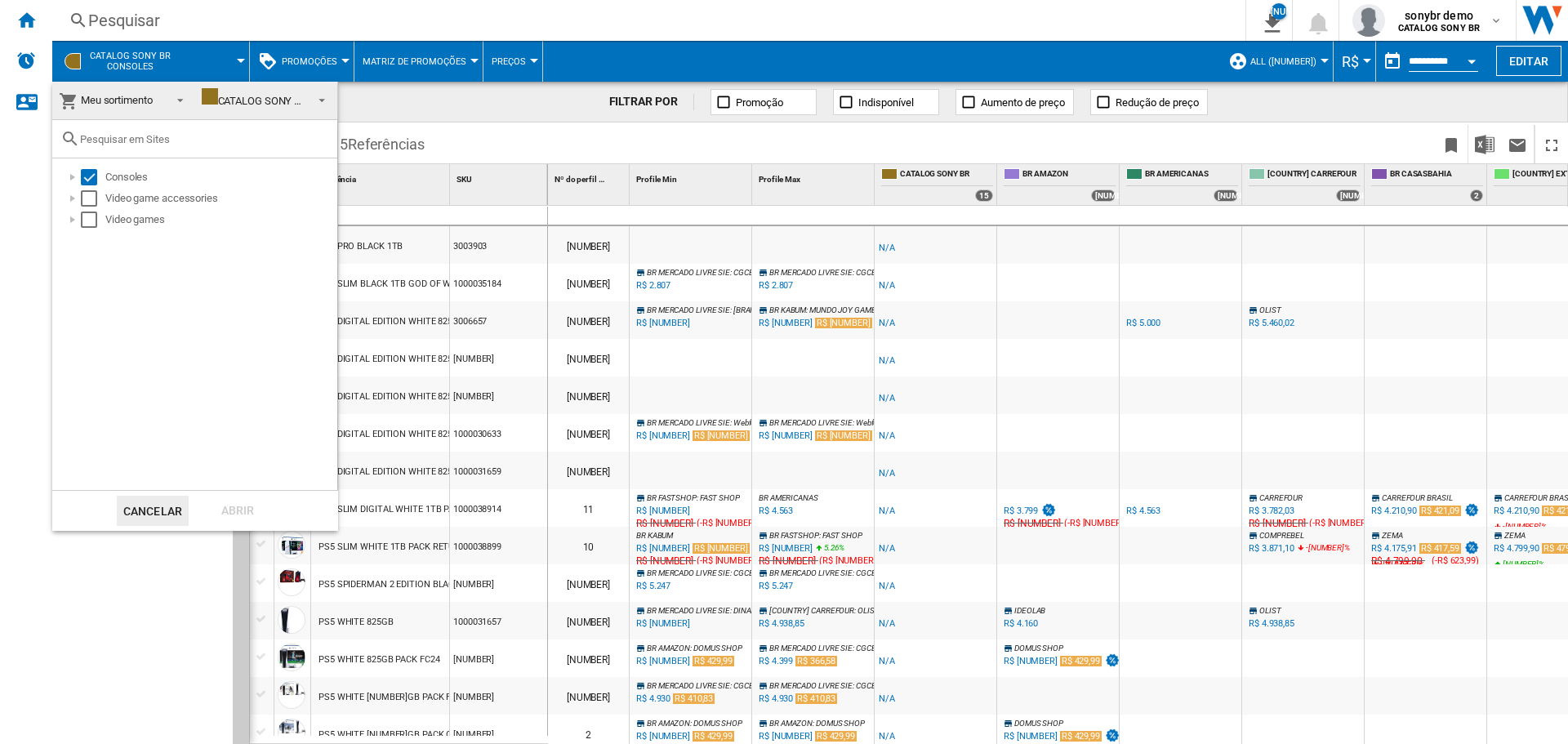 click on "CATALOG SONY BR" at bounding box center (255, 100) 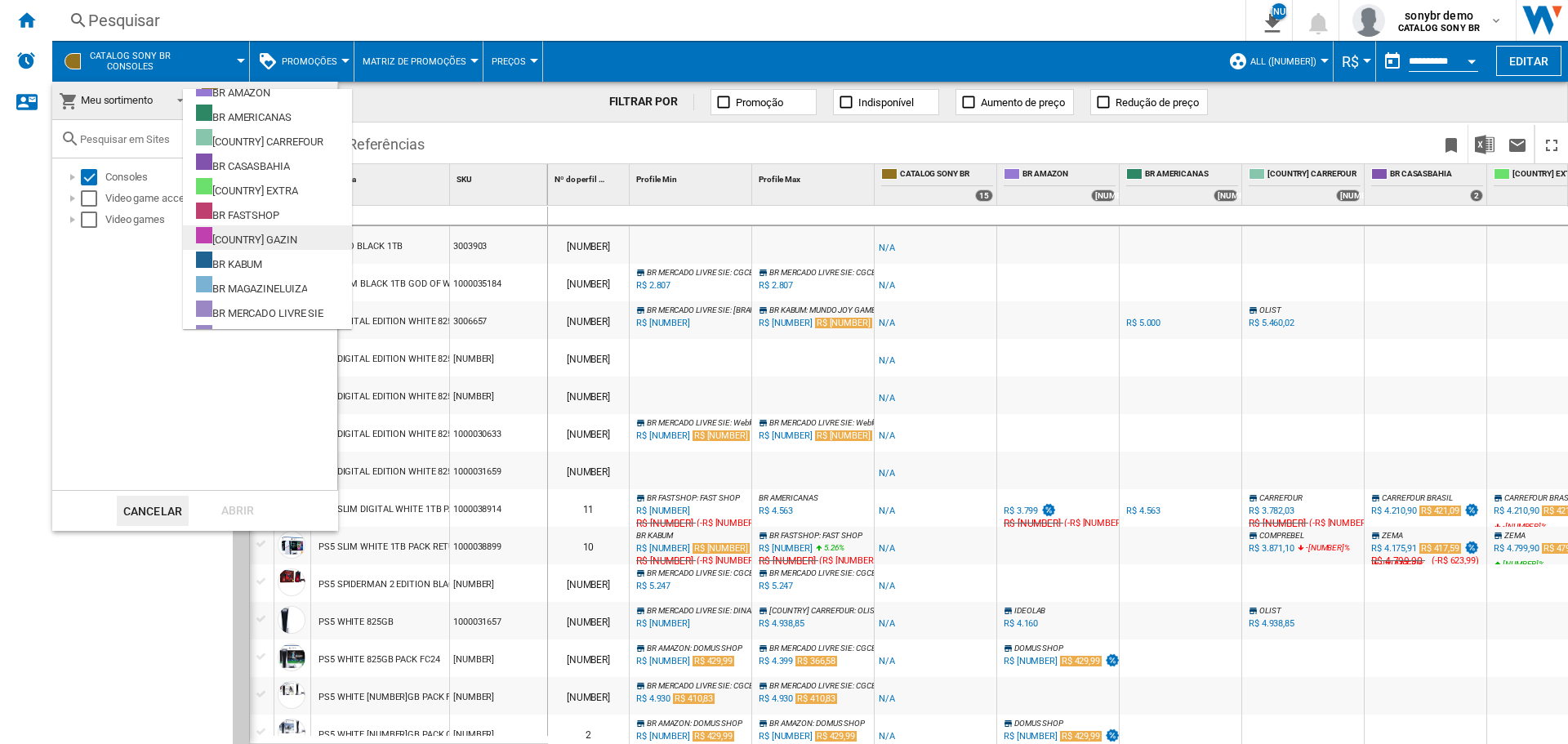 scroll, scrollTop: 0, scrollLeft: 0, axis: both 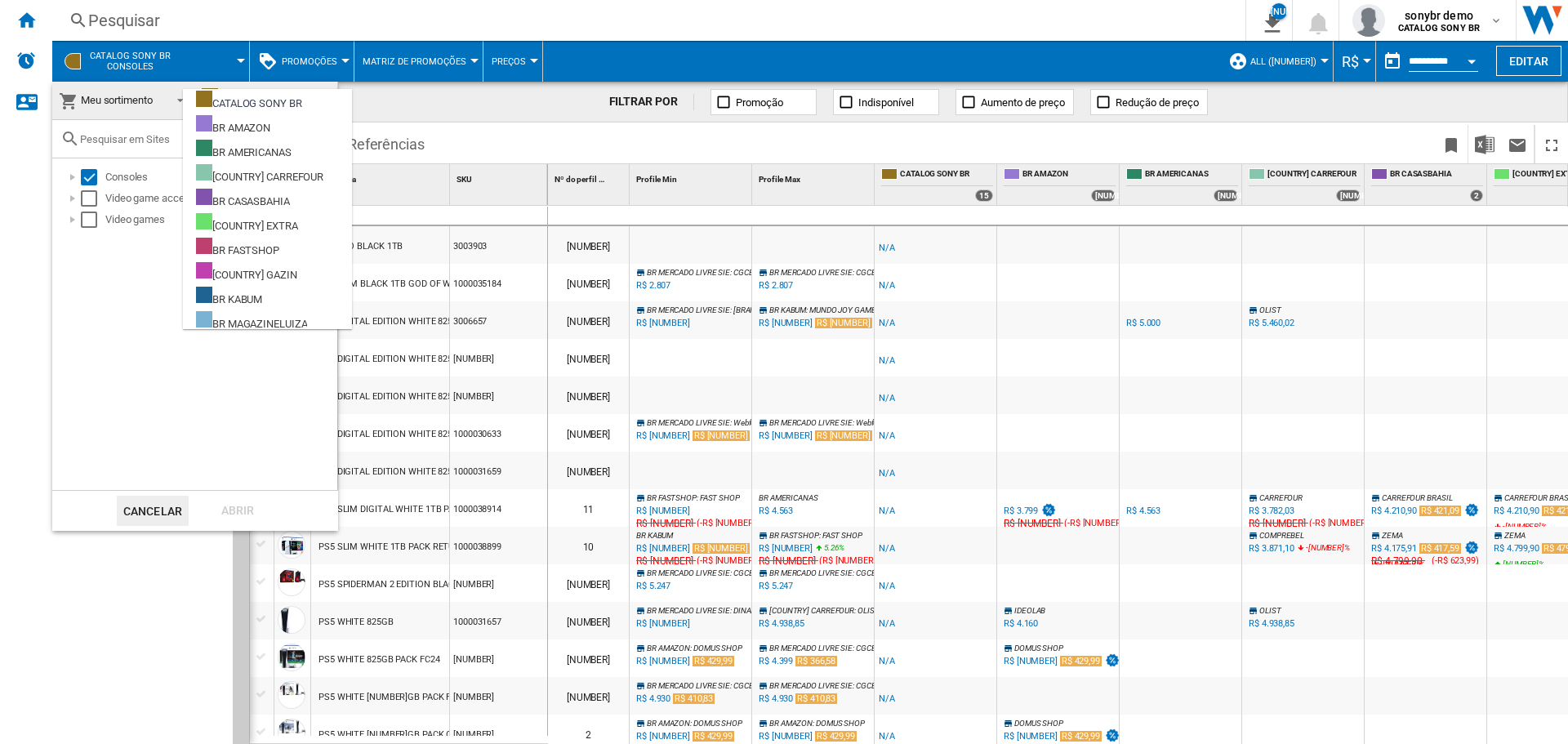 click at bounding box center (784, 372) 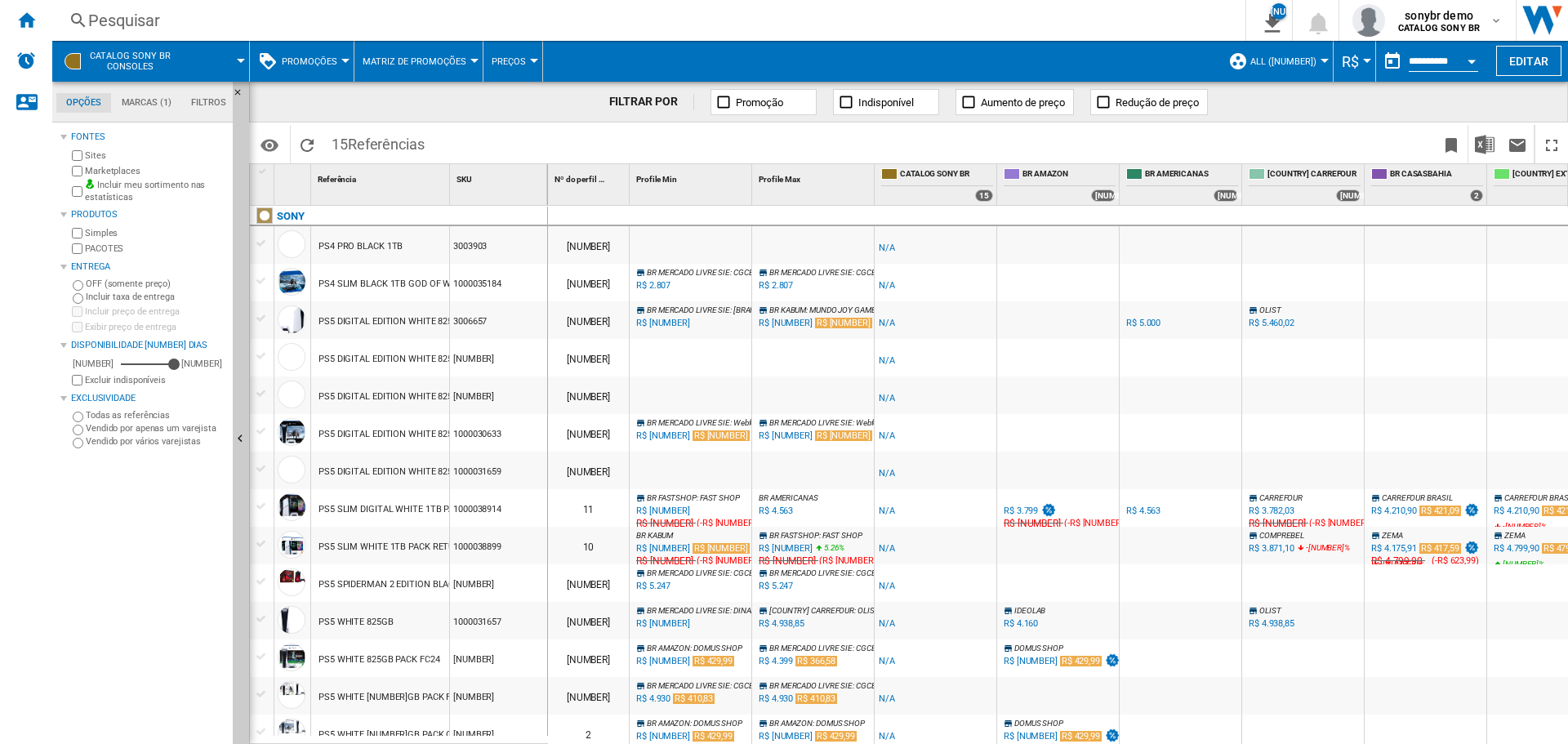 scroll, scrollTop: 50, scrollLeft: 0, axis: vertical 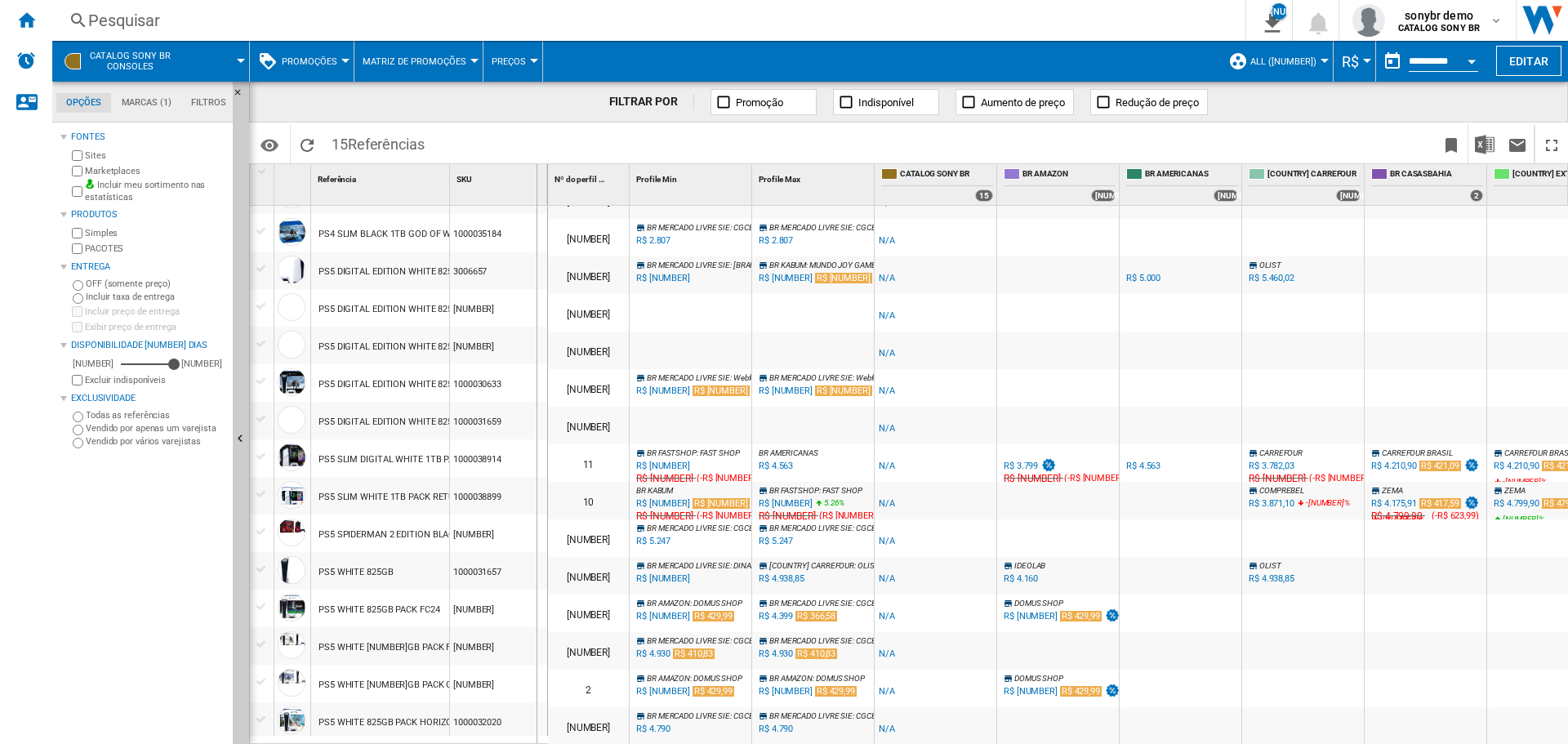 drag, startPoint x: 448, startPoint y: 169, endPoint x: 536, endPoint y: 183, distance: 89.10668 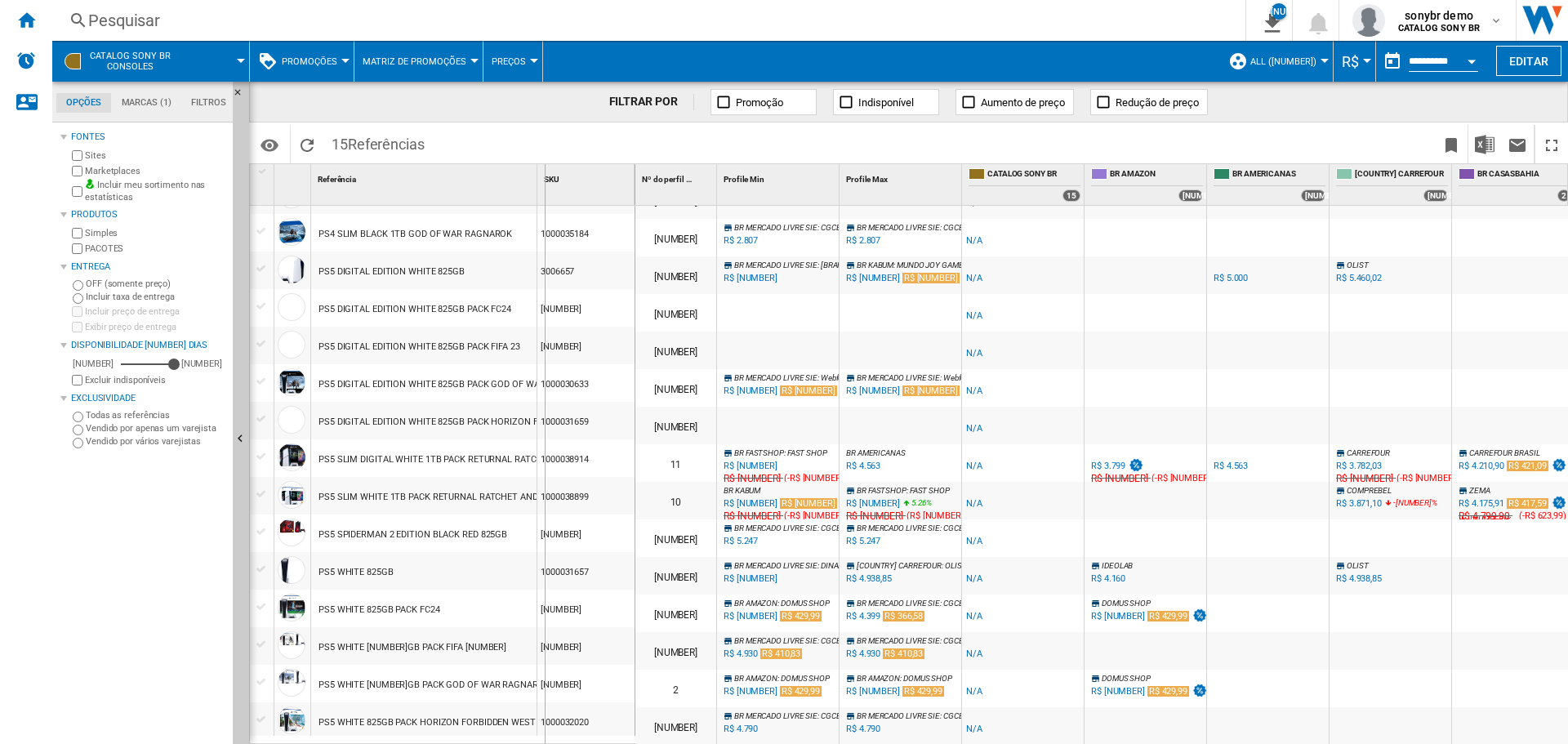 drag, startPoint x: 536, startPoint y: 183, endPoint x: 547, endPoint y: 176, distance: 13.038405 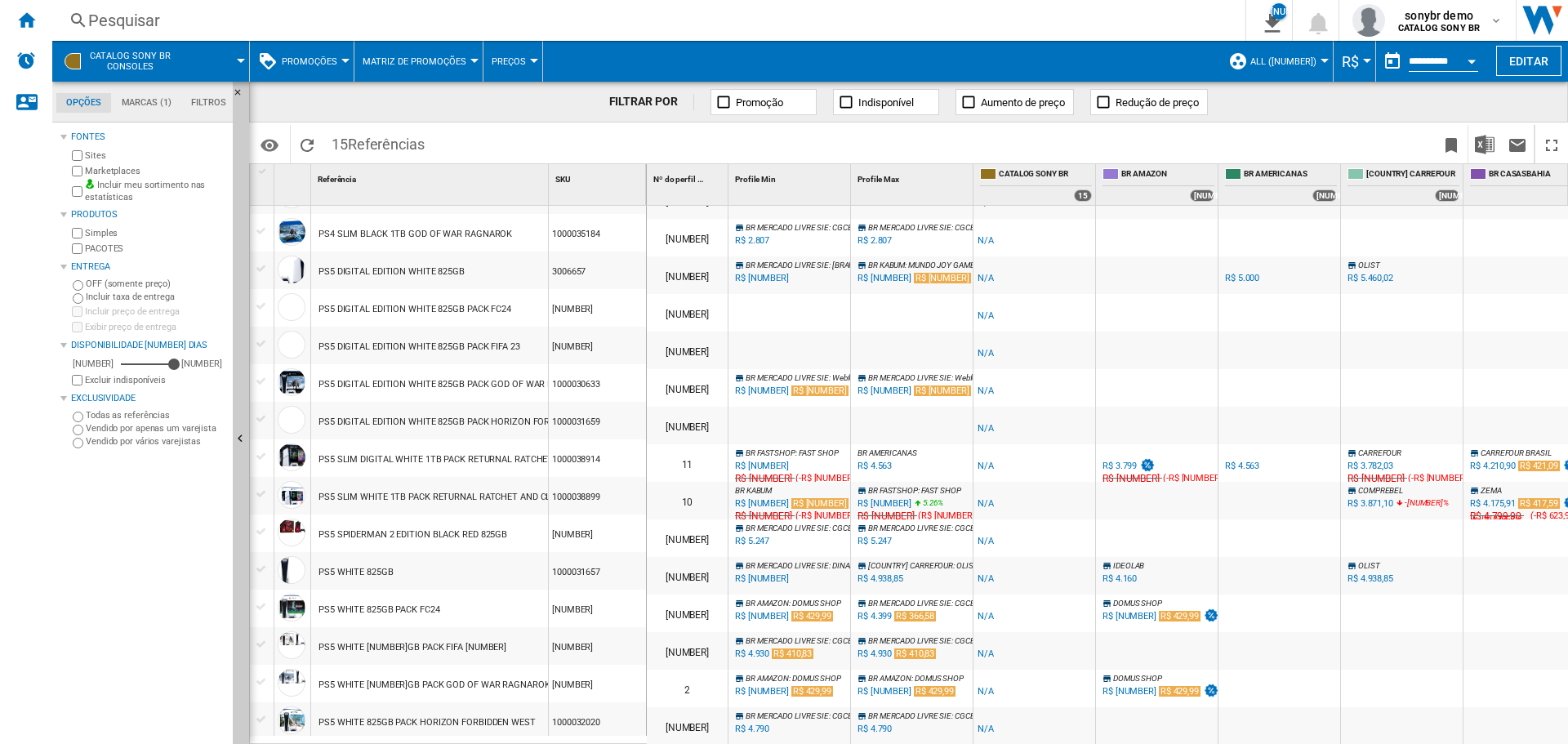 scroll, scrollTop: 50, scrollLeft: 106, axis: both 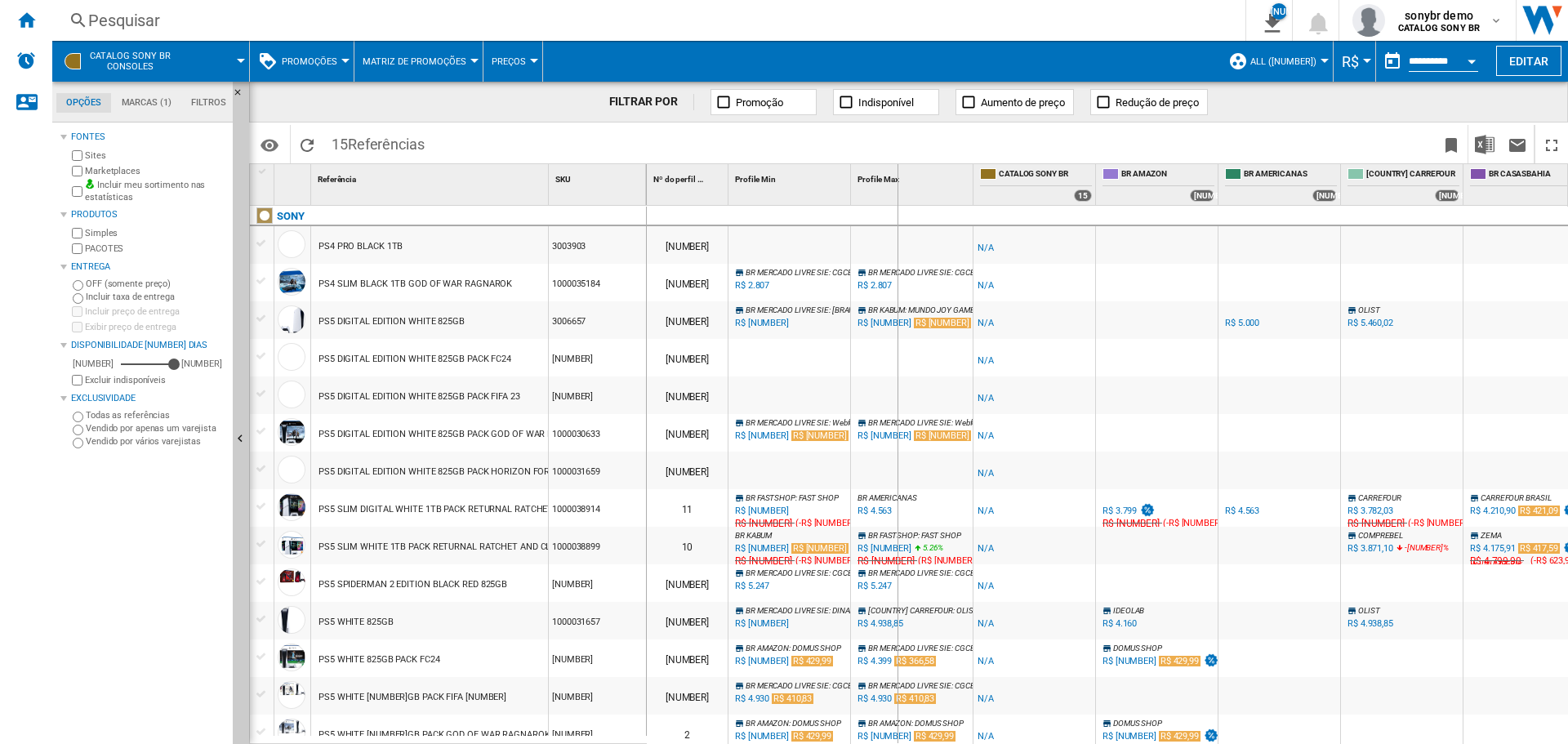 drag, startPoint x: 852, startPoint y: 182, endPoint x: 897, endPoint y: 180, distance: 45.04442 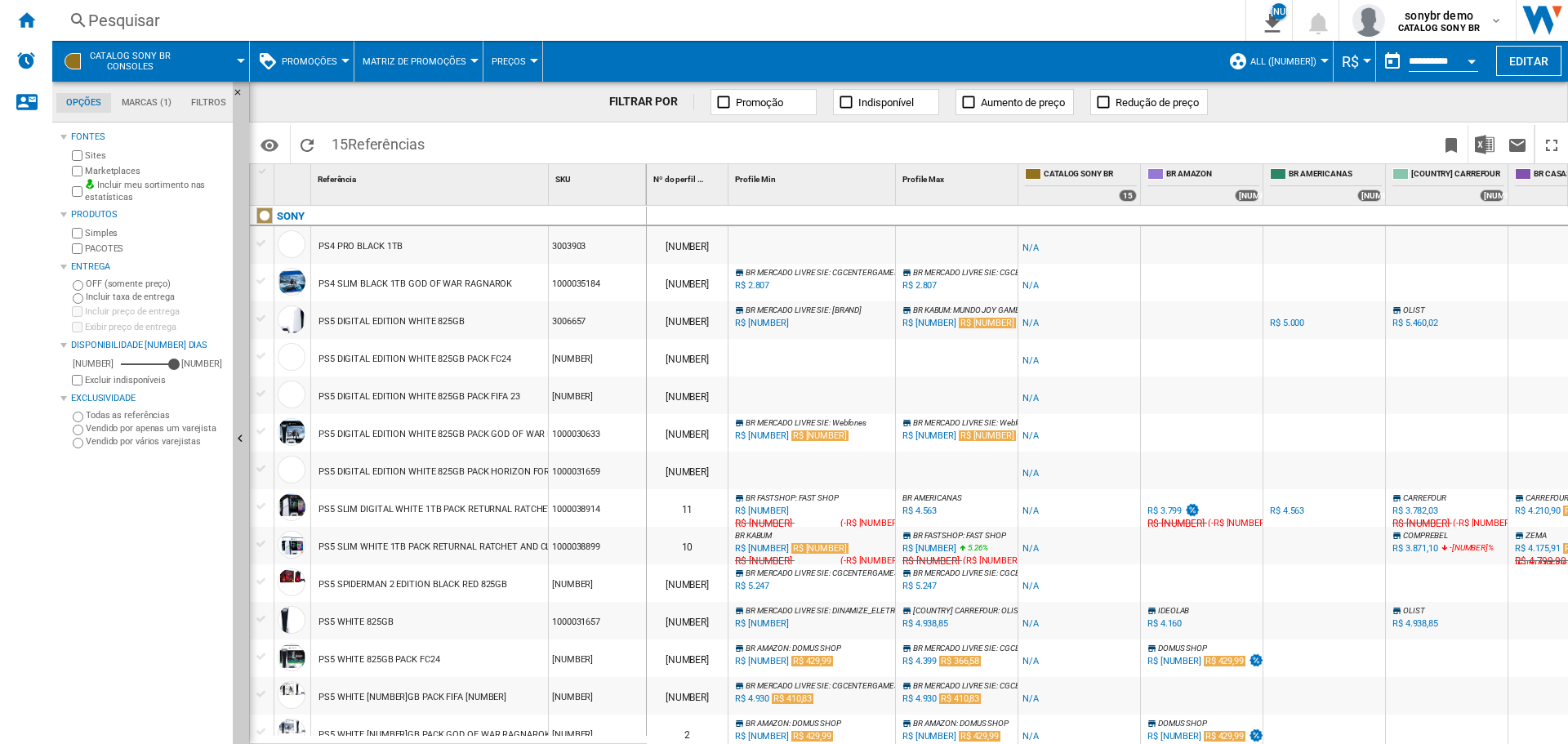 click on "PS4 SLIM BLACK 1TB GOD OF WAR RAGNAROK" at bounding box center (430, 283) 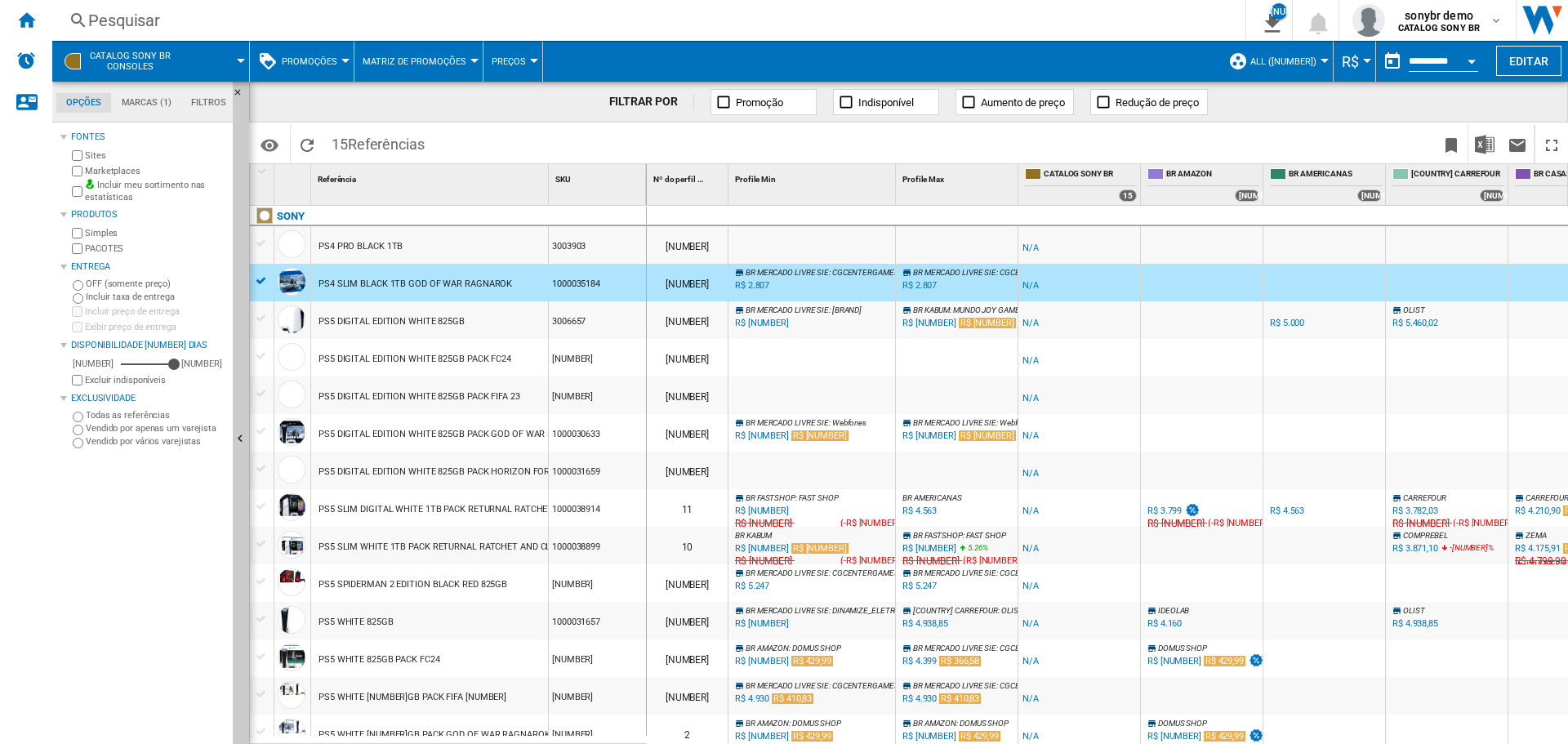 drag, startPoint x: 709, startPoint y: 314, endPoint x: 719, endPoint y: 303, distance: 14.866069 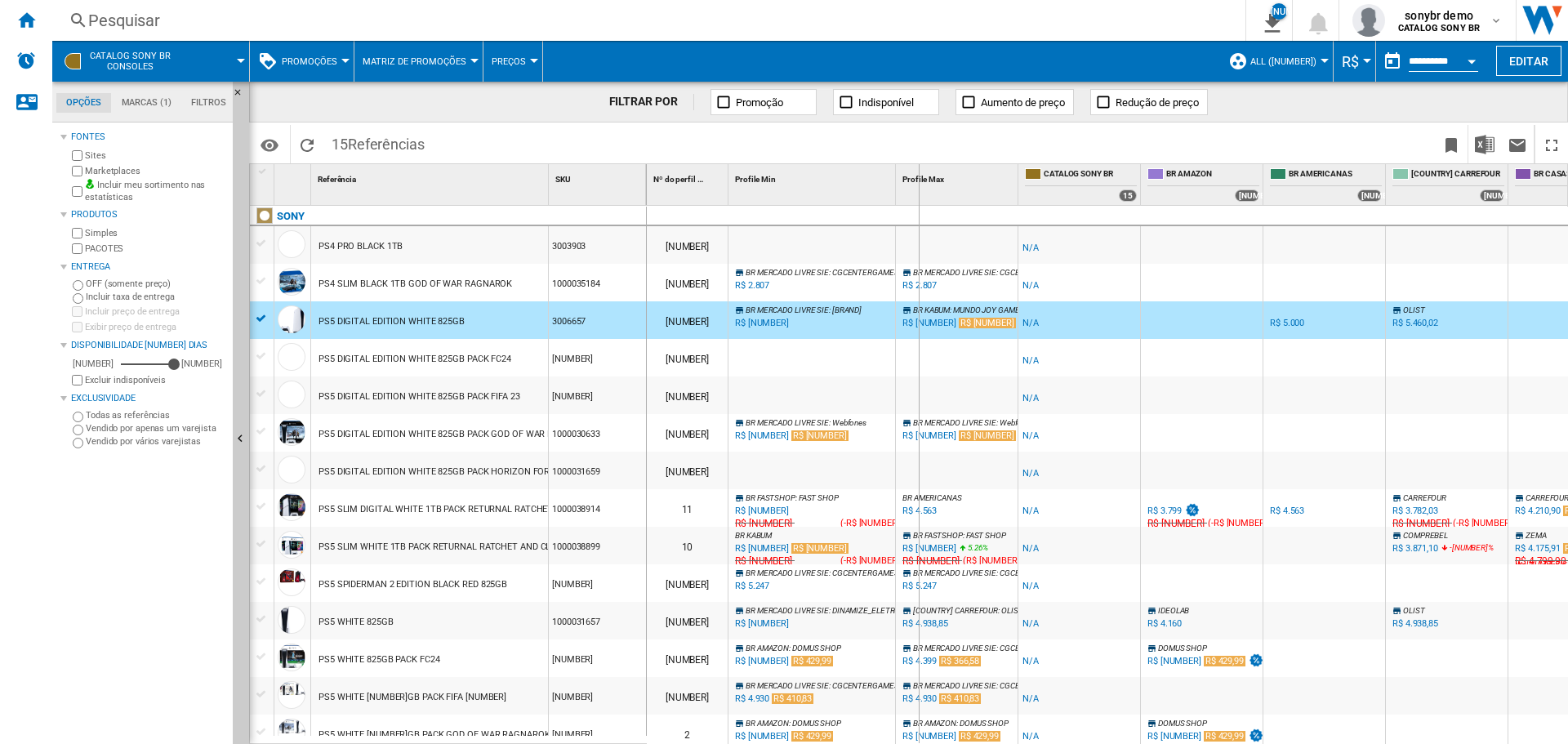 drag, startPoint x: 898, startPoint y: 185, endPoint x: 949, endPoint y: 185, distance: 51 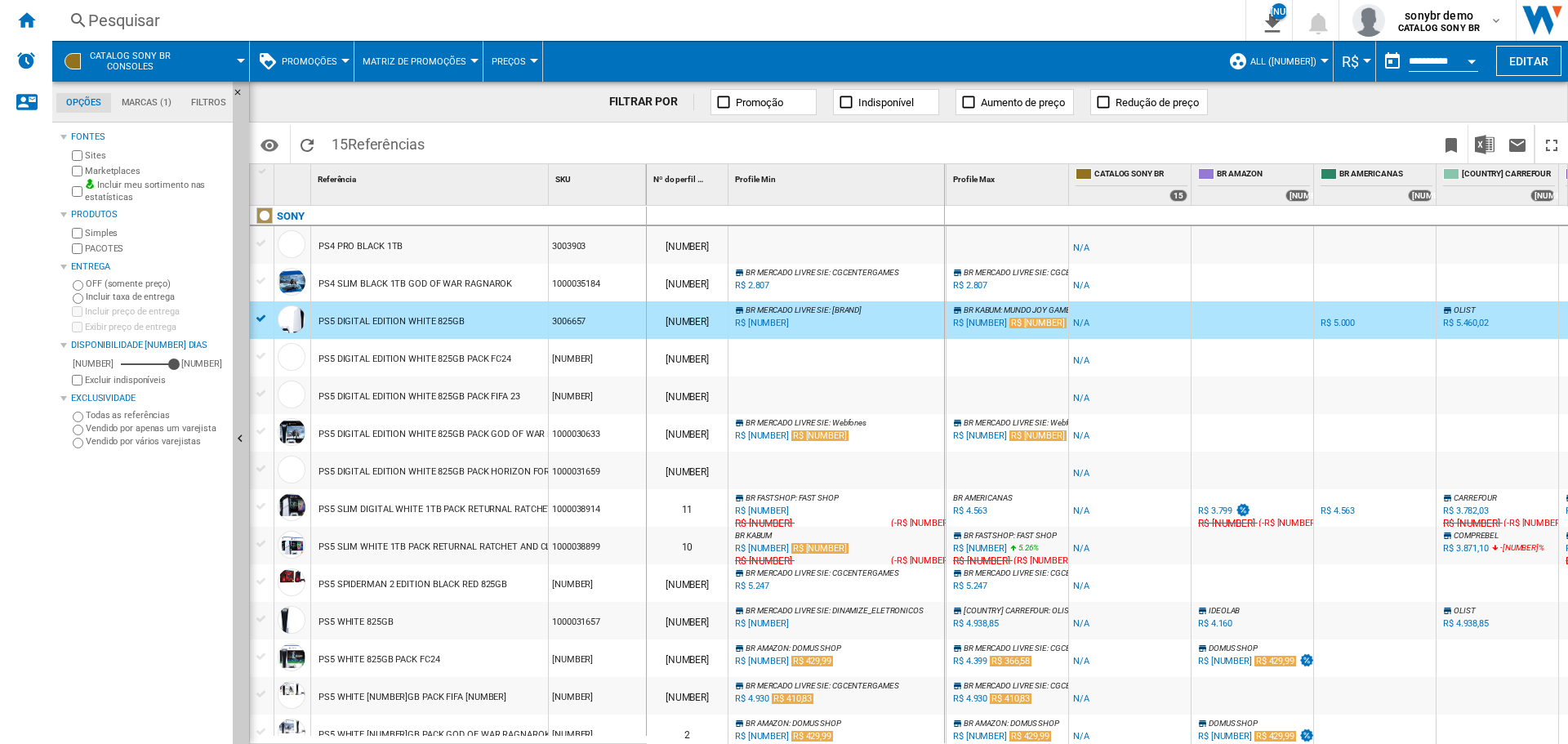 click on "Nº do perfil     1 Profile Min     1 Profile Max     1
CATALOG SONY BR
15
BR AMAZON
4
BRAMERICANAS
5
BR CARREFOUR
4
BR CASASBAHIA
2
BR EXTRA
2
BR FASTSHOP
2
BRGazin
2
BR KABUM
3" at bounding box center (1592, 185) 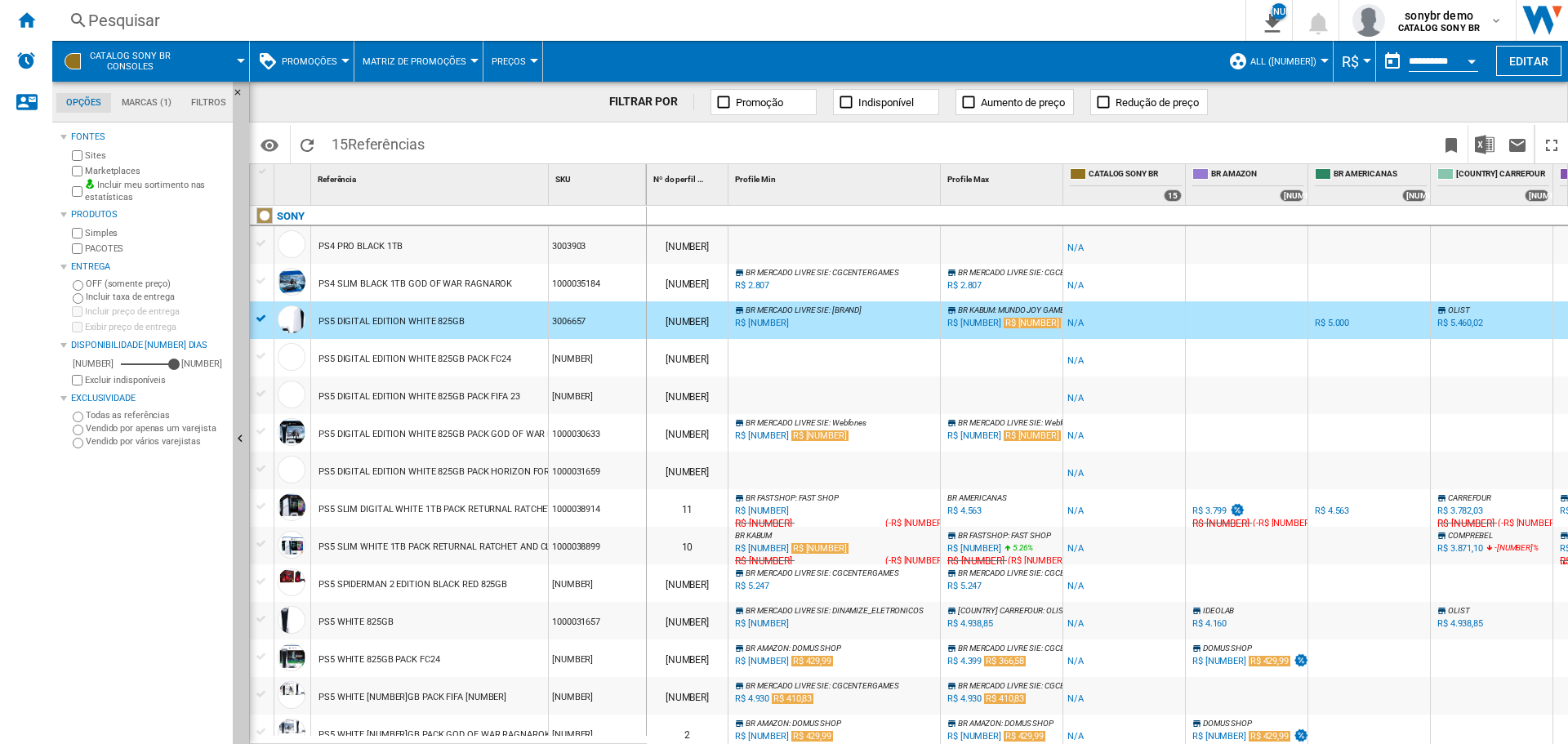 scroll, scrollTop: 0, scrollLeft: 224, axis: horizontal 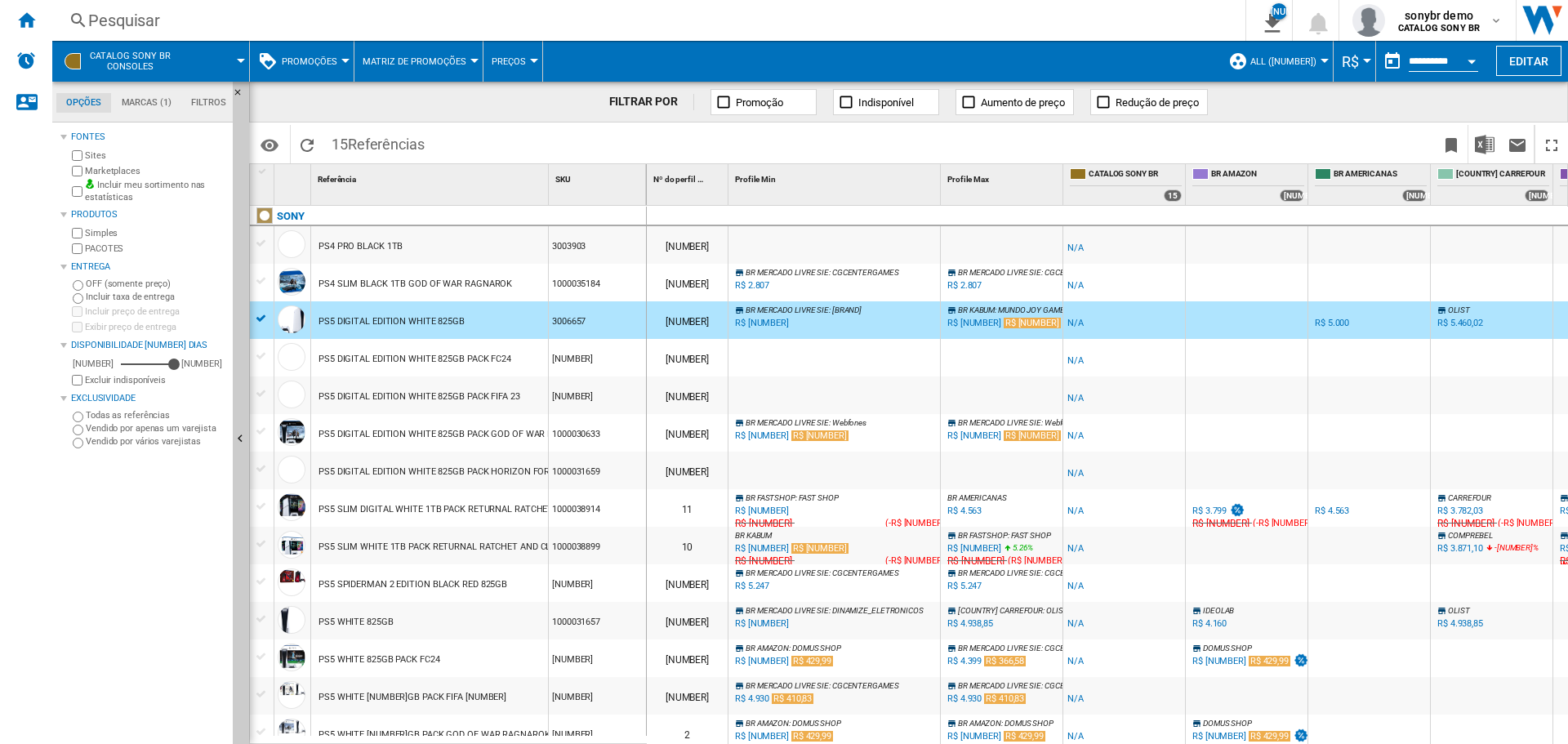 click on "R$ [NUMBER]" at bounding box center [974, 323] 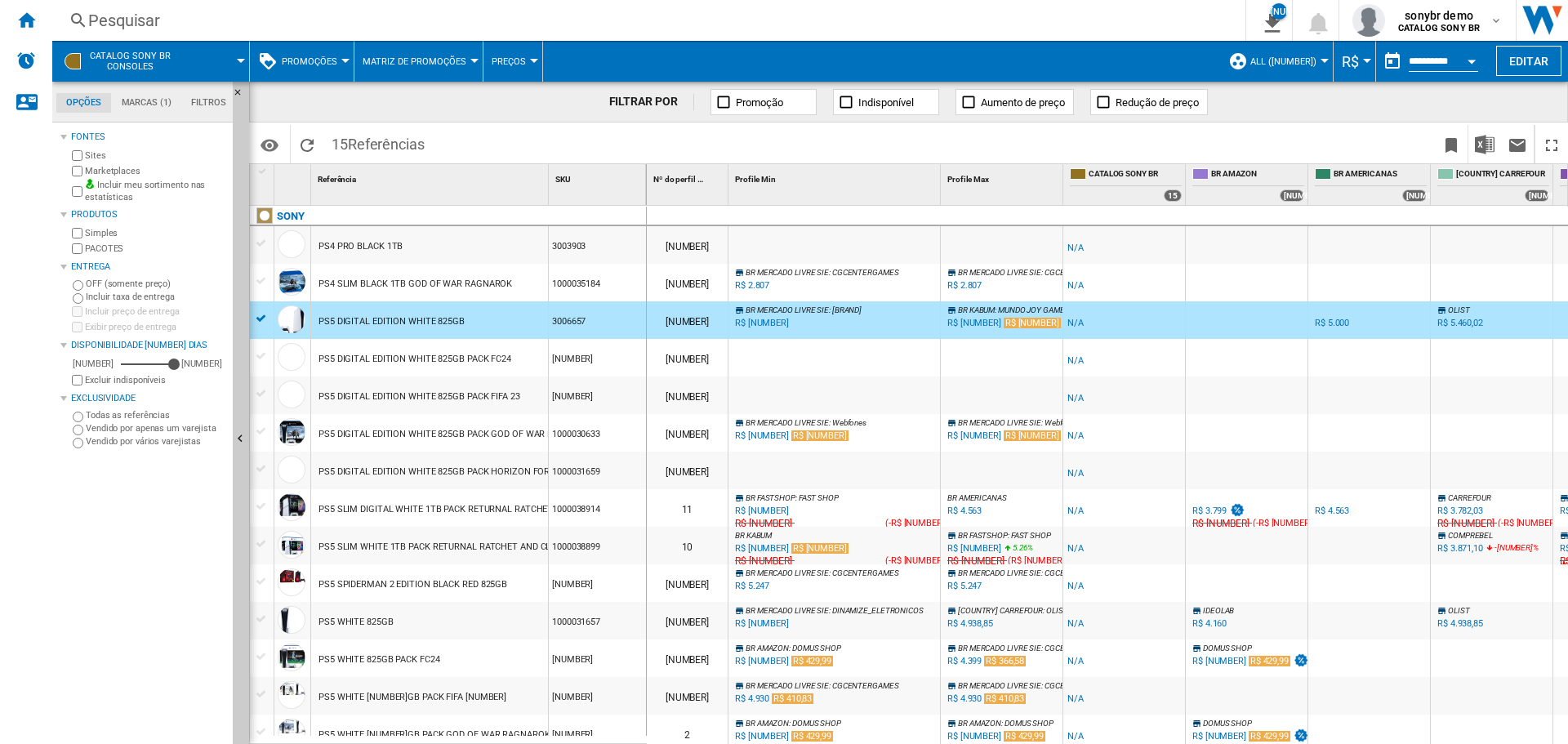 scroll, scrollTop: 0, scrollLeft: 440, axis: horizontal 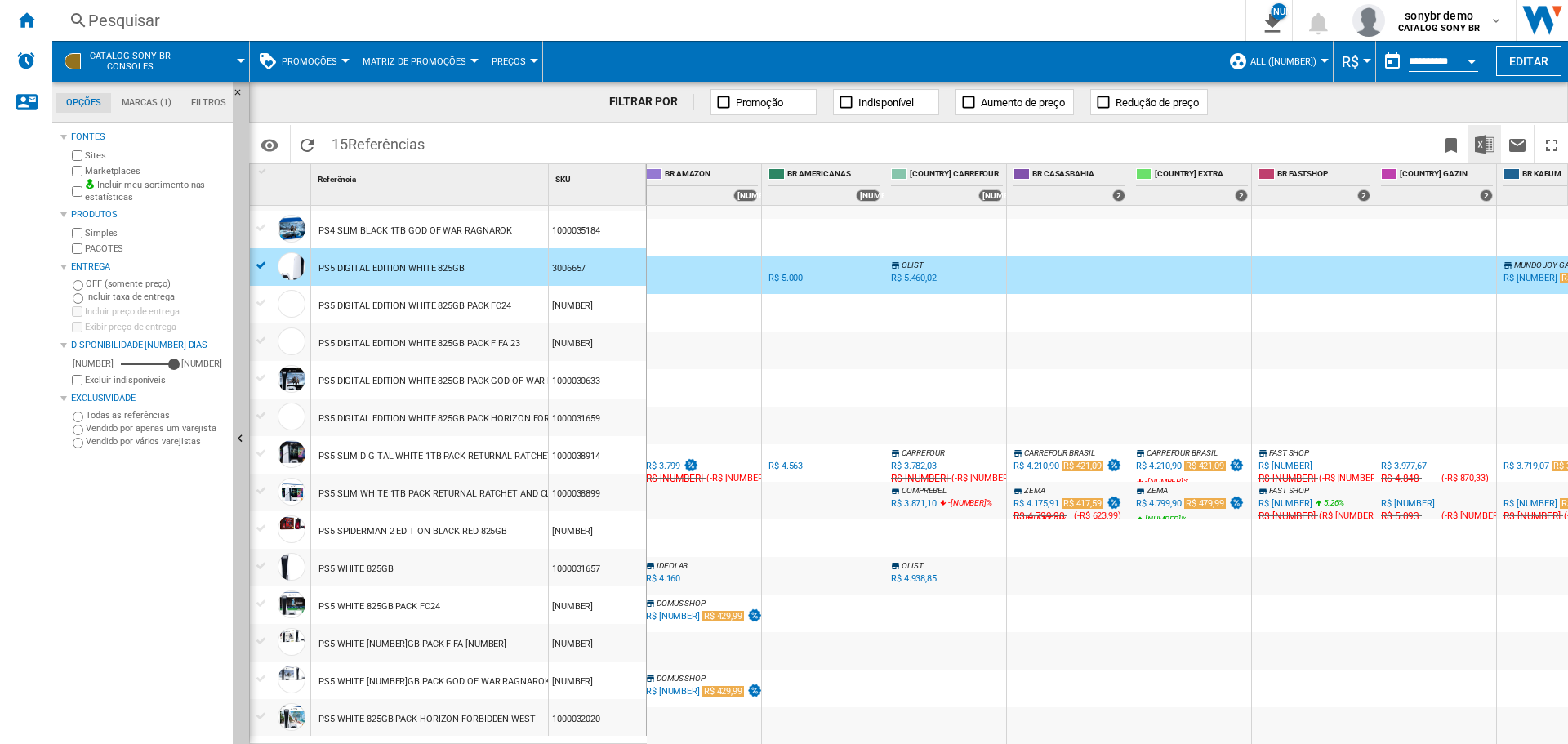 click at bounding box center (1485, 145) 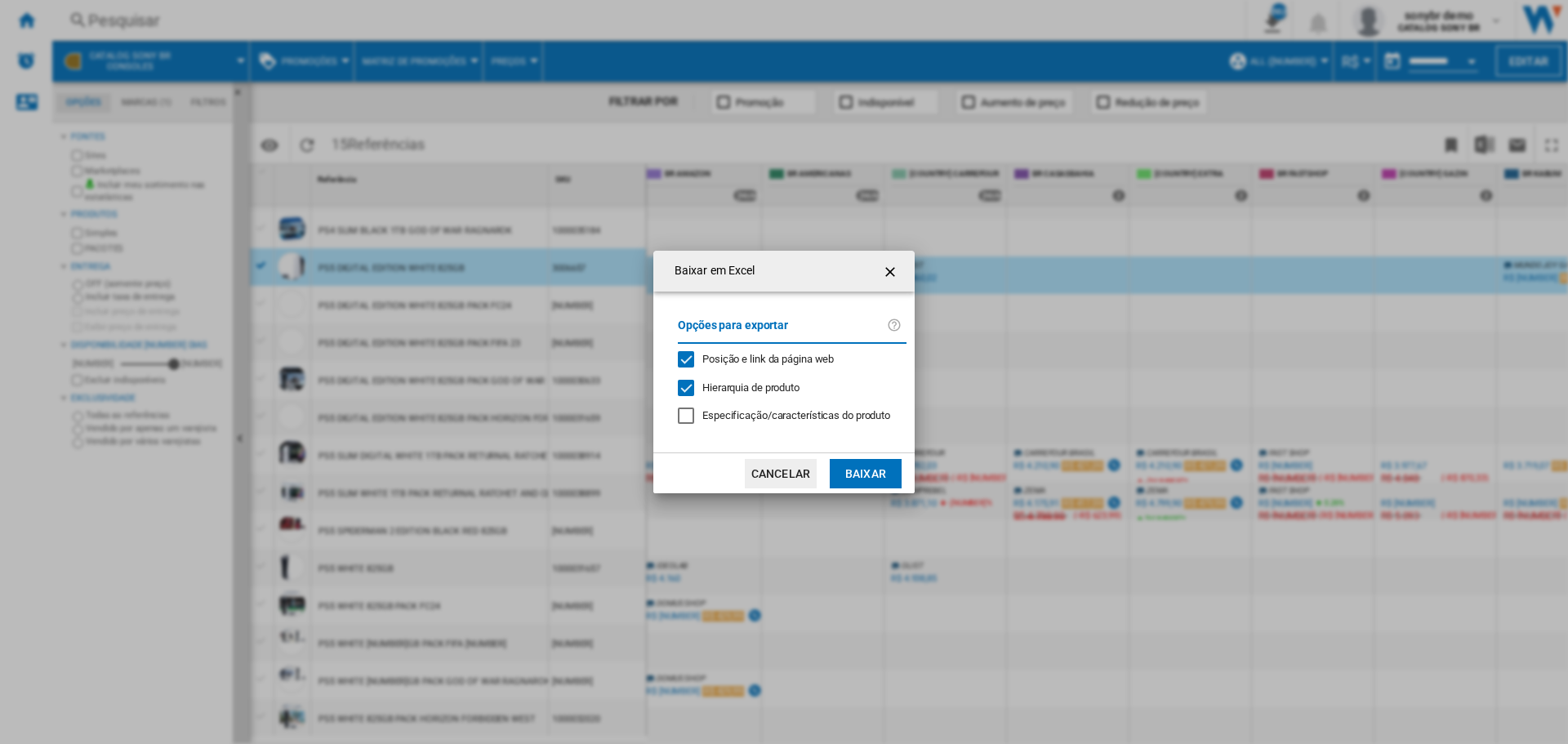 click on "Baixar" at bounding box center [866, 474] 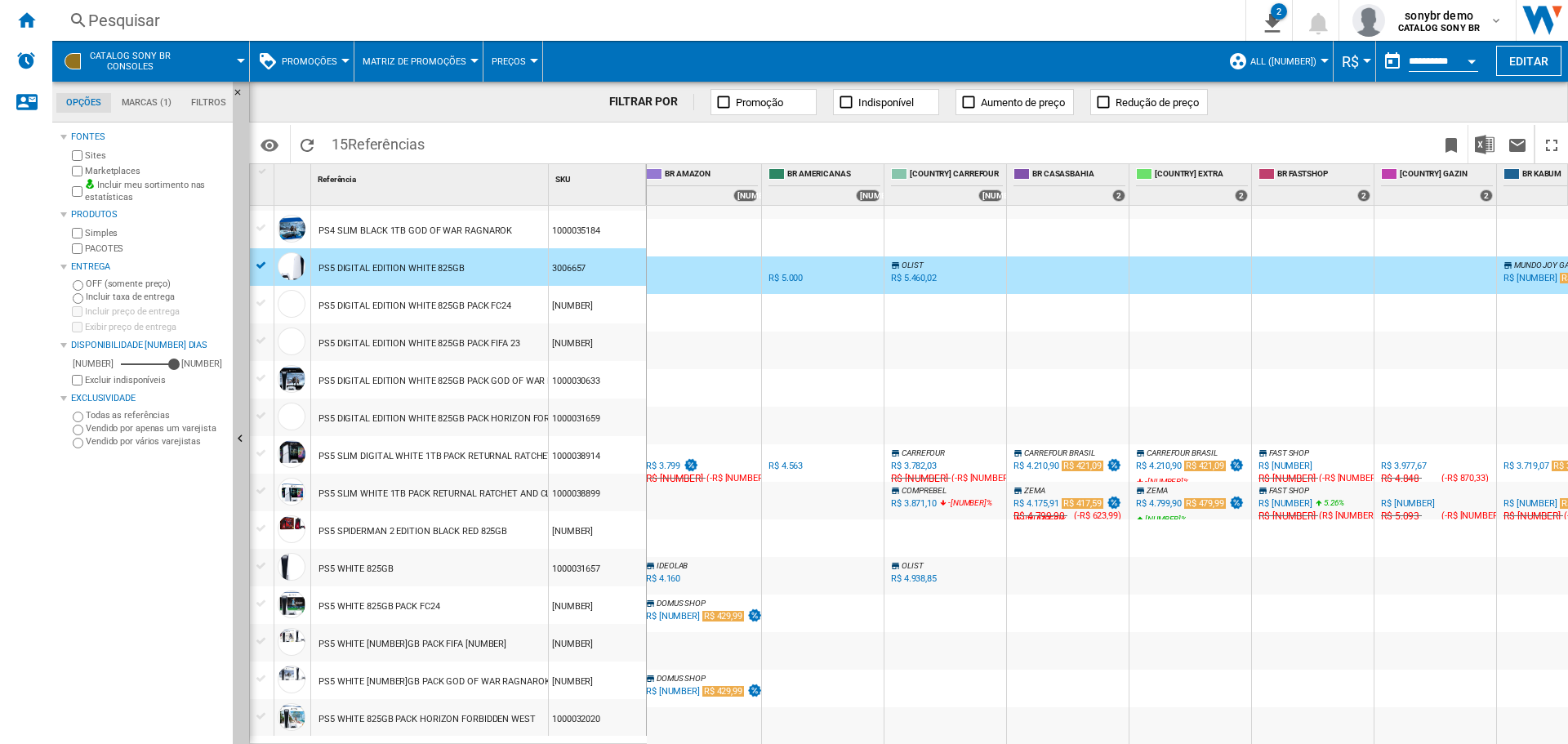 click at bounding box center (1184, 144) 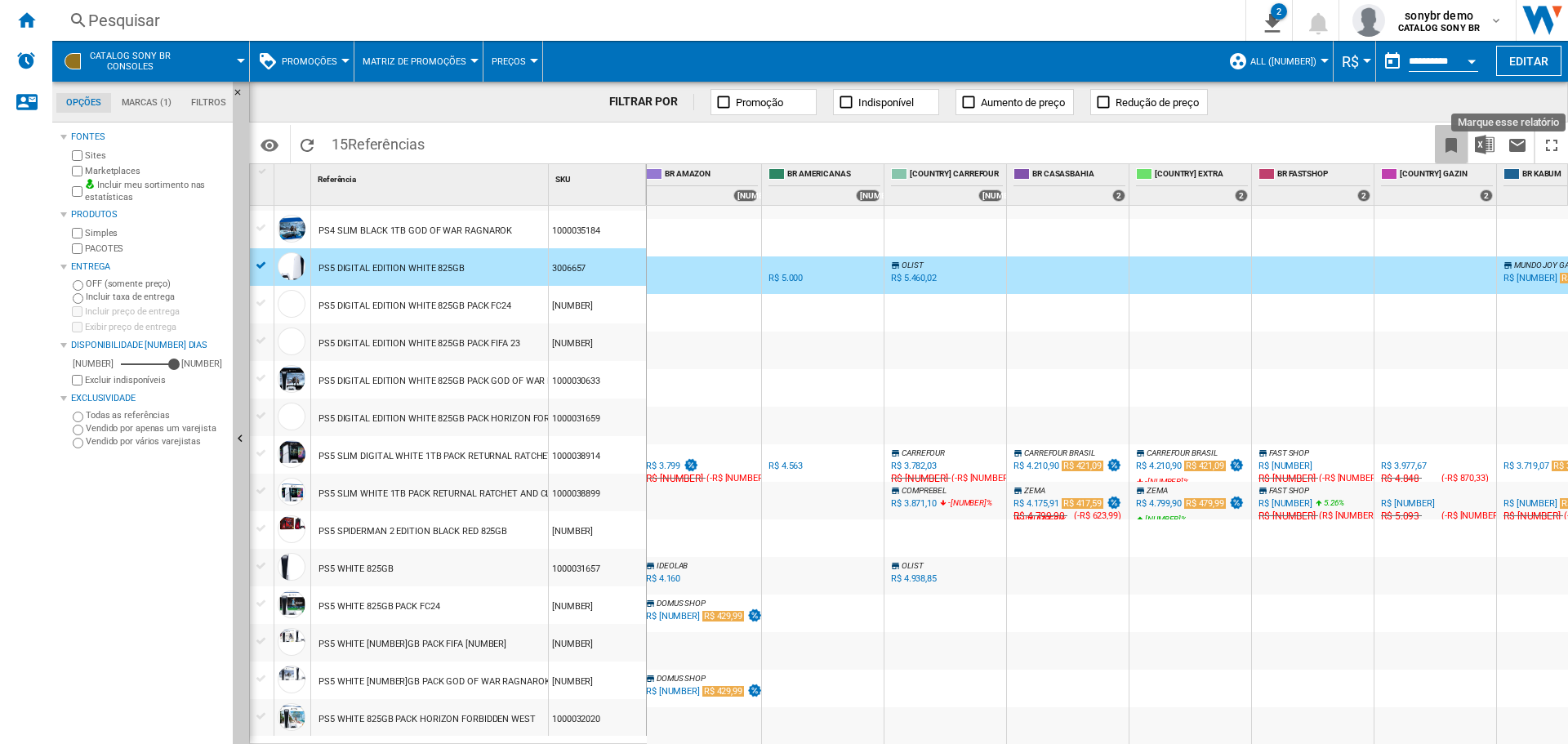 click at bounding box center (1451, 145) 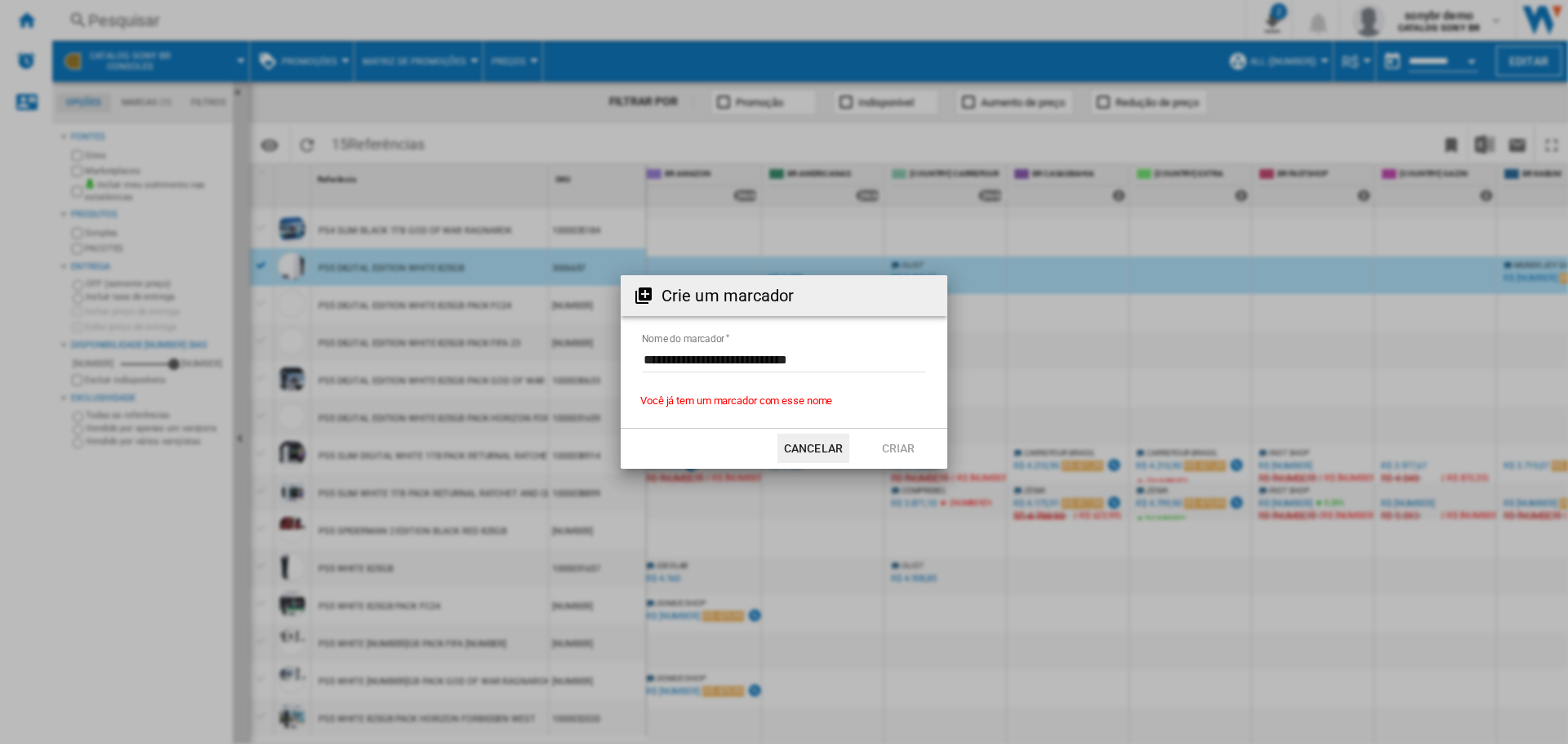 click on "Nome do marcador" at bounding box center [784, 370] 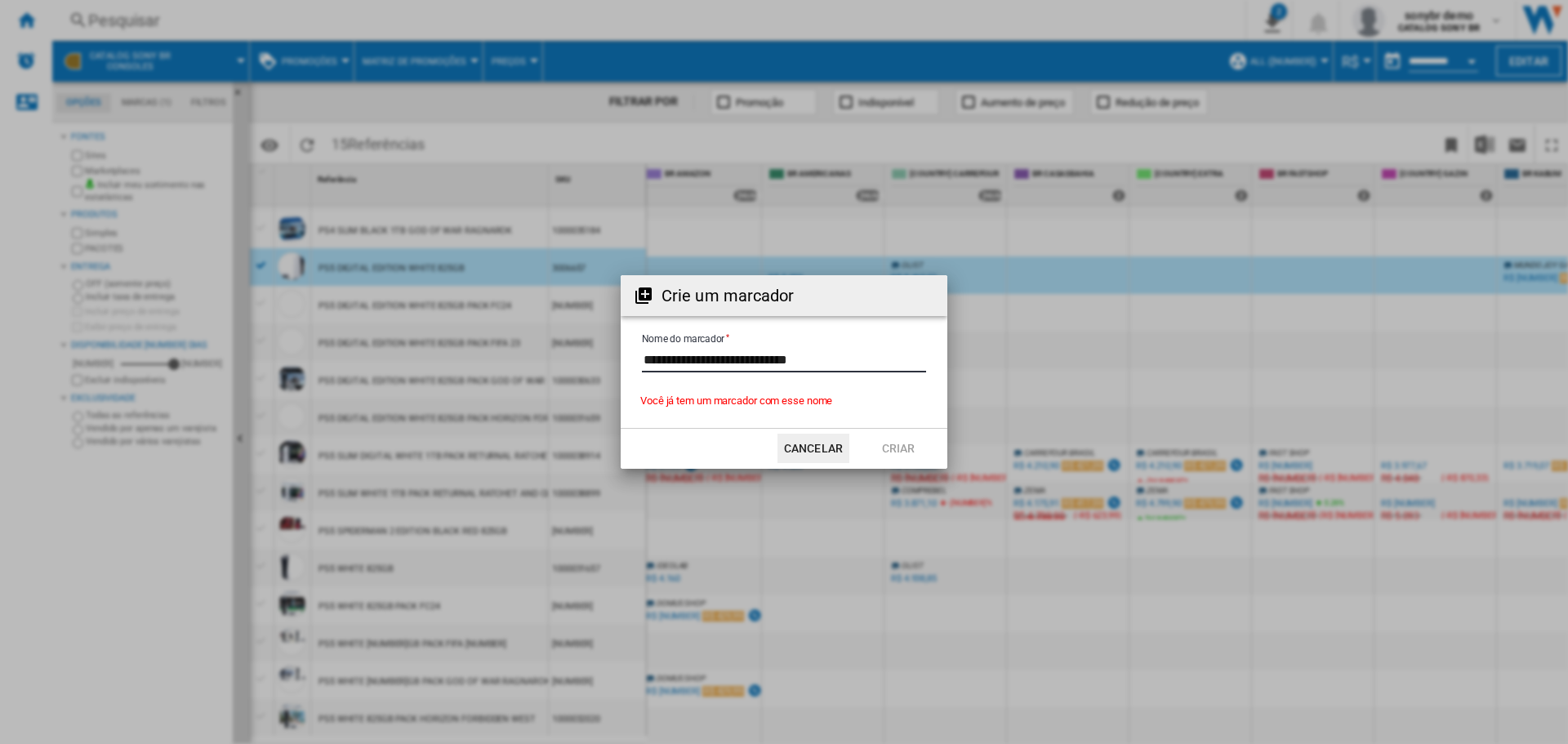 drag, startPoint x: 642, startPoint y: 356, endPoint x: 1076, endPoint y: 349, distance: 434.0564 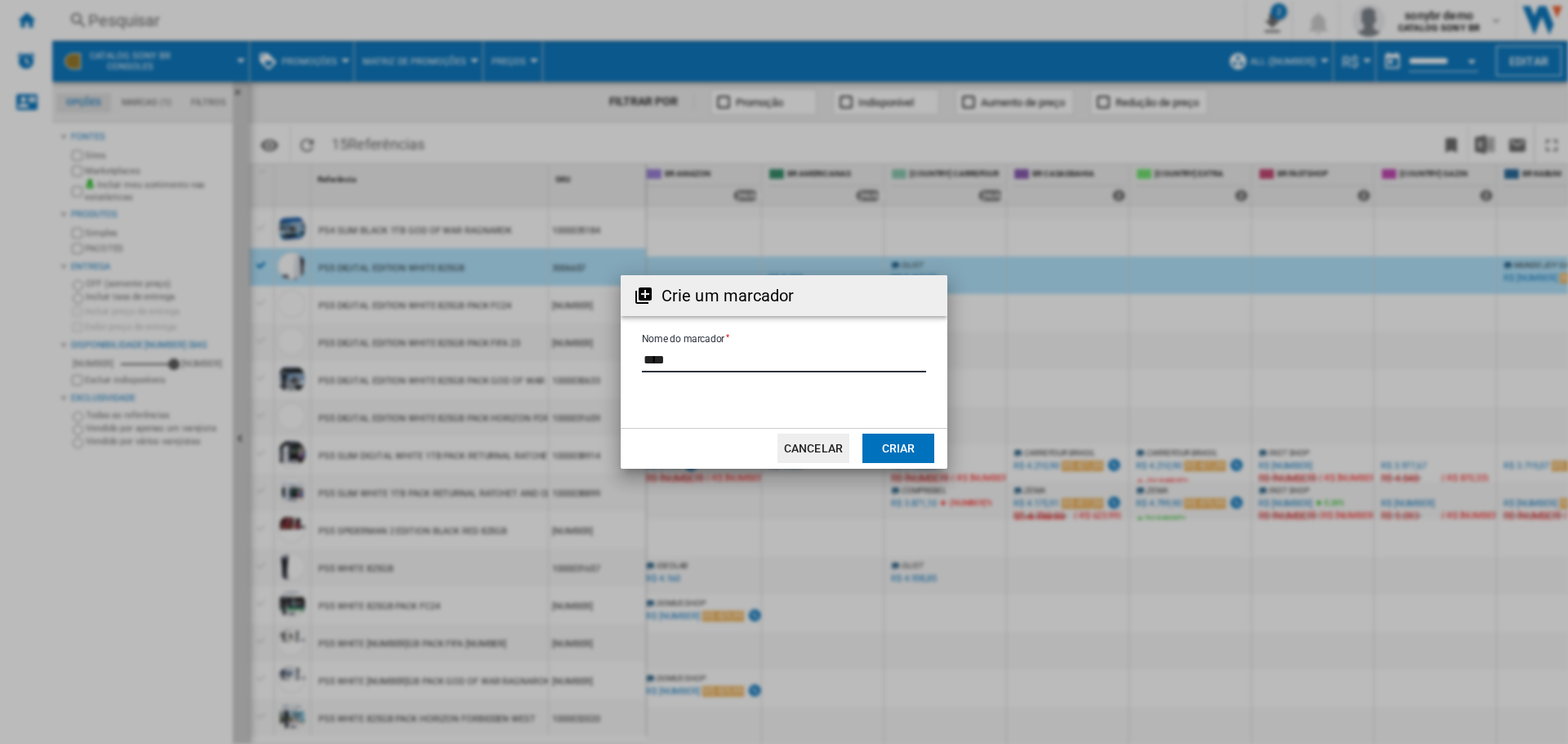 type on "****" 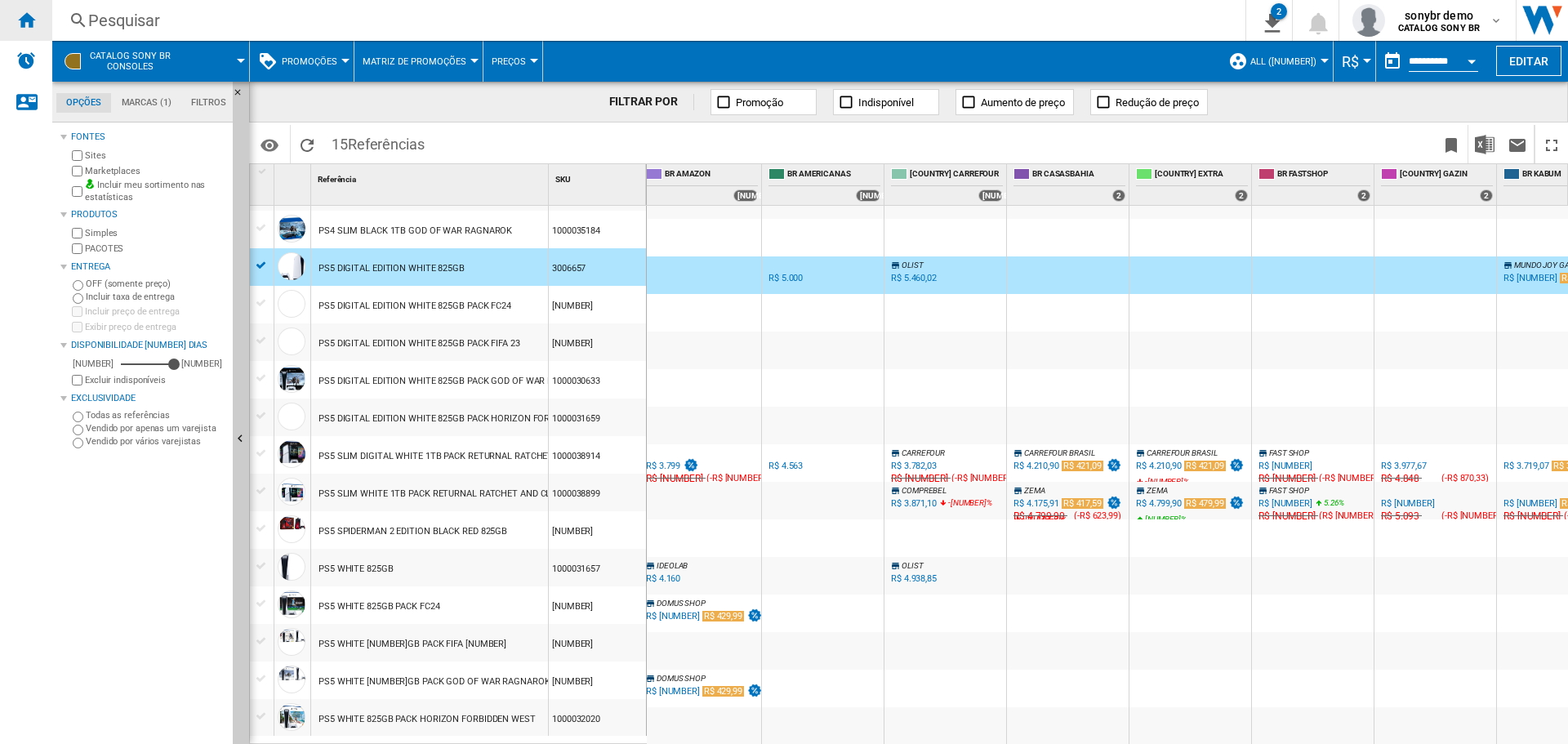 click at bounding box center (26, 20) 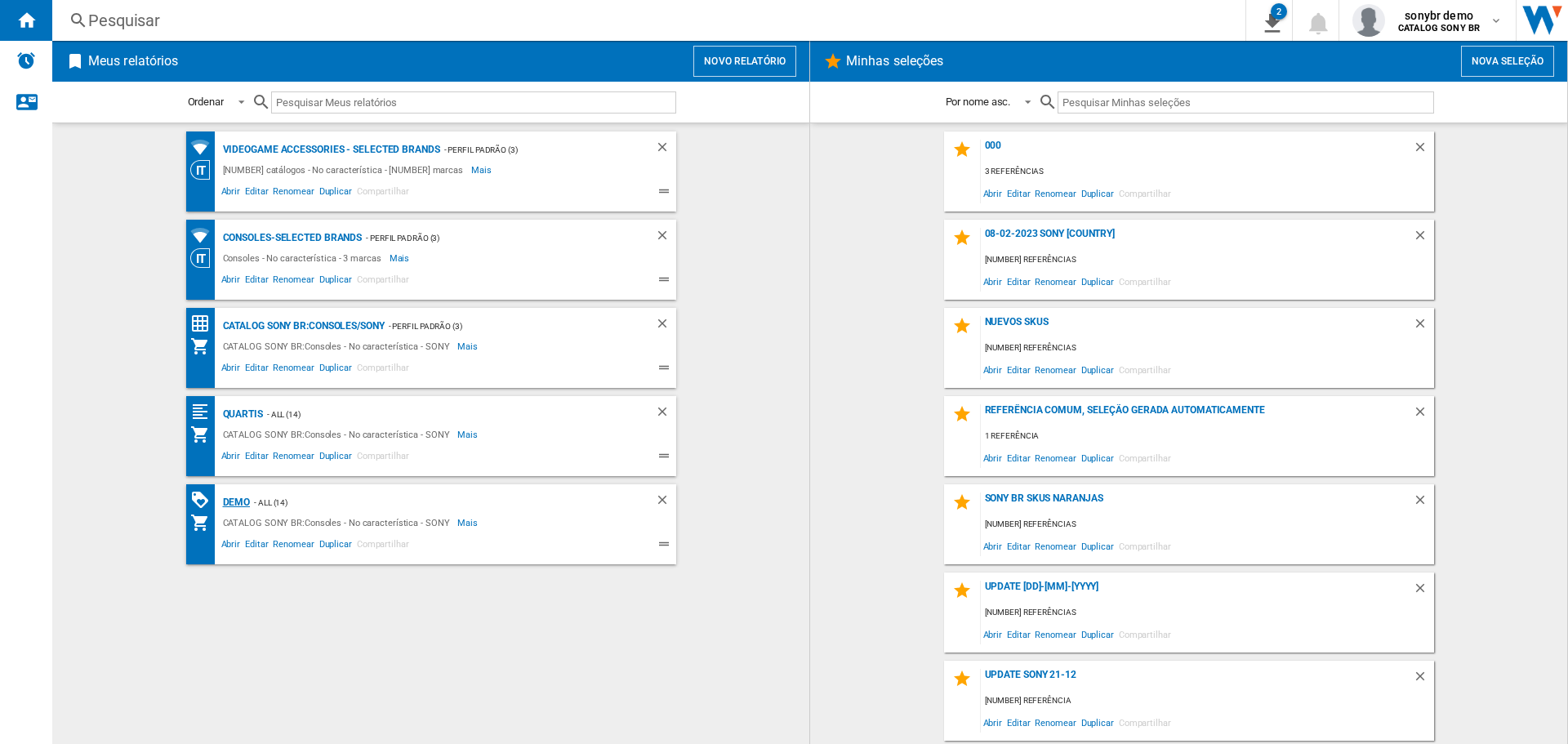 click on "demo" at bounding box center [329, 149] 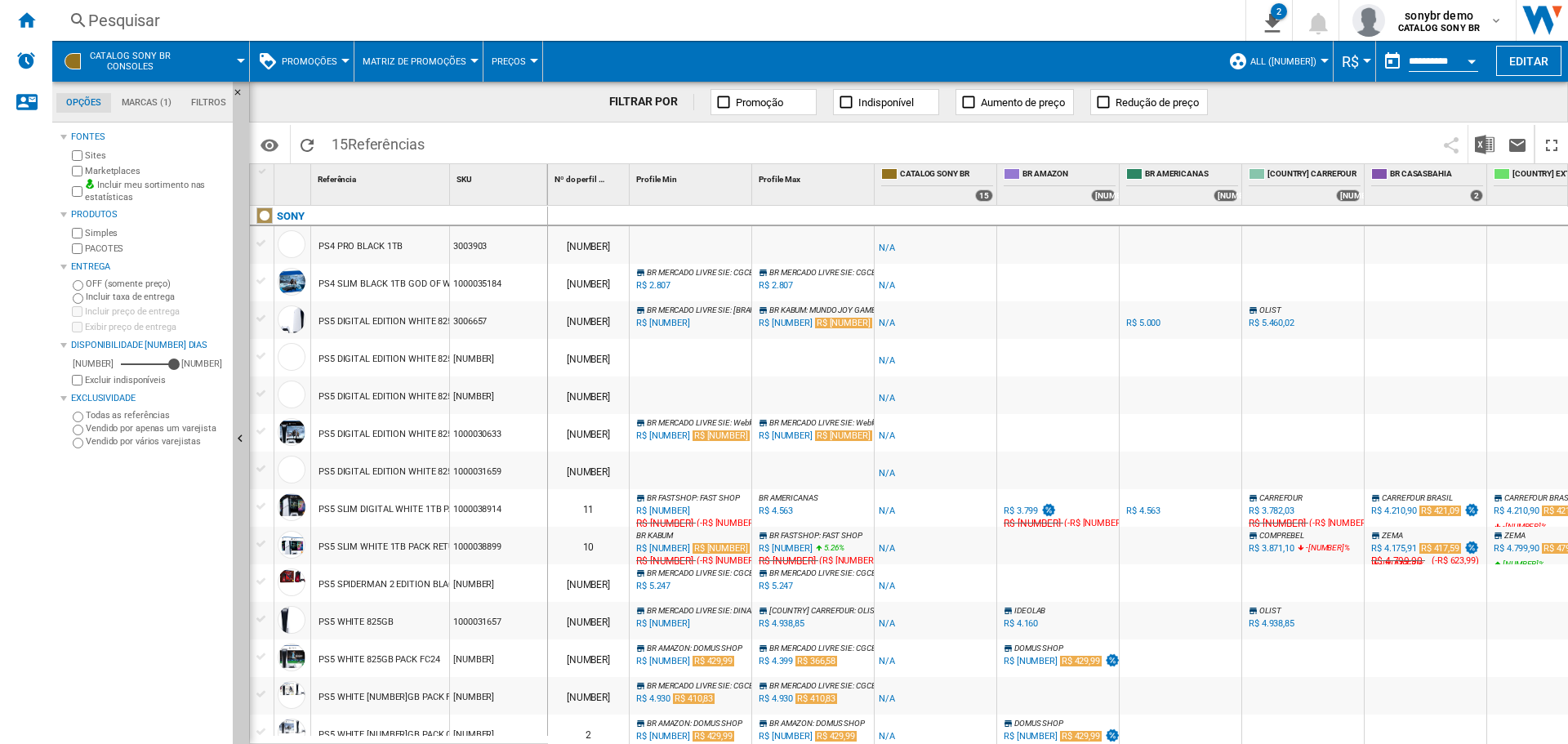 click at bounding box center (1184, 144) 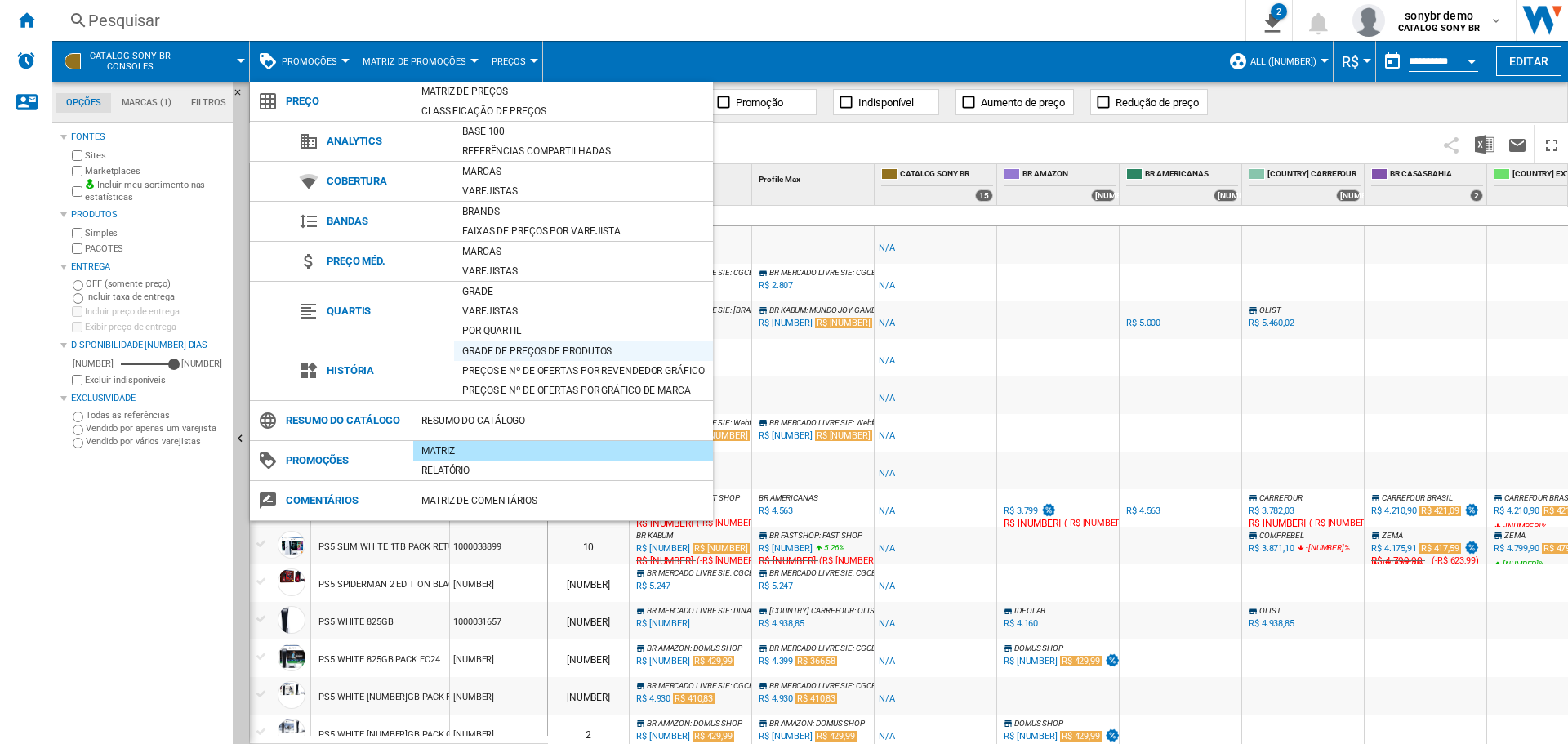 click on "Grade de preços de produtos" at bounding box center (583, 351) 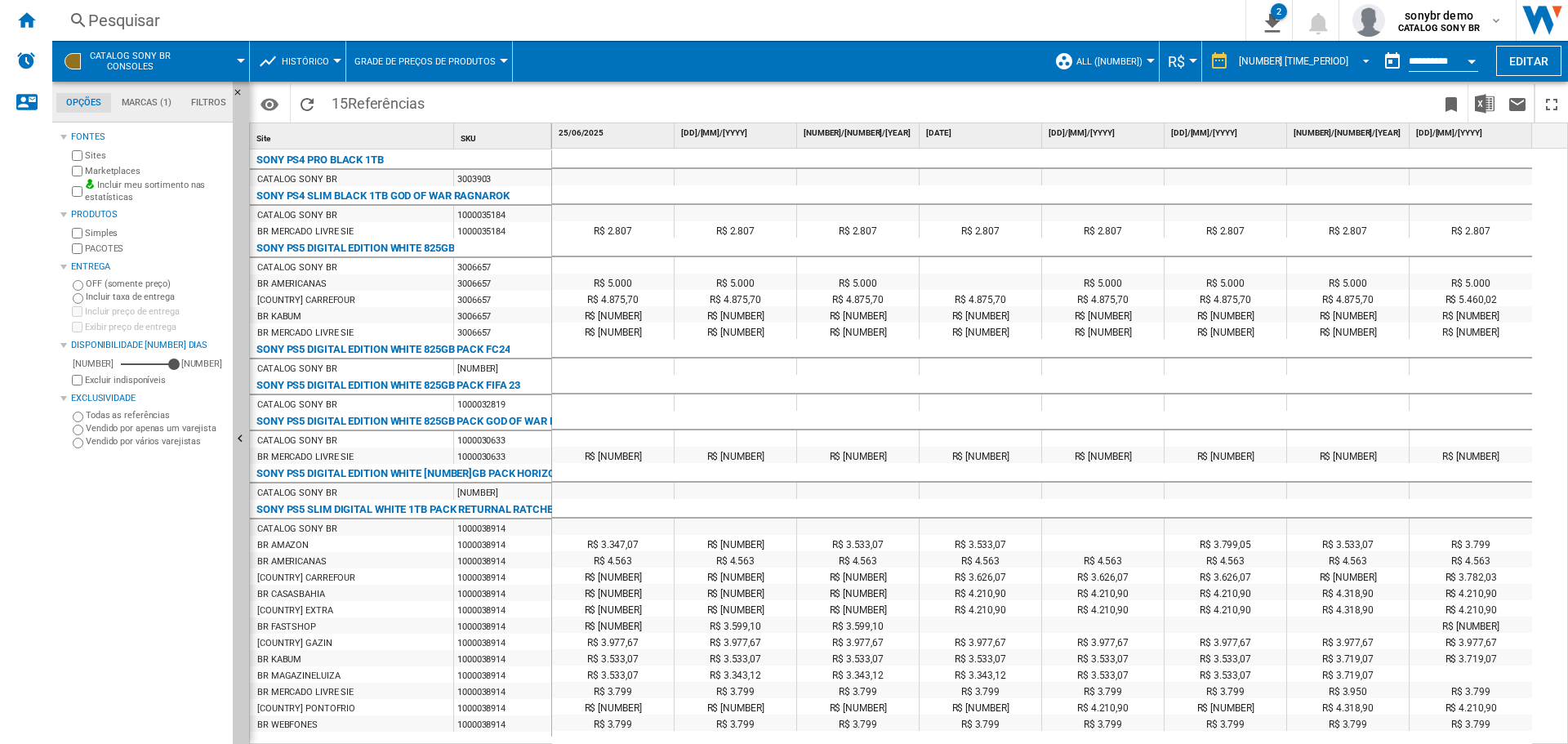click on "[NUMBER] [TIME_PERIOD]" at bounding box center [1307, 61] 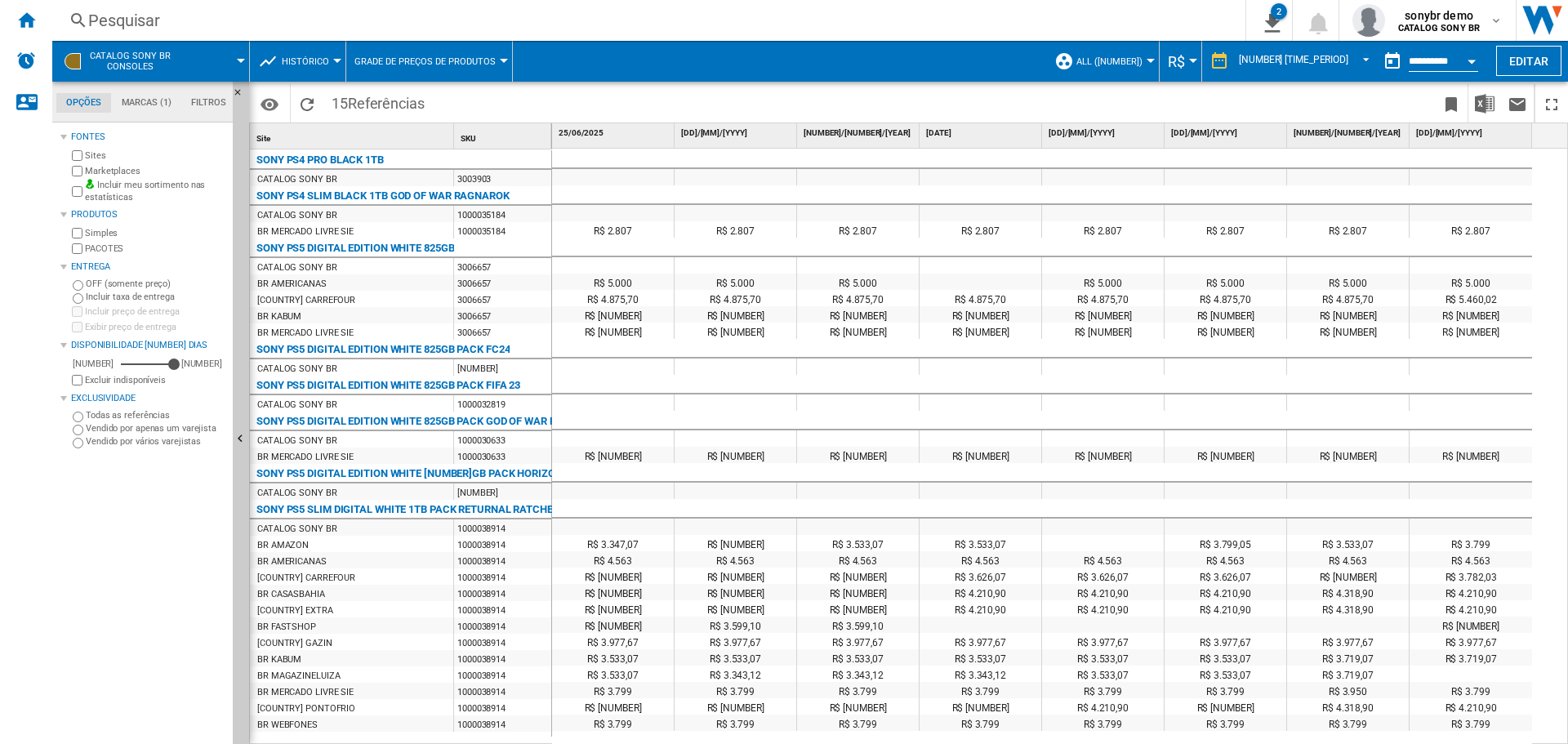 scroll, scrollTop: 25, scrollLeft: 0, axis: vertical 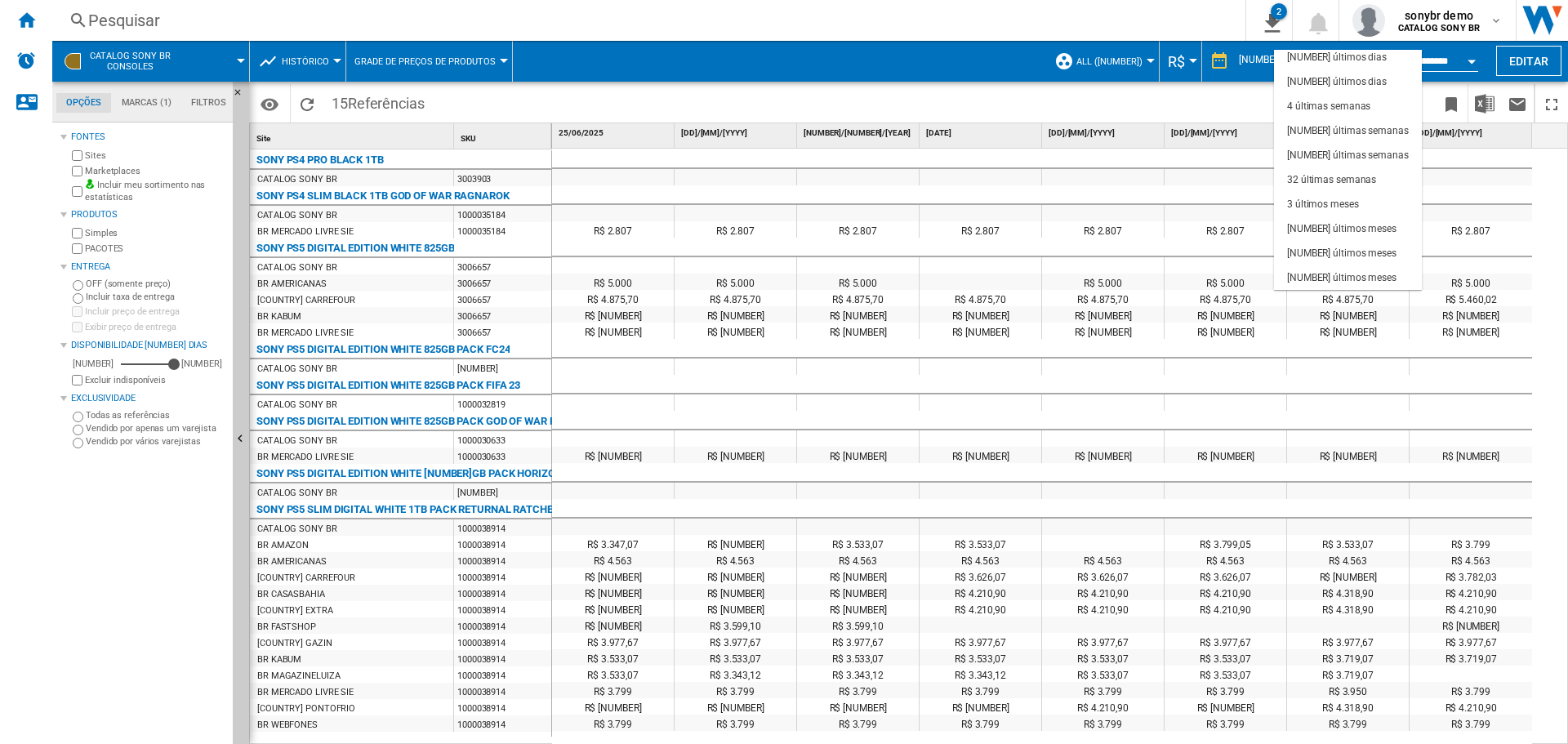 click at bounding box center [784, 372] 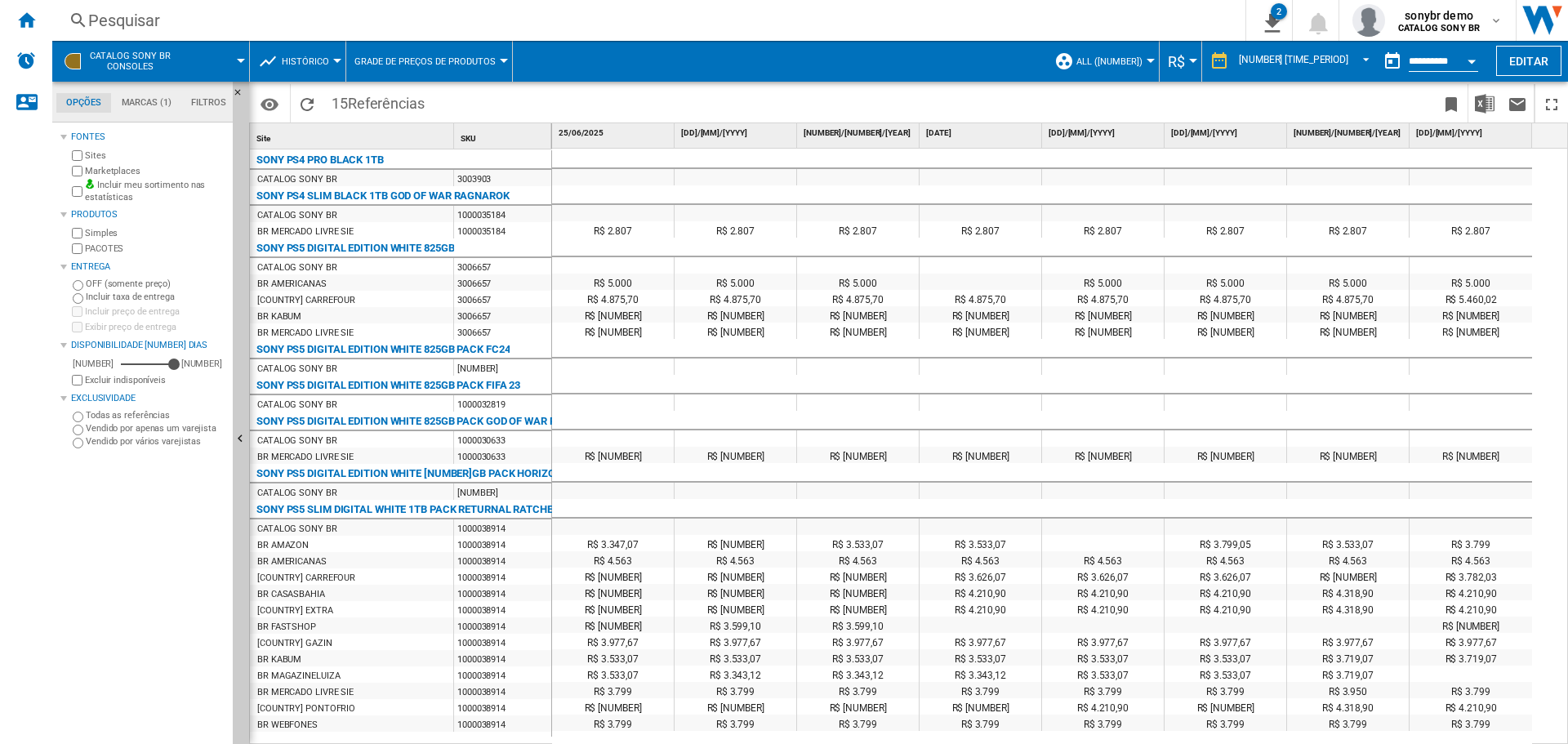 click at bounding box center [1472, 61] 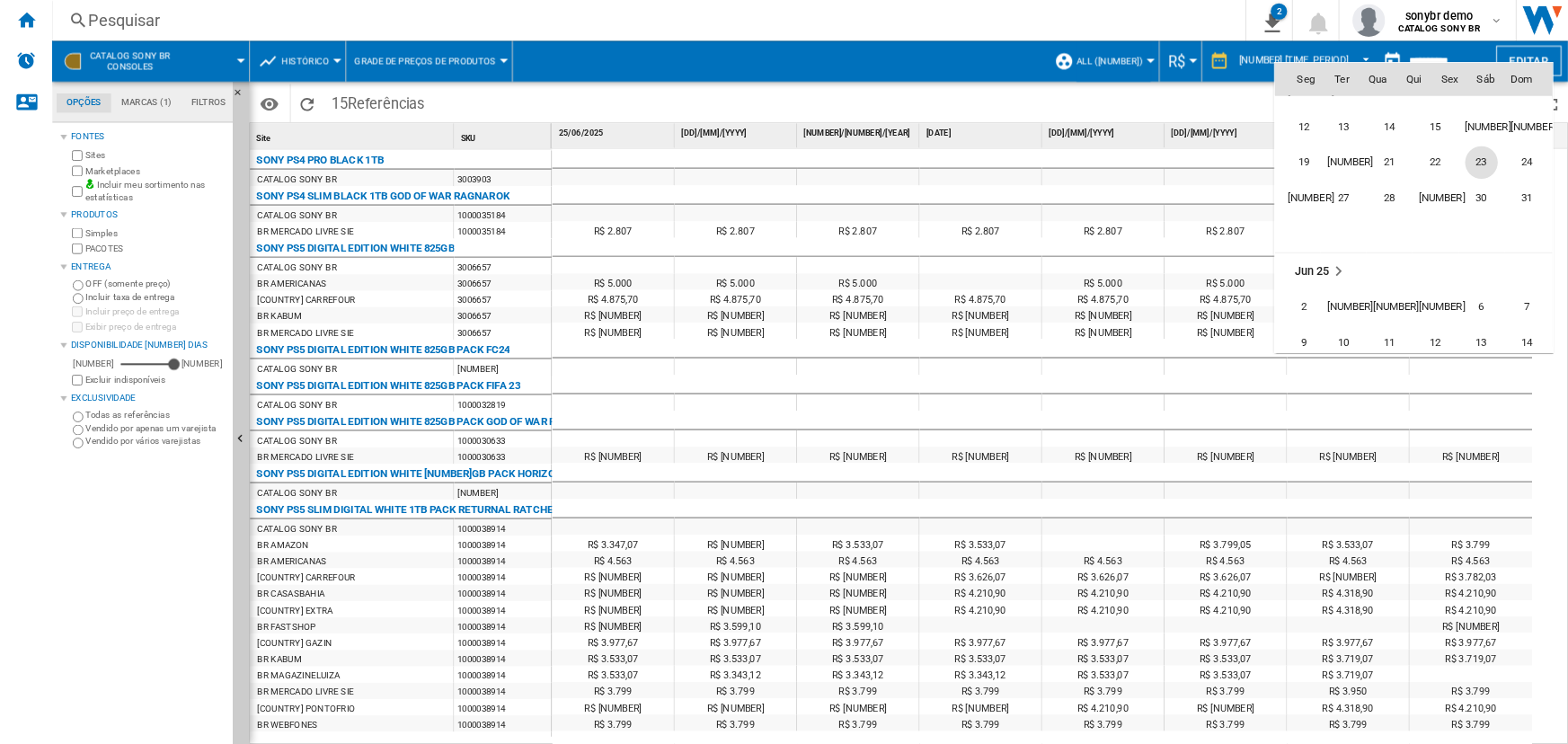 scroll, scrollTop: 8123, scrollLeft: 0, axis: vertical 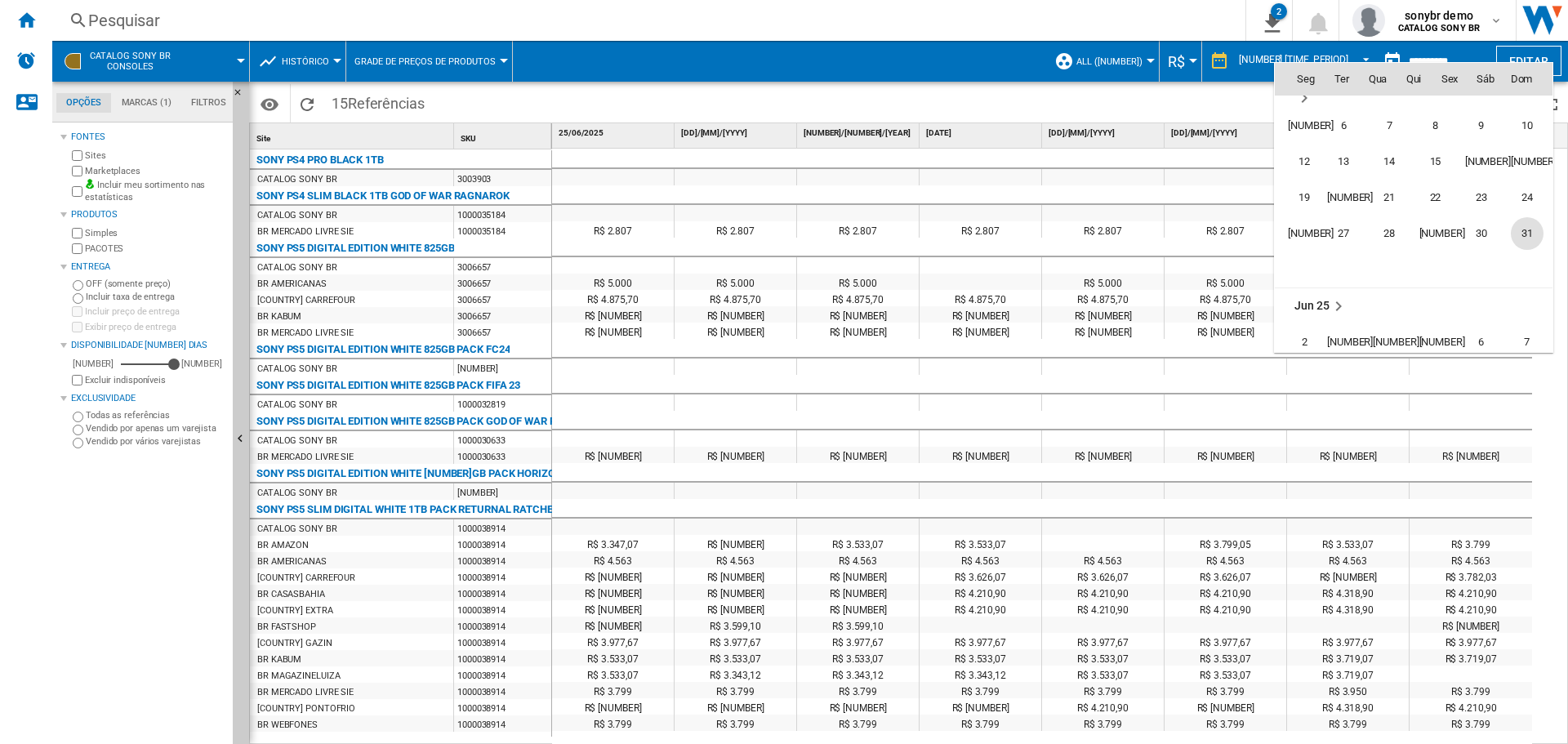 click on "31" at bounding box center (1527, 234) 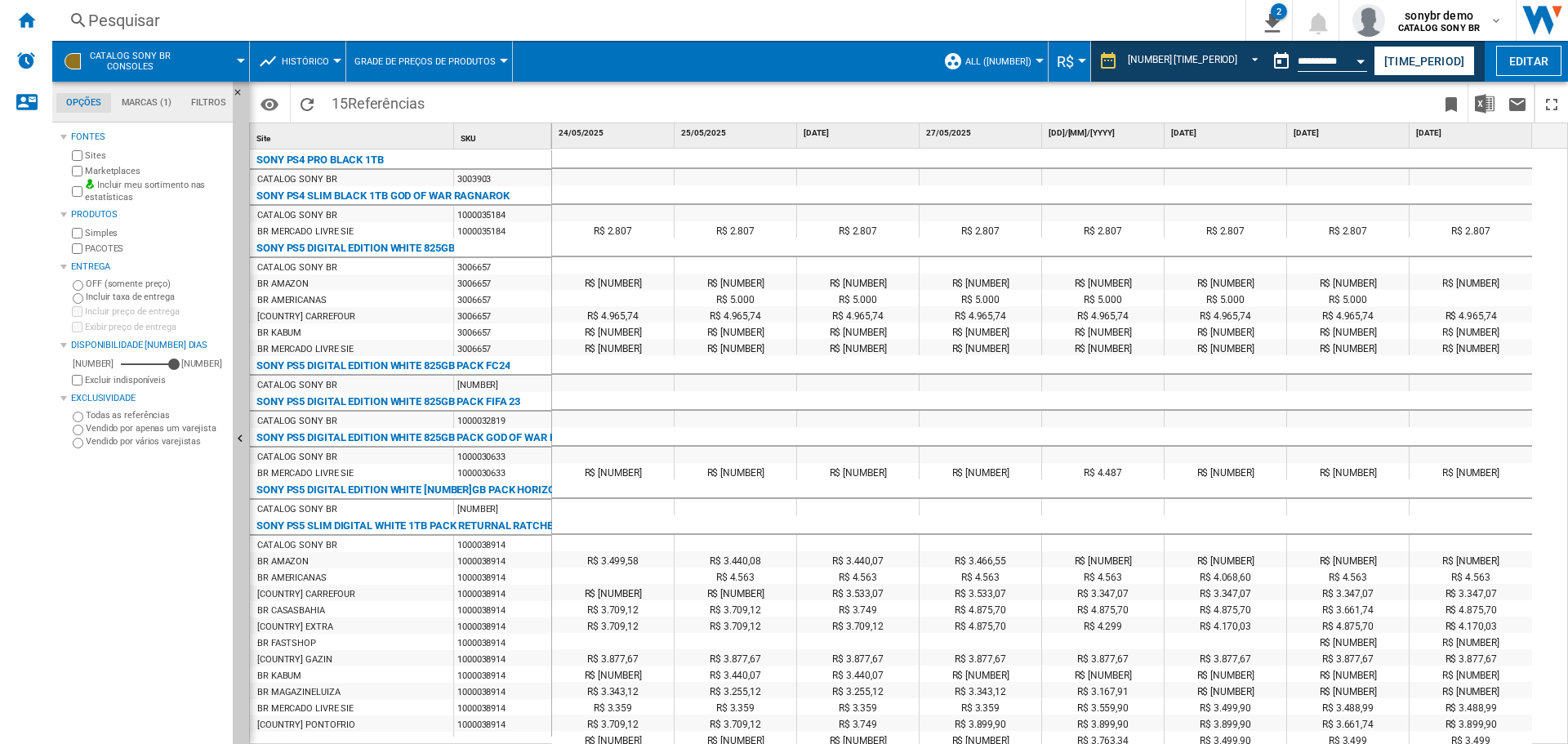 click on "Grade de preços de produtos" at bounding box center (425, 61) 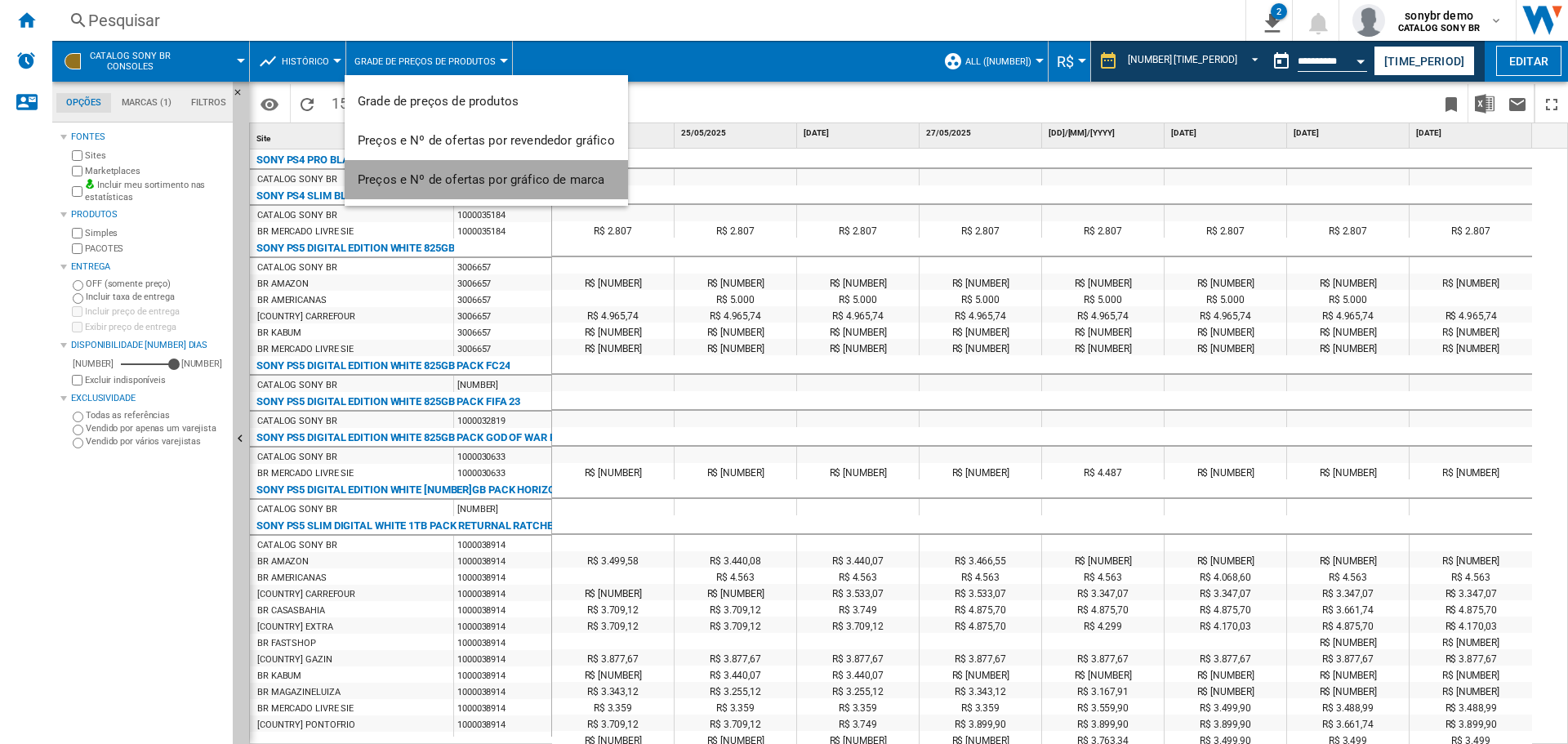 click on "Preços e Nº de ofertas por gráfico de marca" at bounding box center (486, 180) 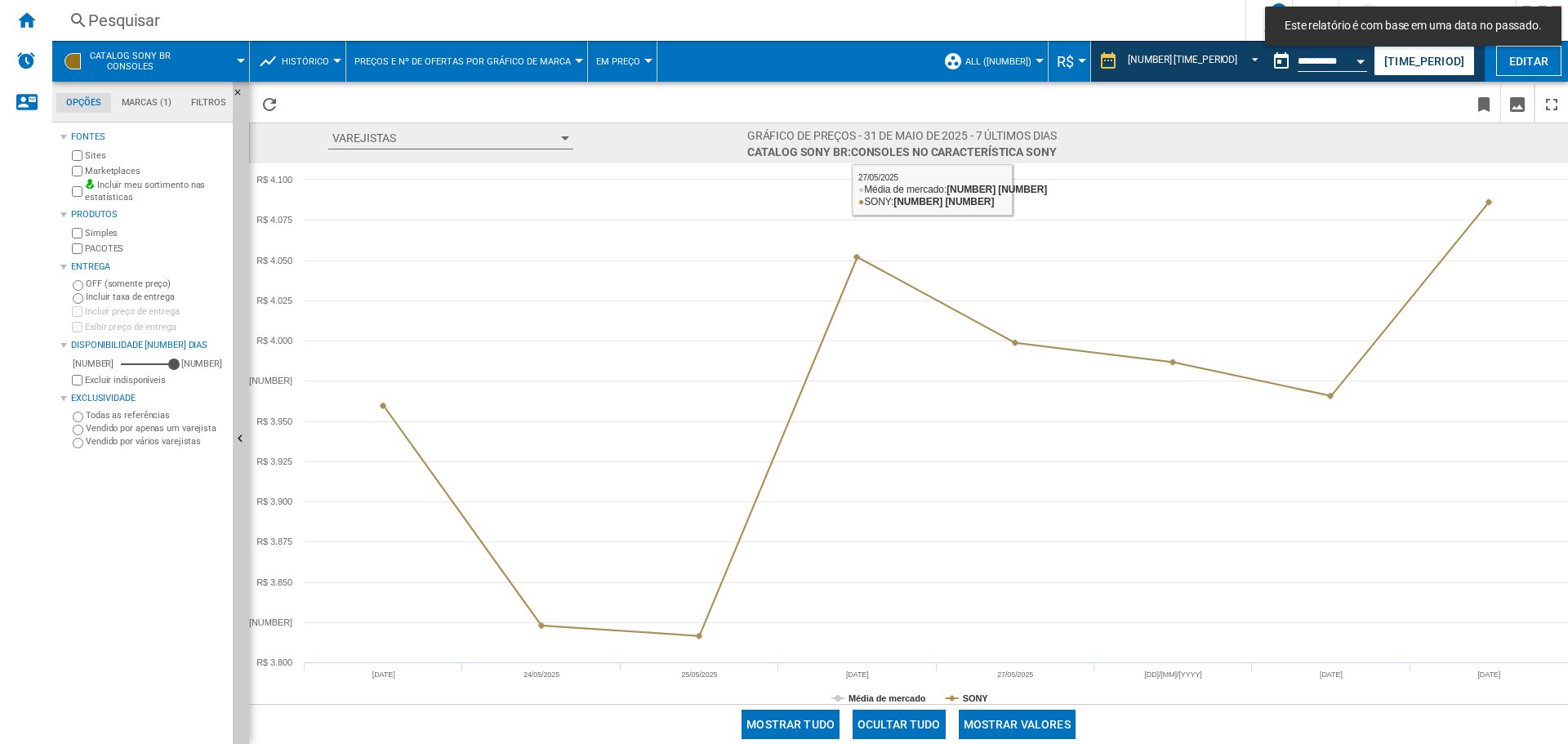 click on "Preços e Nº de ofertas por gráfico de marca" at bounding box center (462, 61) 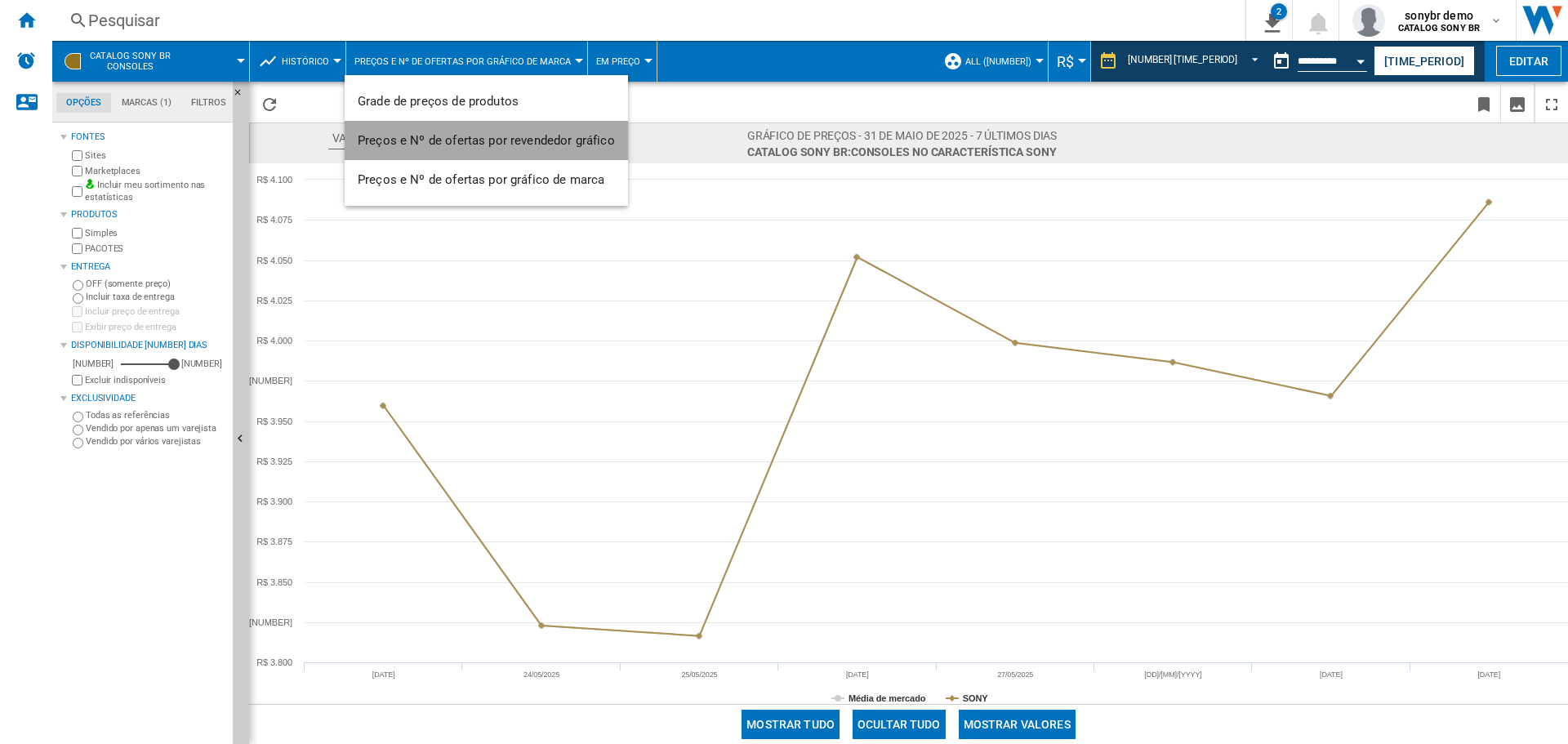 click on "Preços e Nº de ofertas por revendedor gráfico" at bounding box center (486, 140) 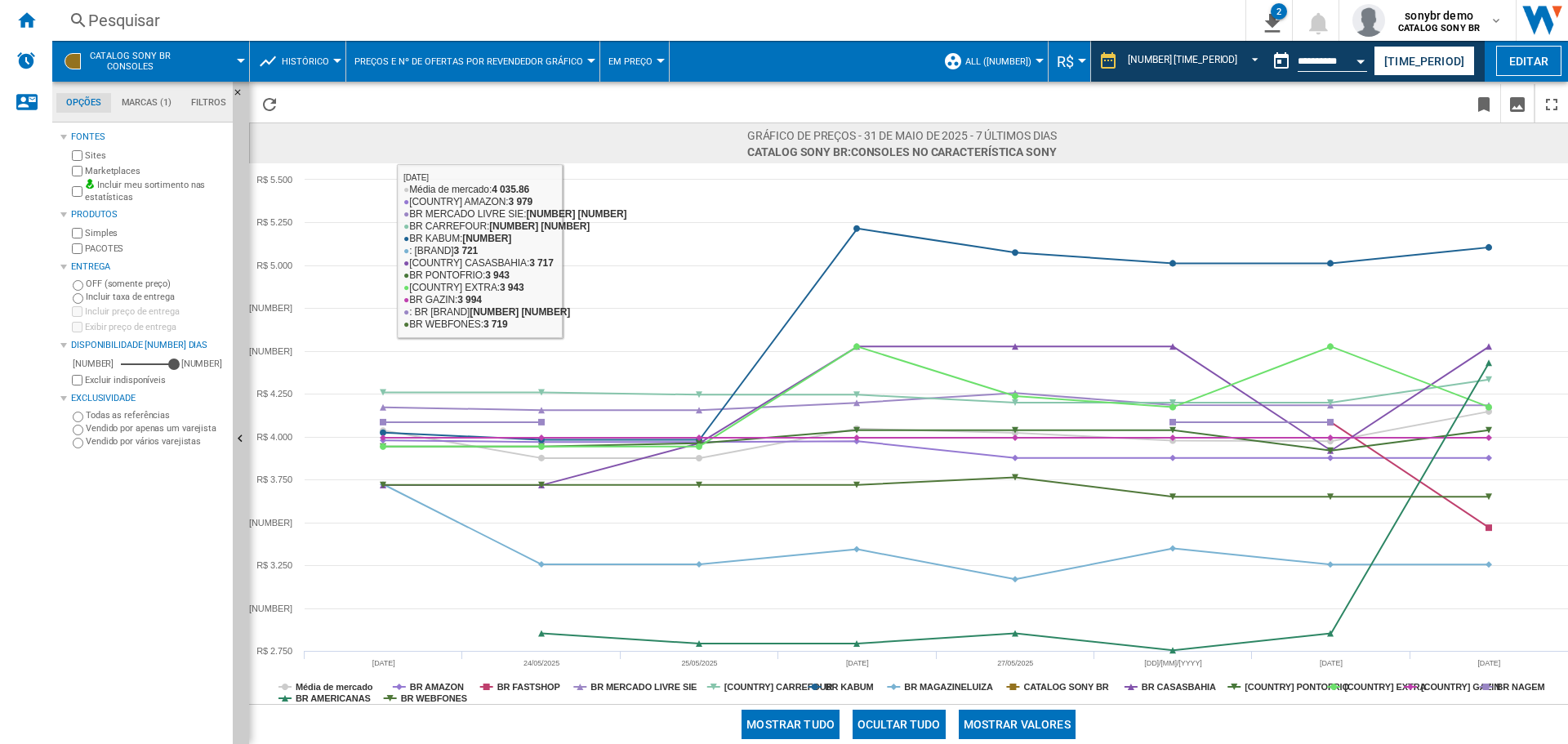 click on "Histórico" at bounding box center (310, 61) 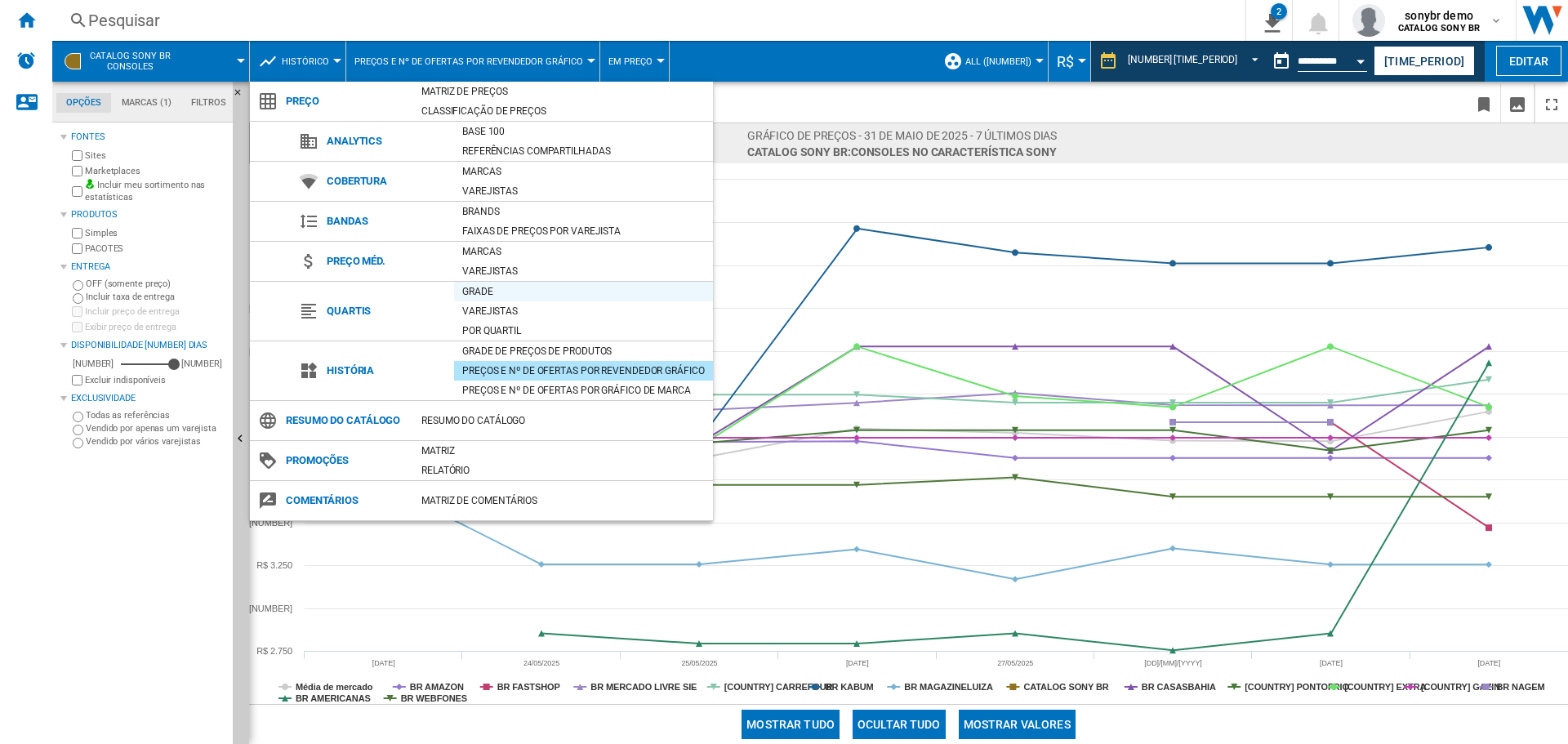 click on "Grade" at bounding box center [583, 292] 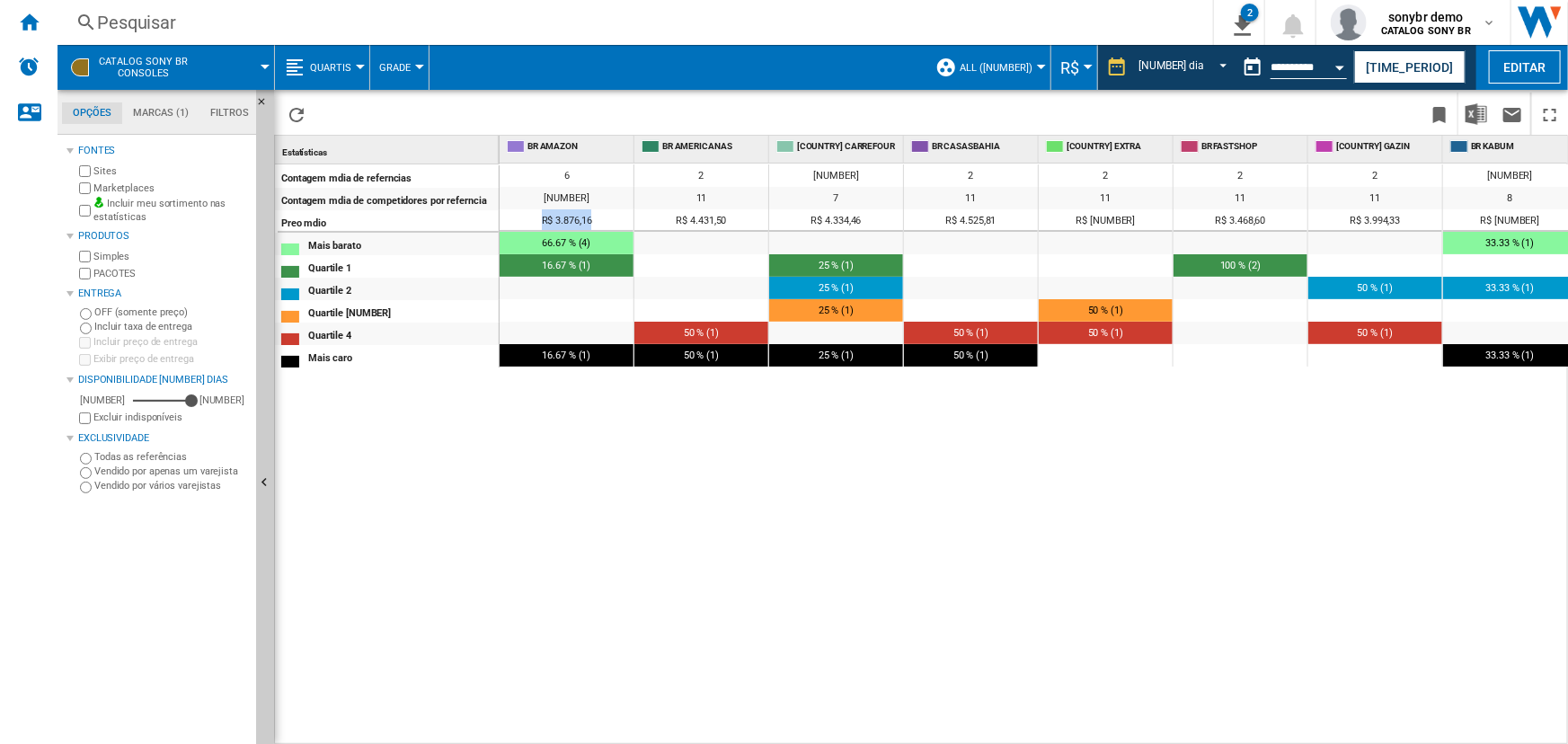 drag, startPoint x: 542, startPoint y: 222, endPoint x: 609, endPoint y: 218, distance: 67.1193 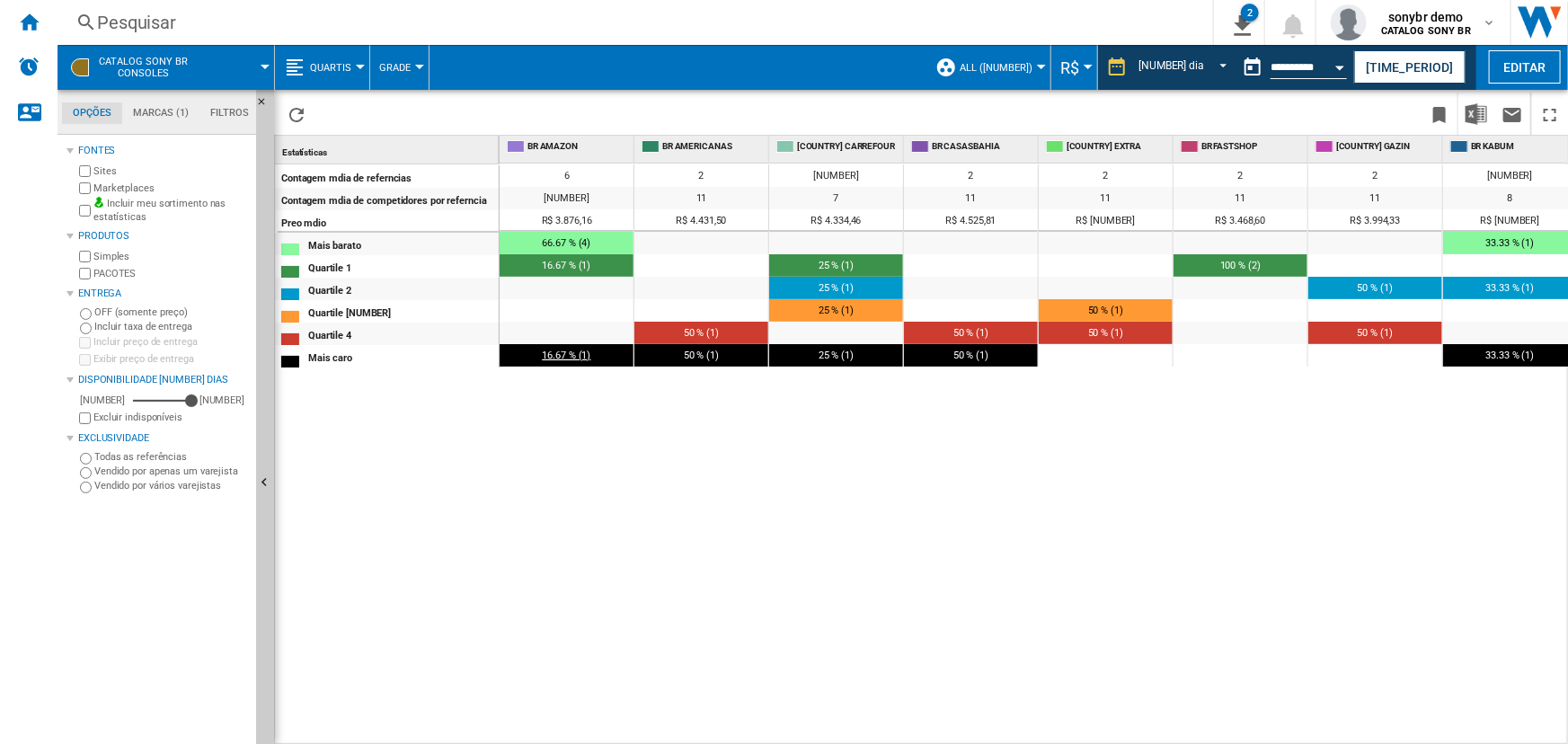 click on "16.67 % (1)" at bounding box center [567, 355] 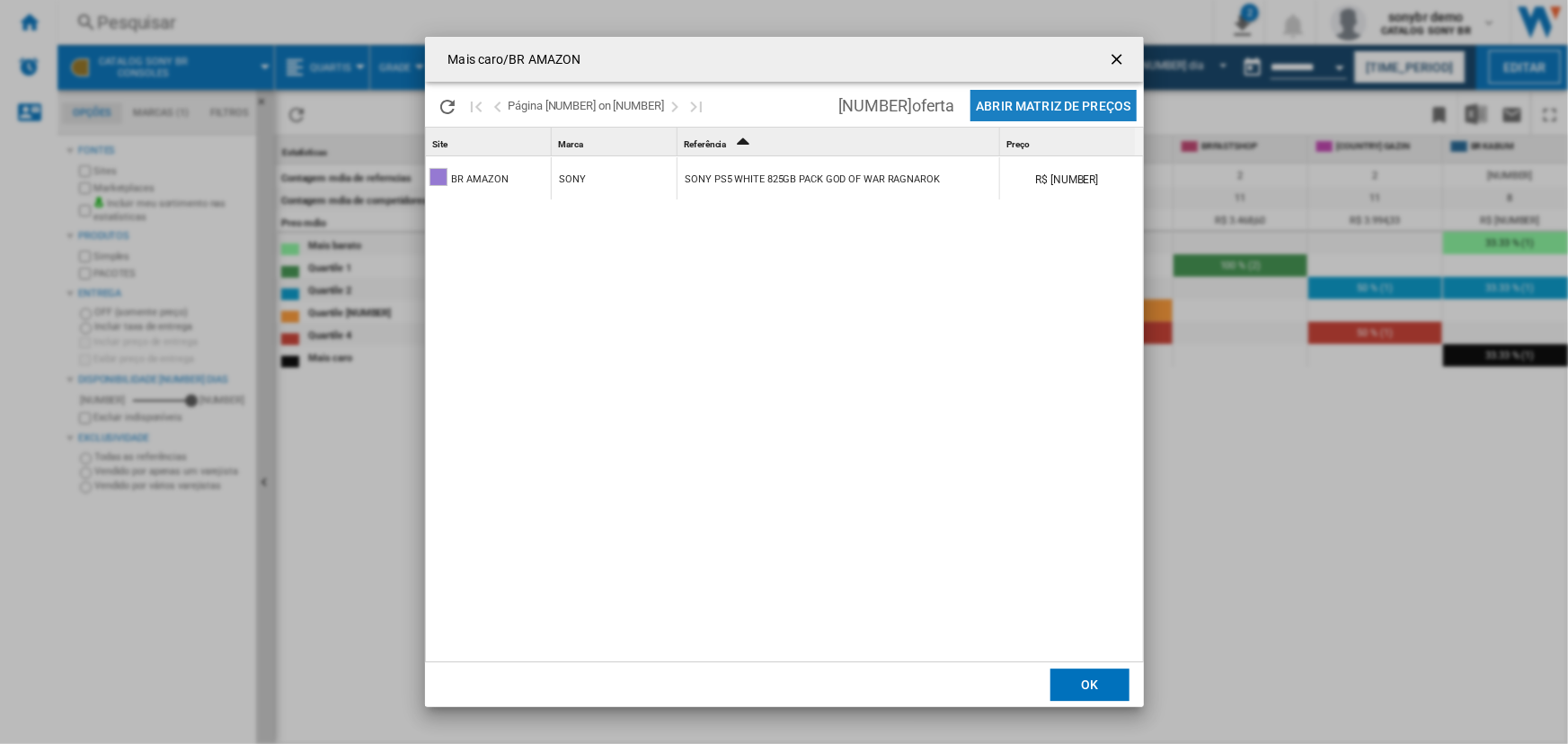 click on "Abrir Matriz de preços" at bounding box center (1053, 105) 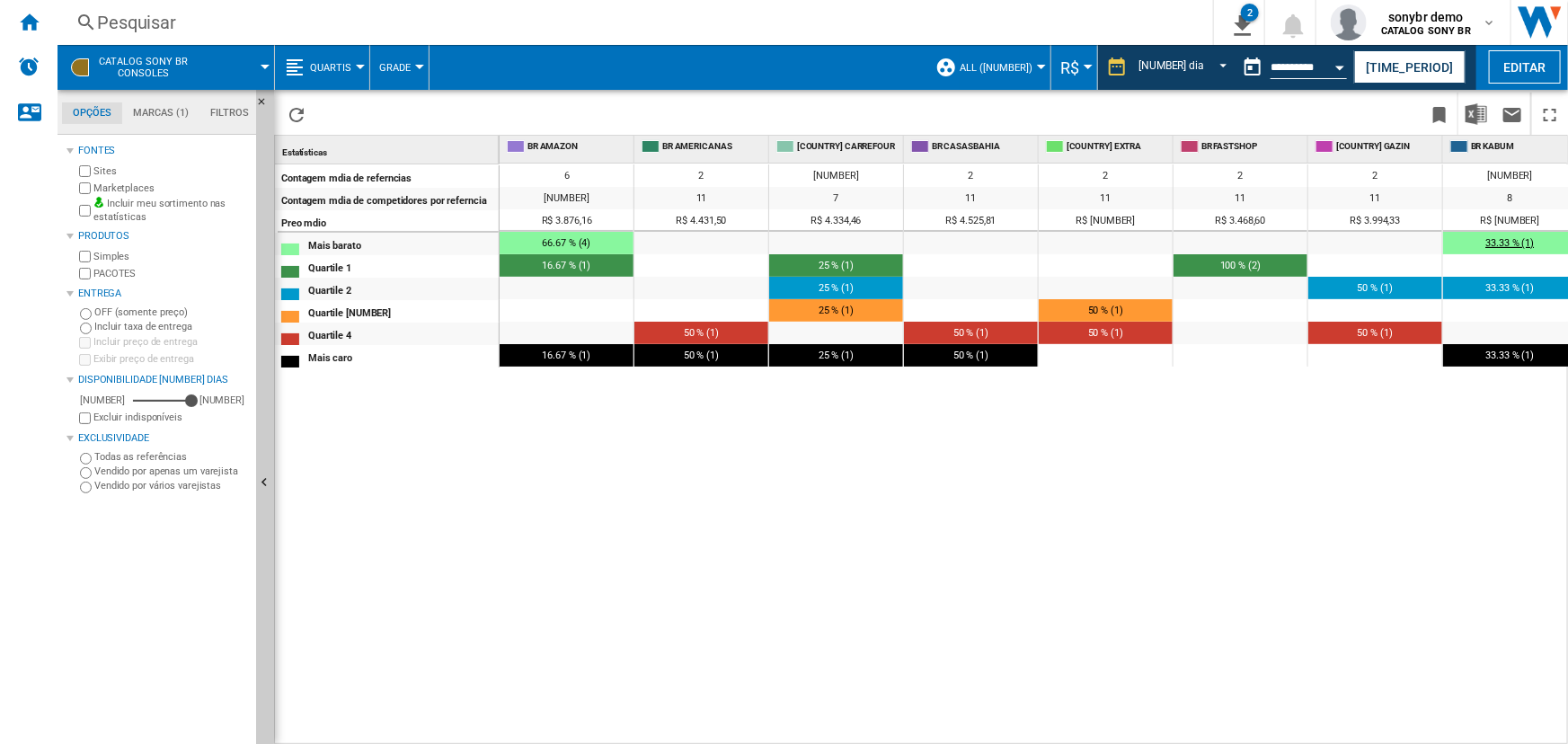 click on "33.33 % (1)" at bounding box center [1510, 243] 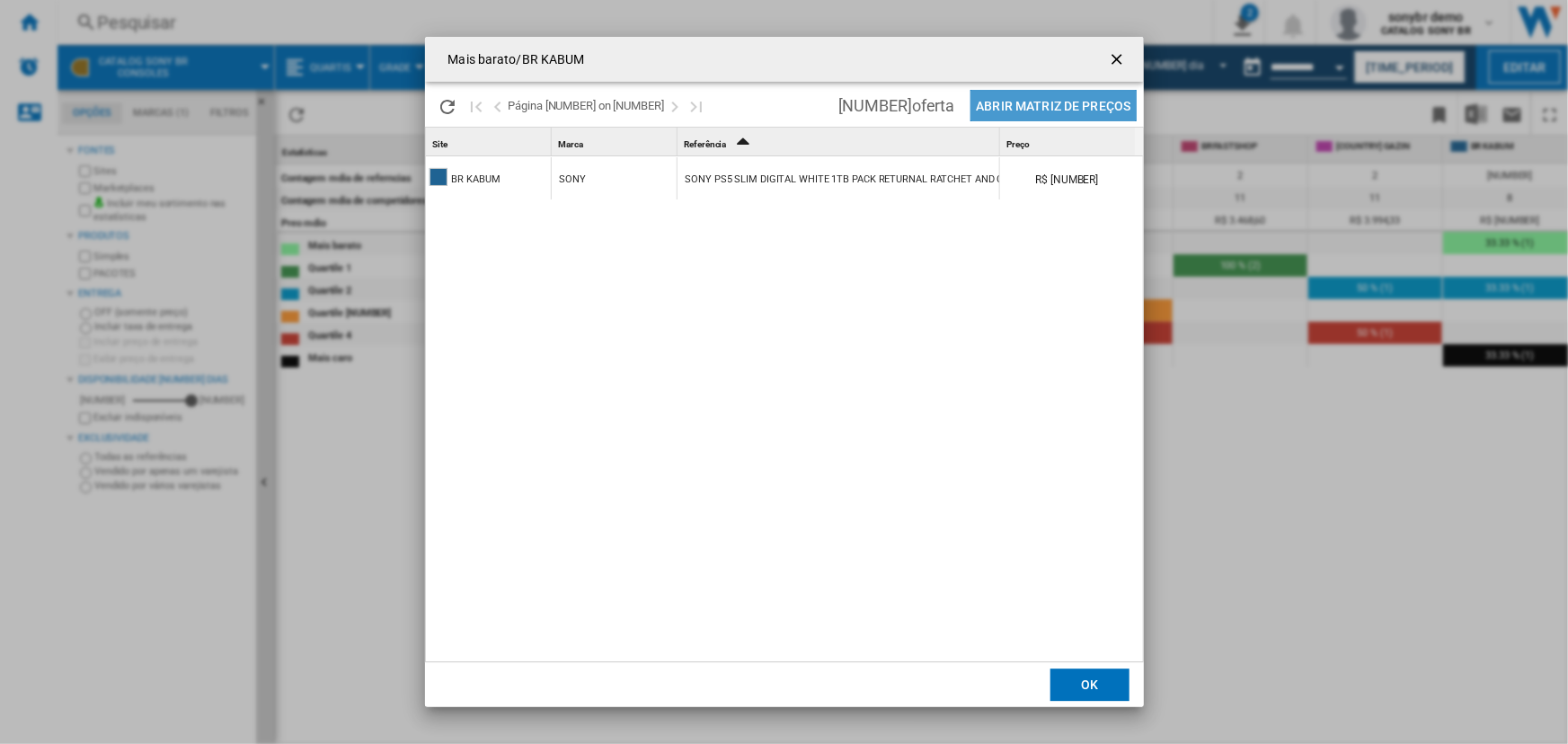 click on "Abrir Matriz de preços" at bounding box center [1053, 105] 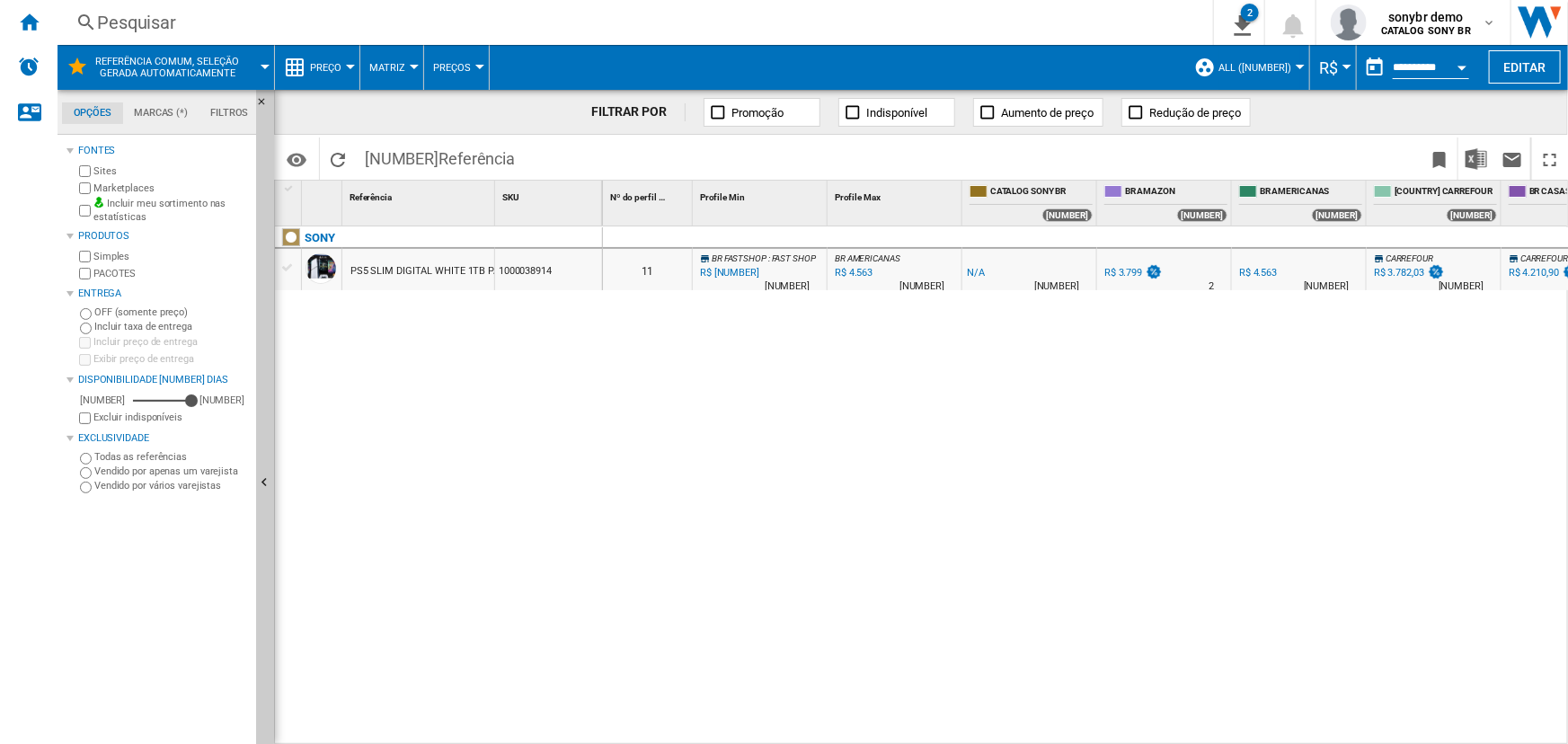 scroll, scrollTop: 0, scrollLeft: 315, axis: horizontal 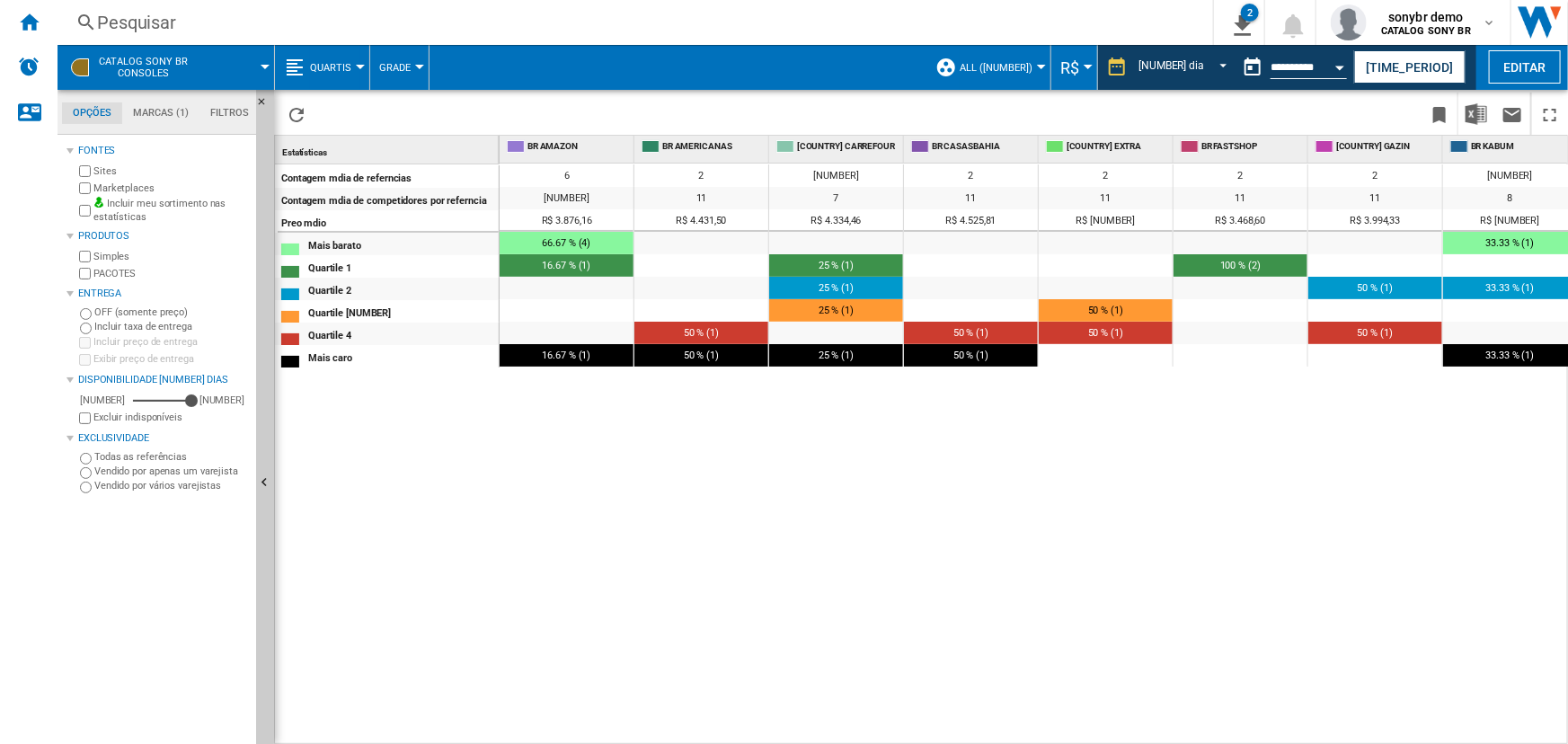 click on "Quartis" at bounding box center (331, 67) 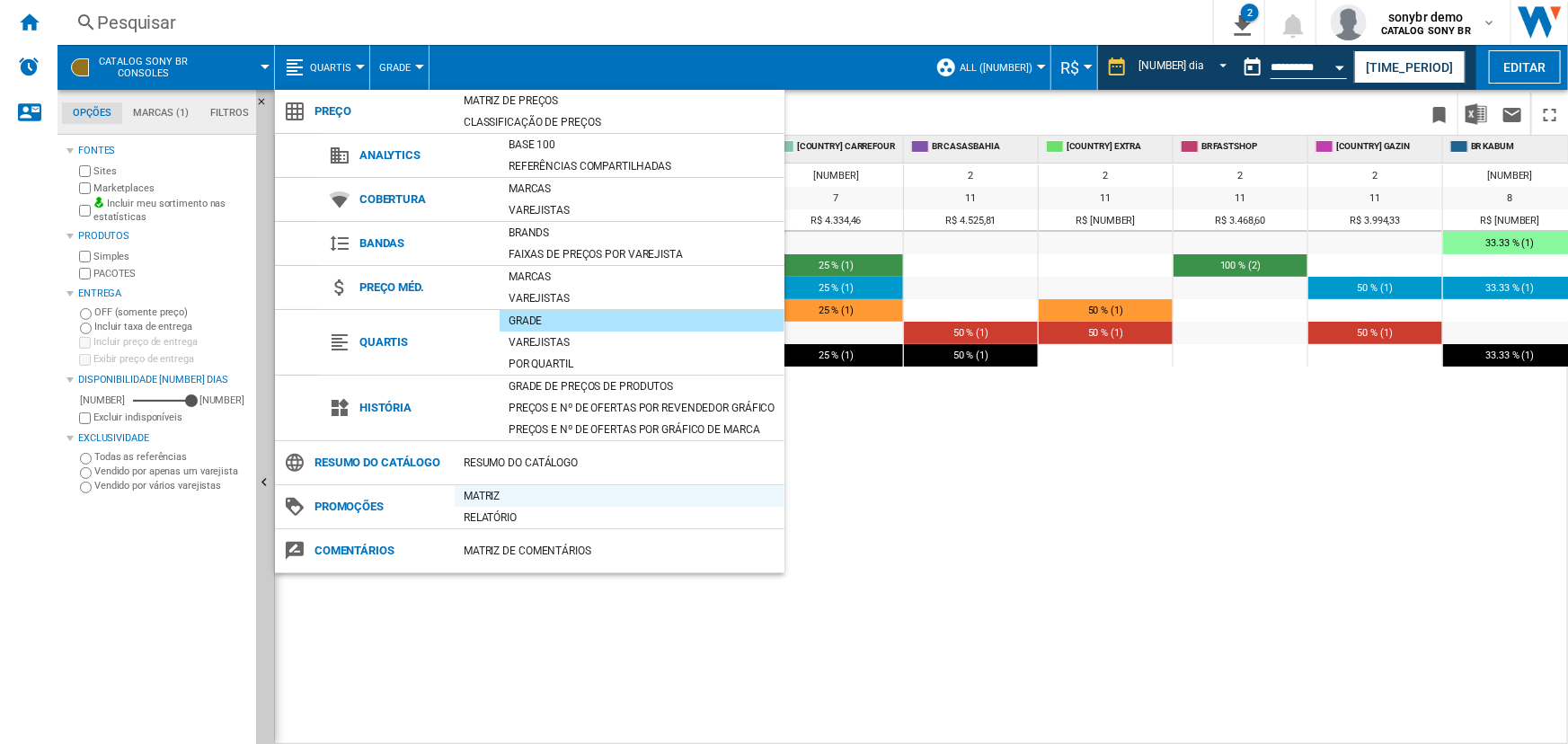 click on "Matriz" at bounding box center [619, 496] 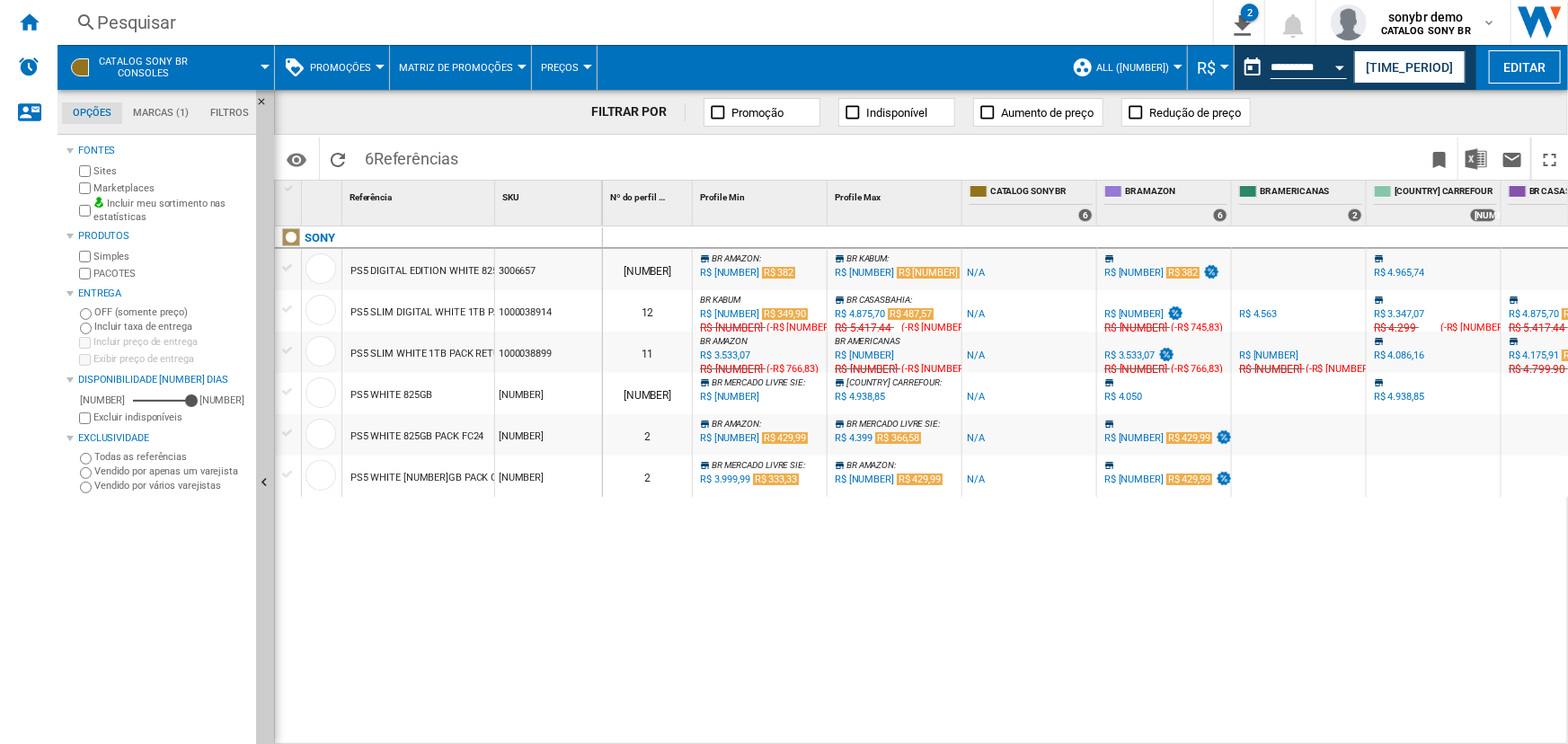 scroll, scrollTop: 0, scrollLeft: 235, axis: horizontal 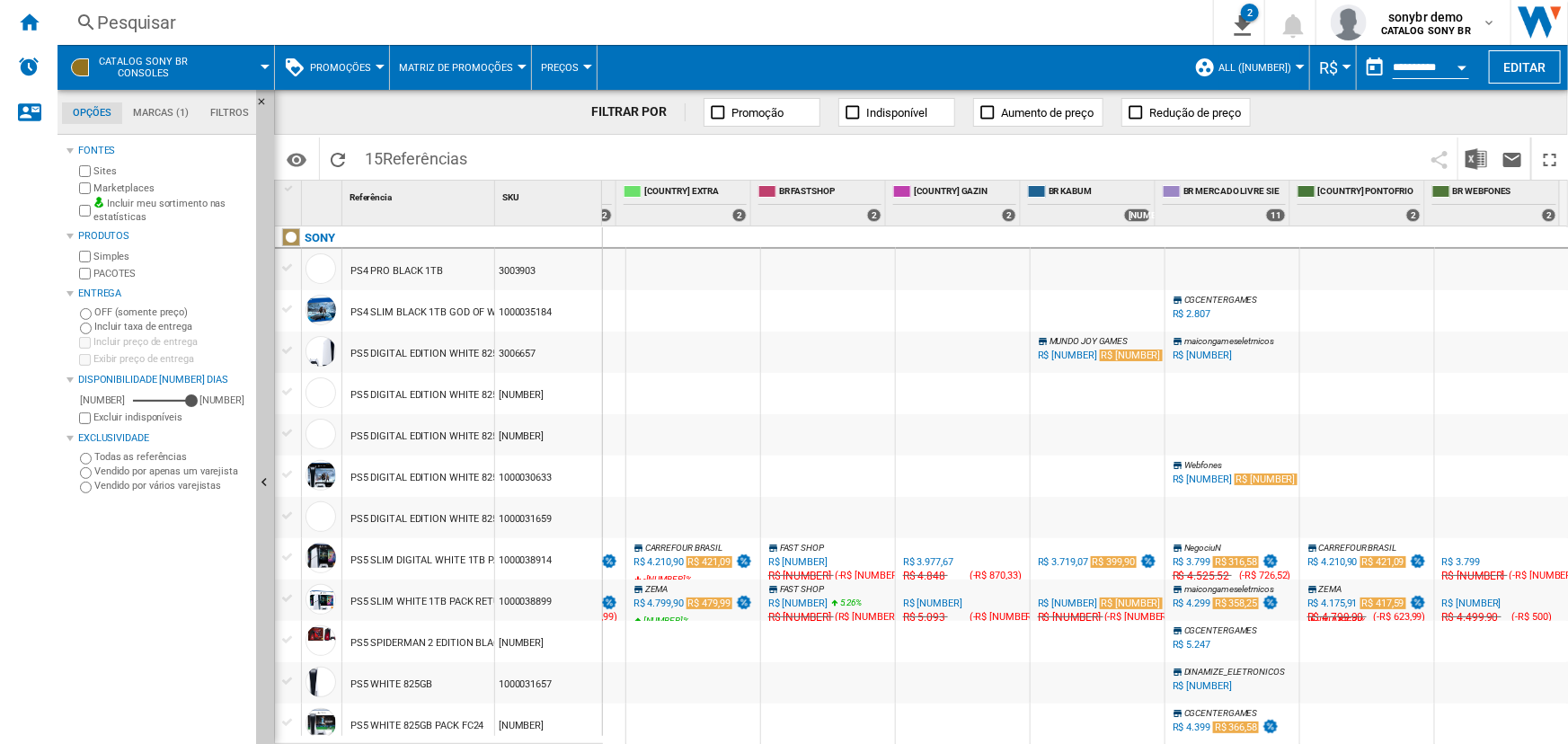 drag, startPoint x: 1236, startPoint y: 734, endPoint x: 1008, endPoint y: 735, distance: 228.00219 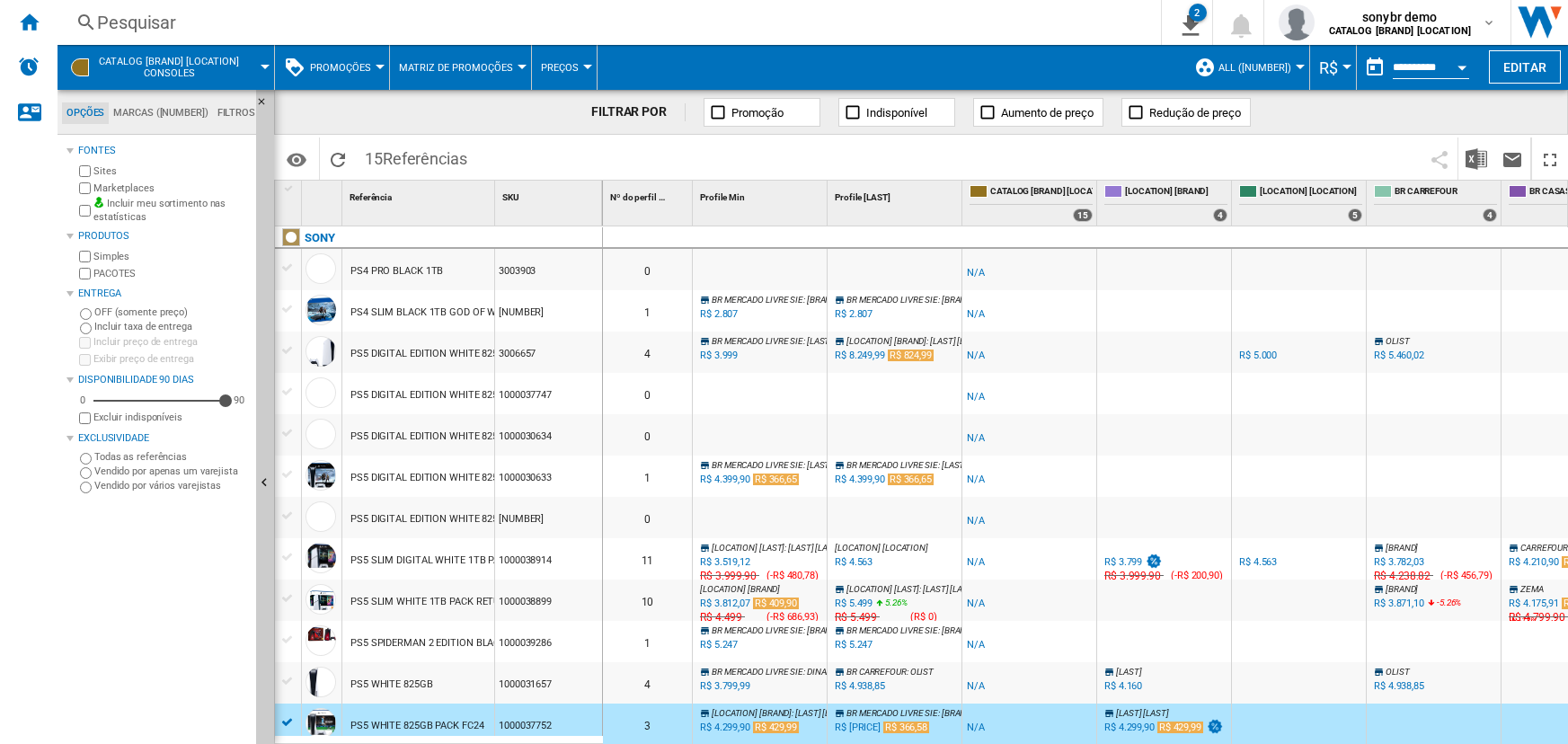 scroll, scrollTop: 0, scrollLeft: 0, axis: both 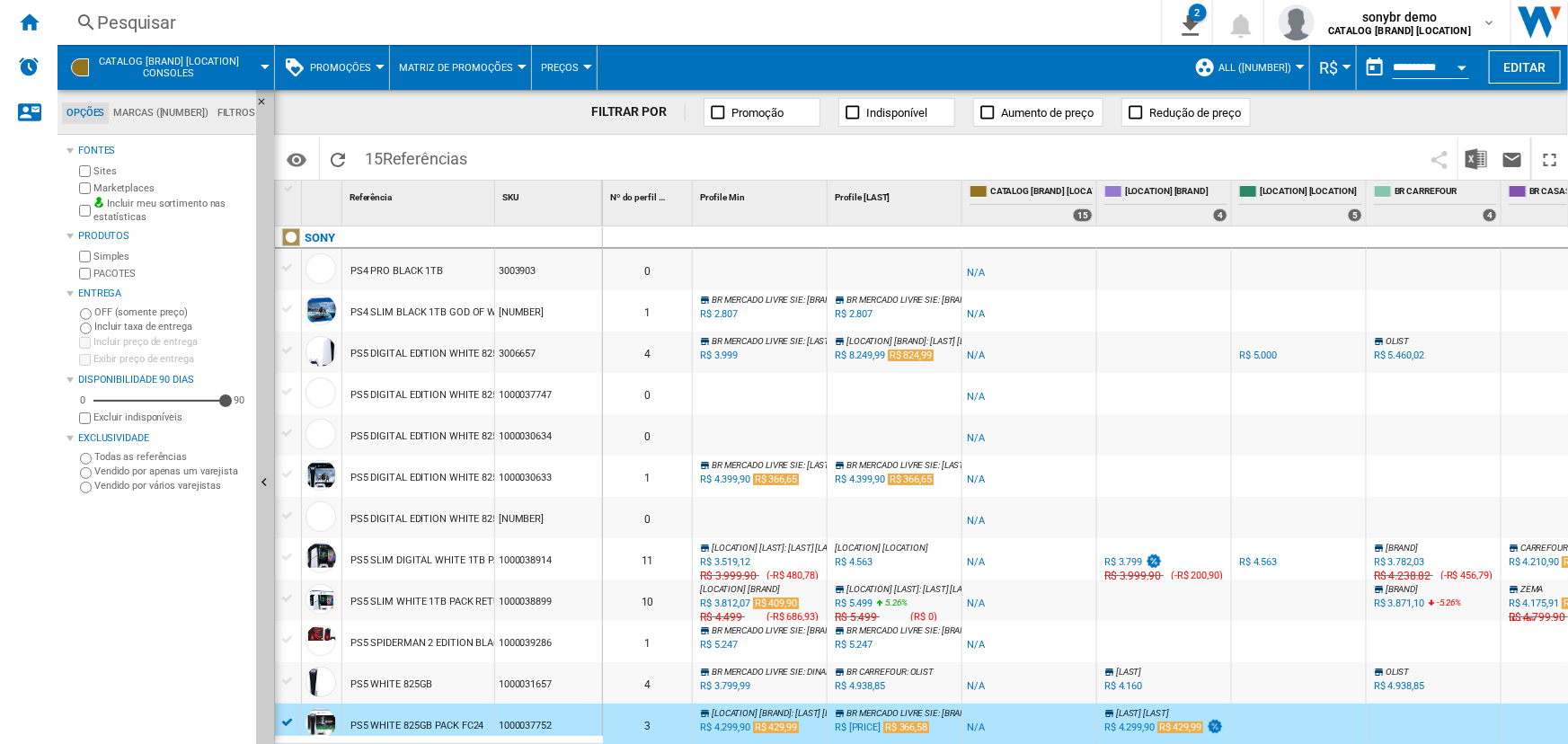 click on "Promoções" at bounding box center (345, 67) 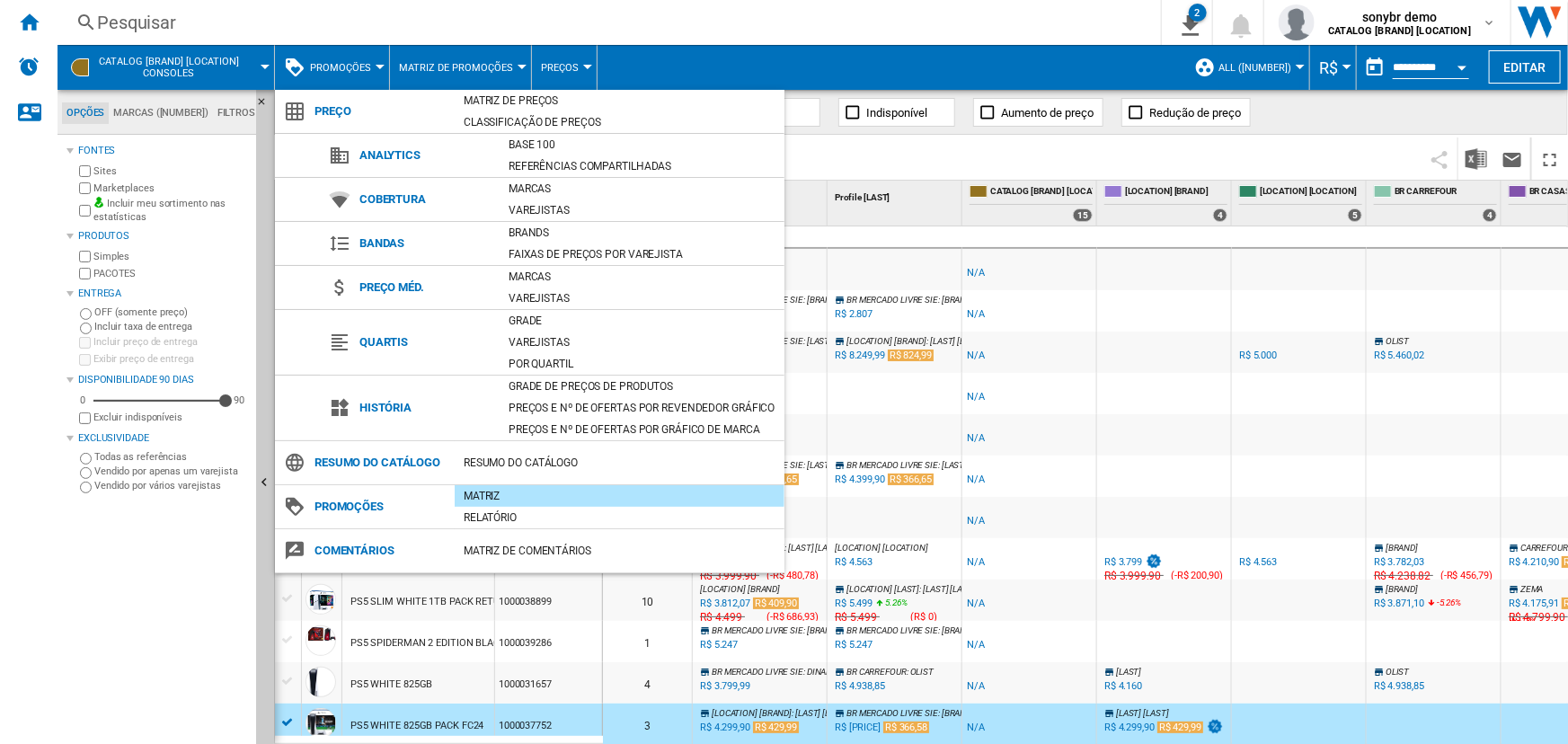 click at bounding box center (784, 372) 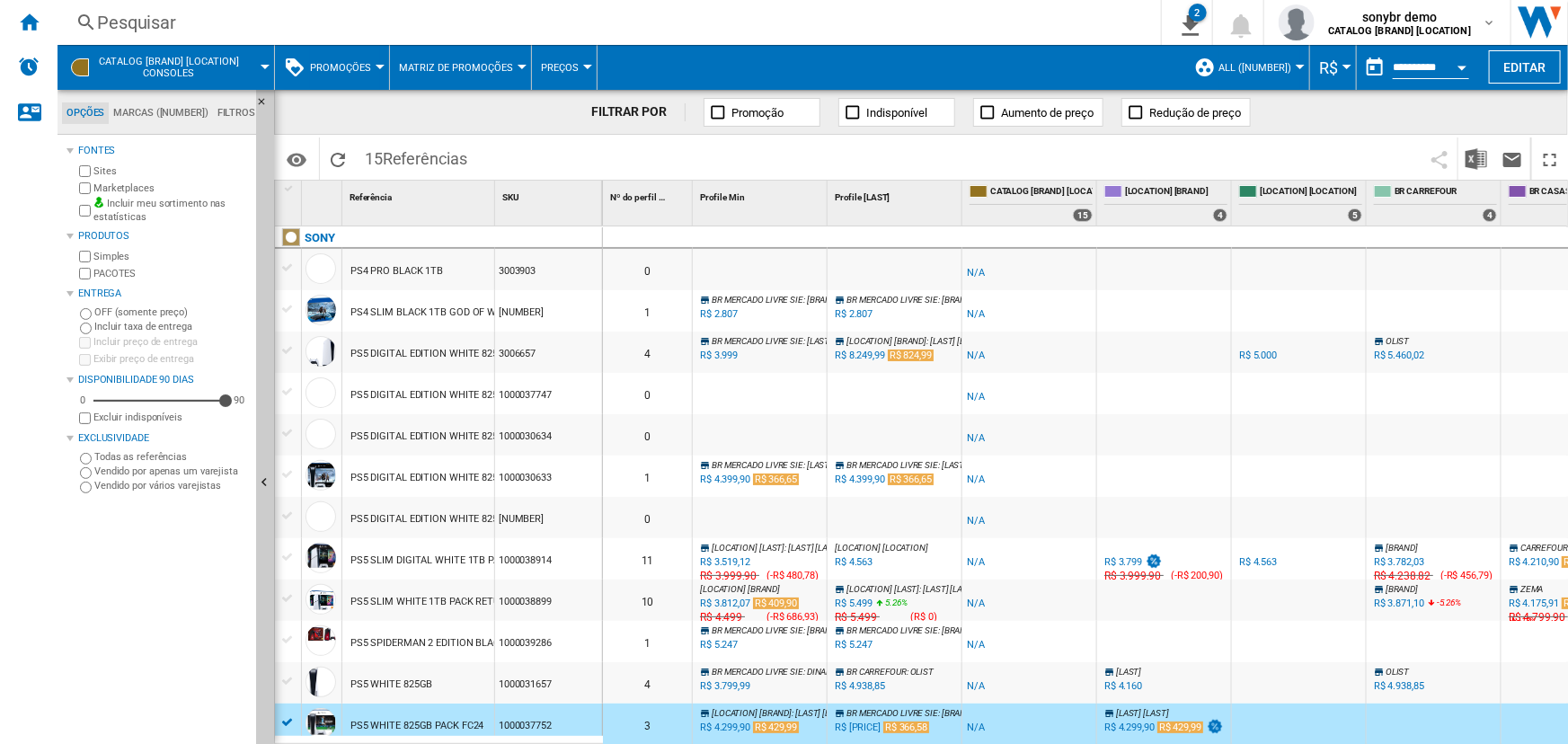 click on "Promoções" at bounding box center [345, 67] 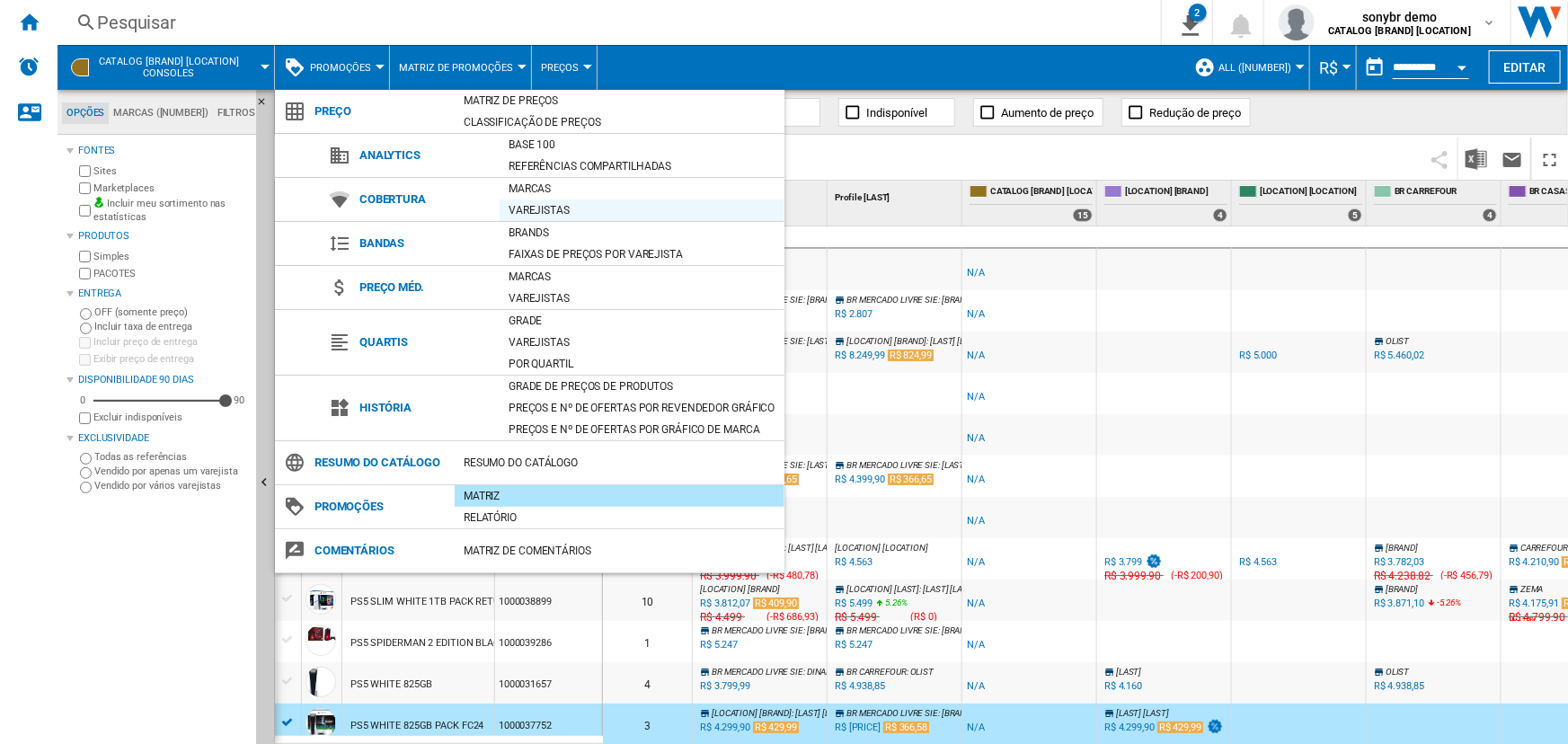 click on "Varejistas" at bounding box center [642, 210] 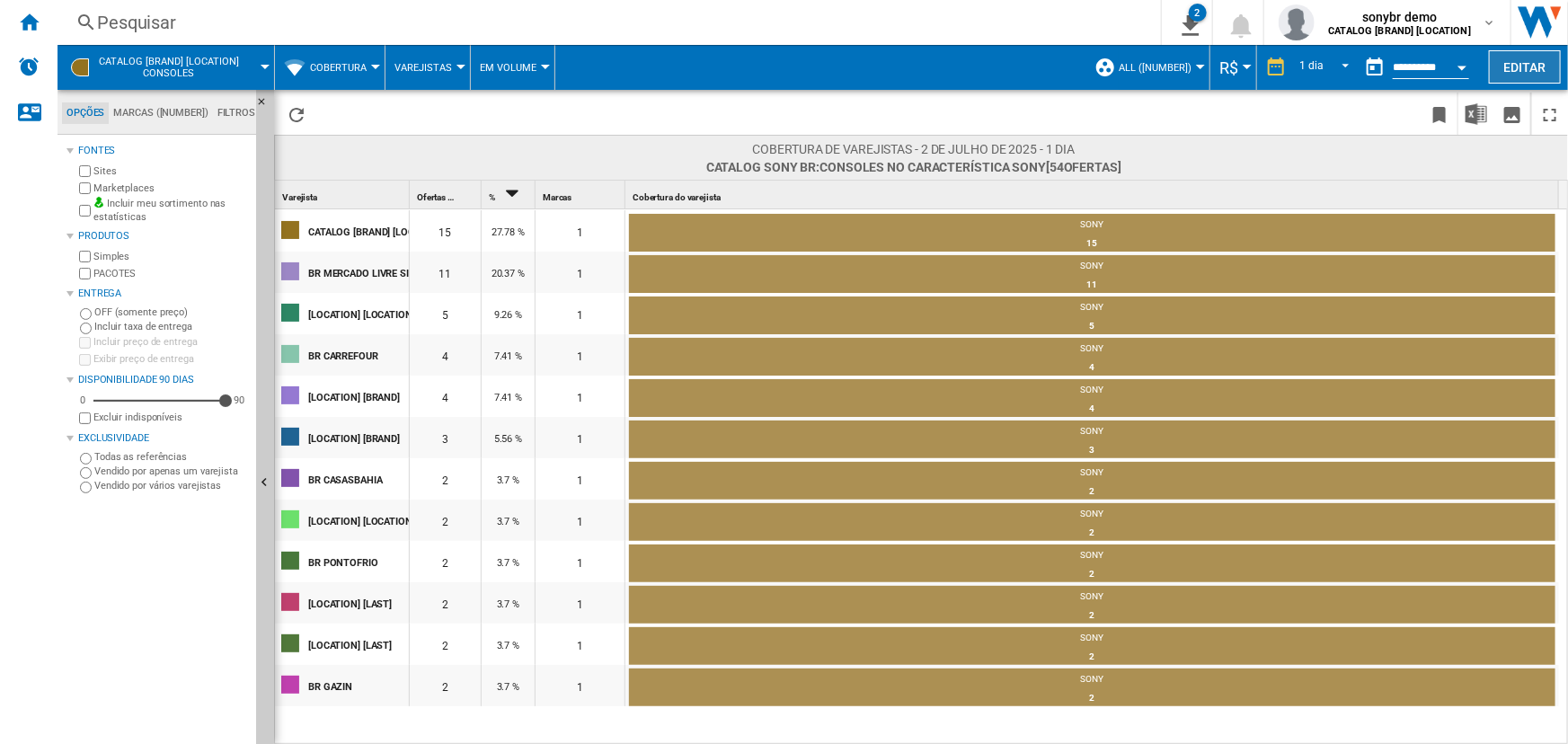 click on "Editar" at bounding box center (1525, 66) 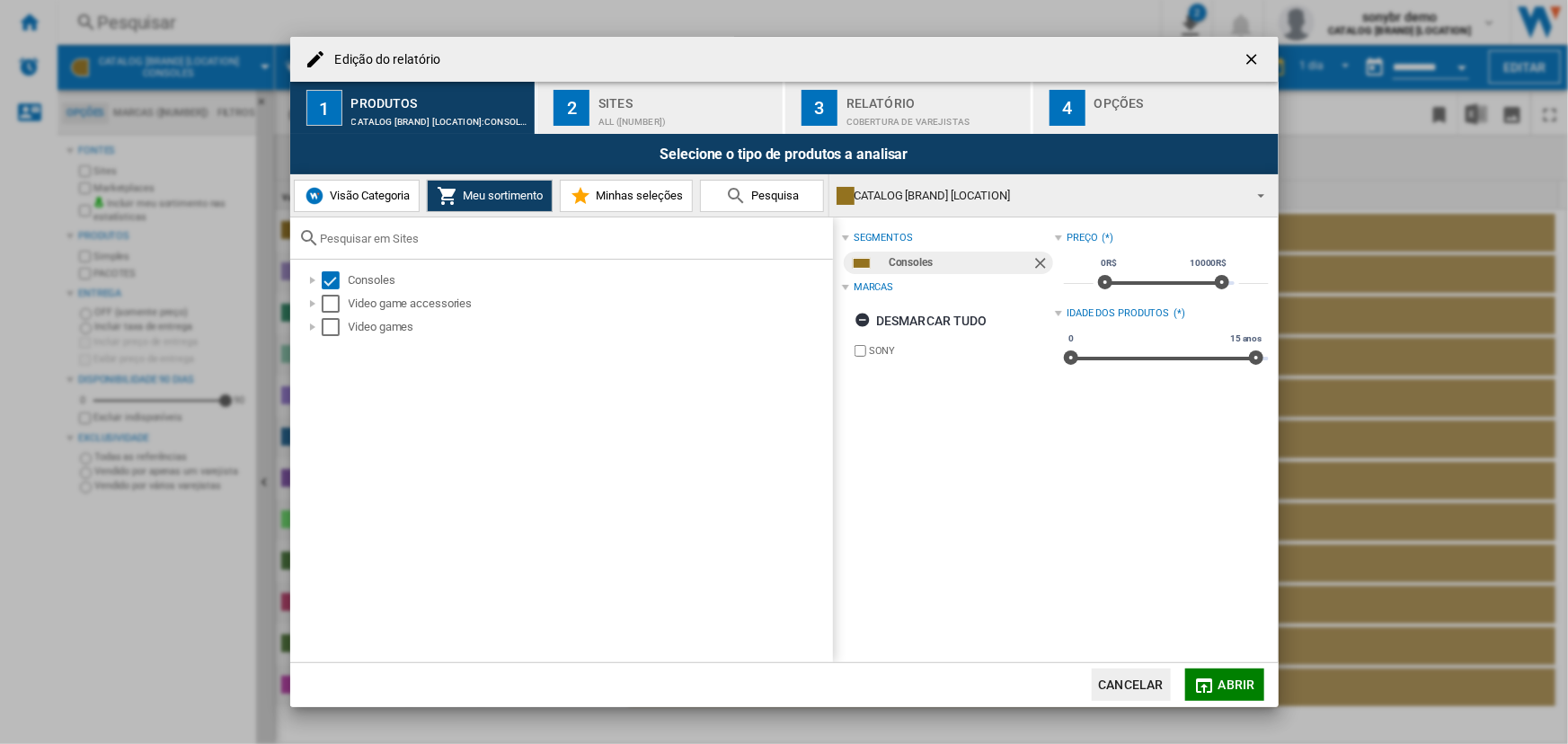 click on "Visão Categoria" at bounding box center [368, 195] 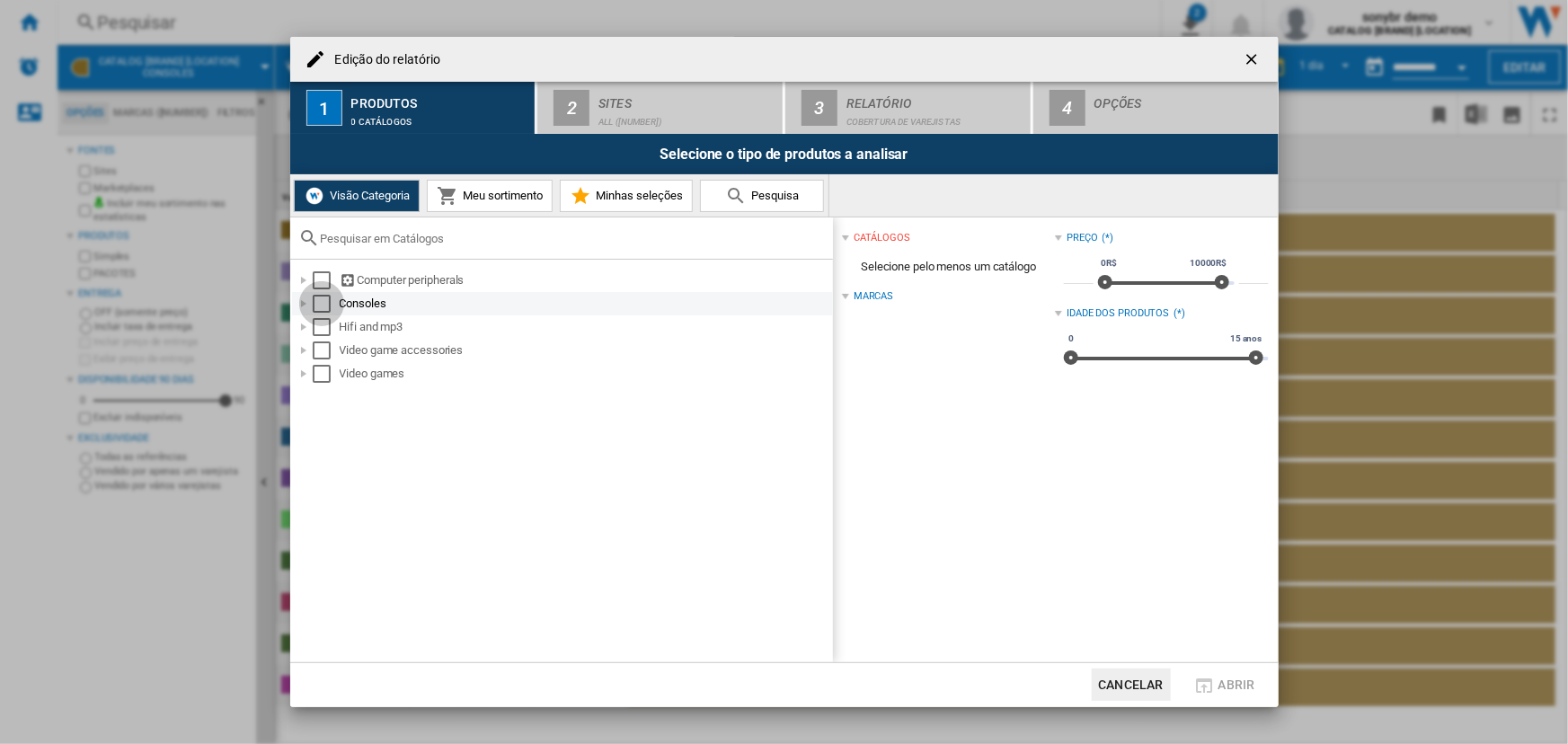 click at bounding box center (322, 280) 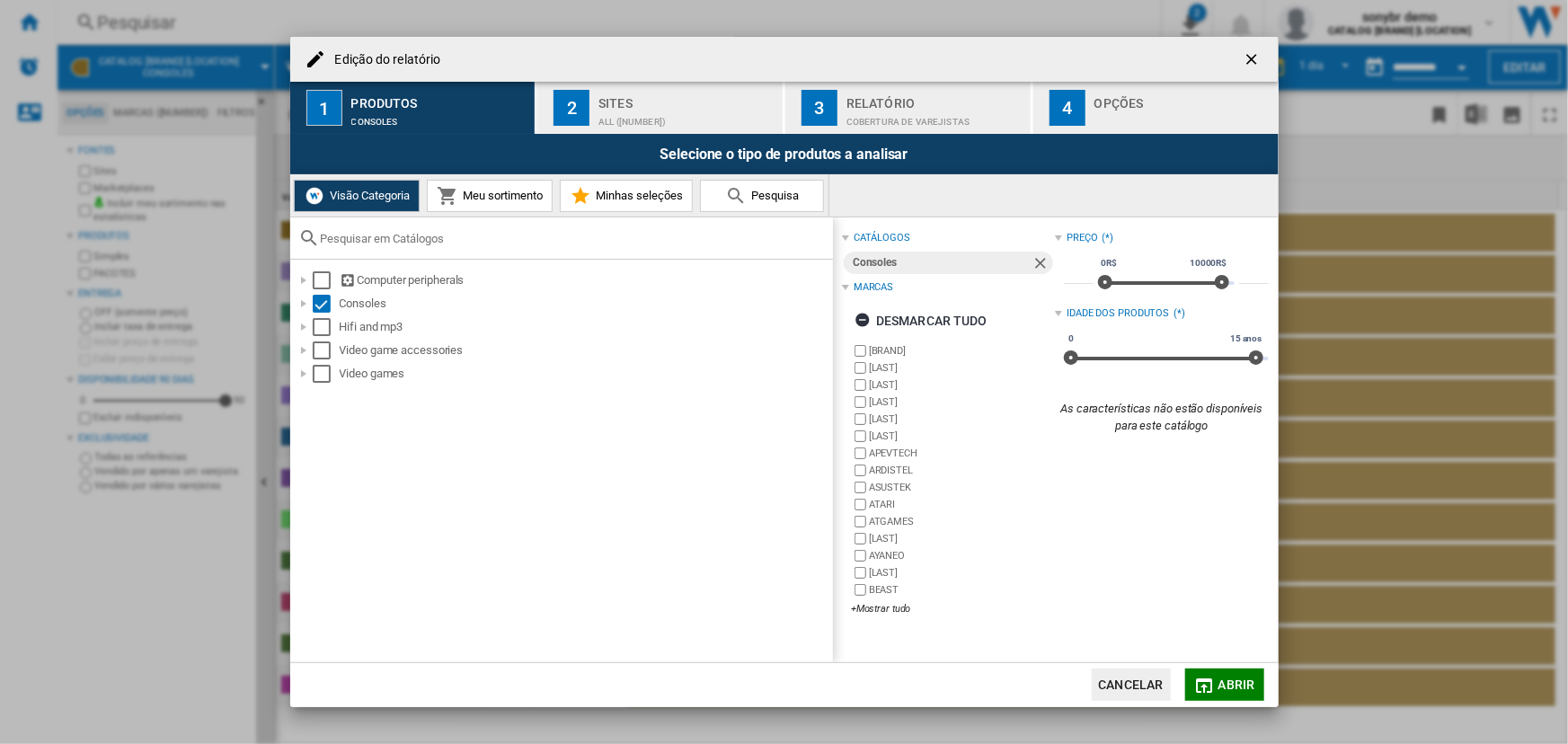 click on "Abrir" at bounding box center (1236, 685) 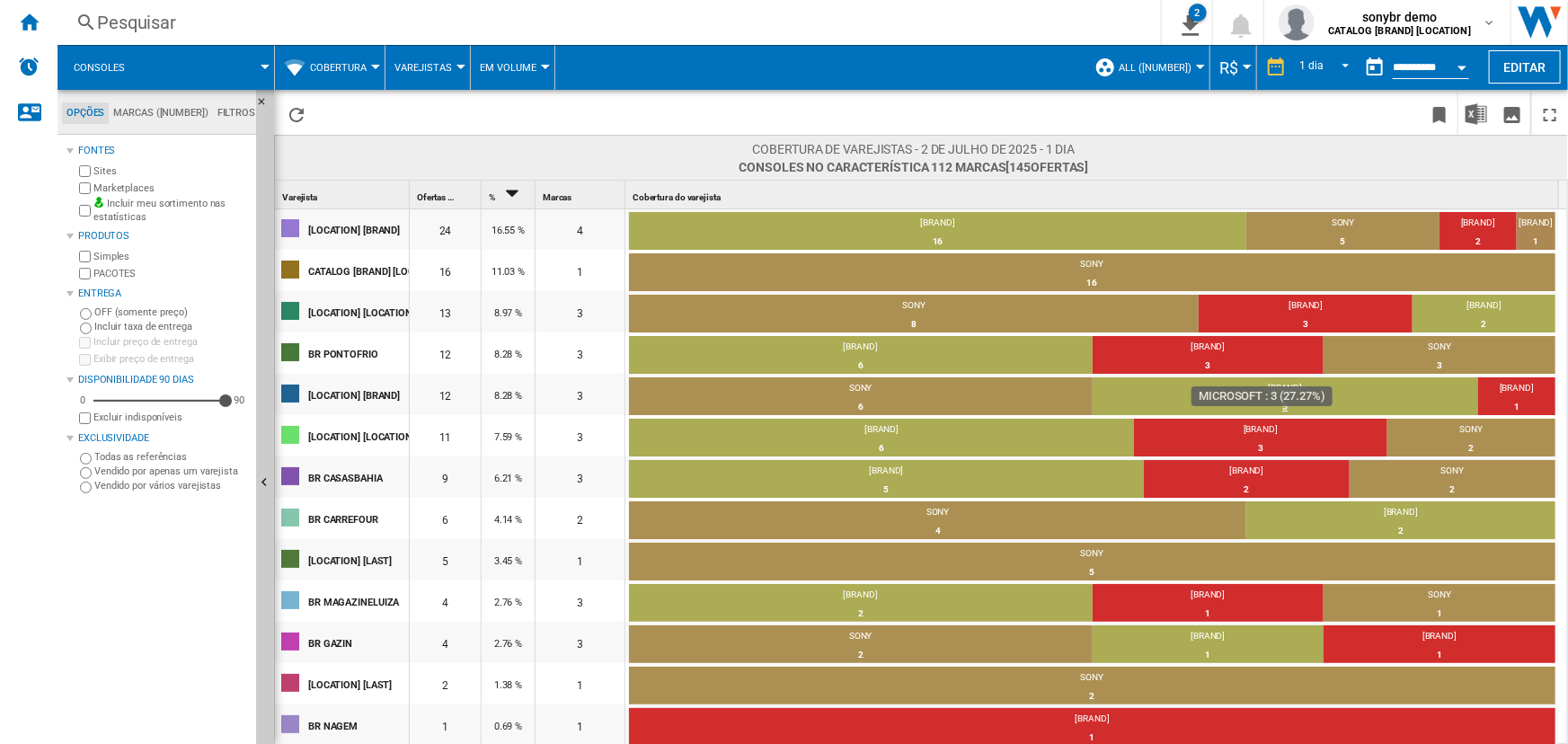 scroll, scrollTop: 0, scrollLeft: 0, axis: both 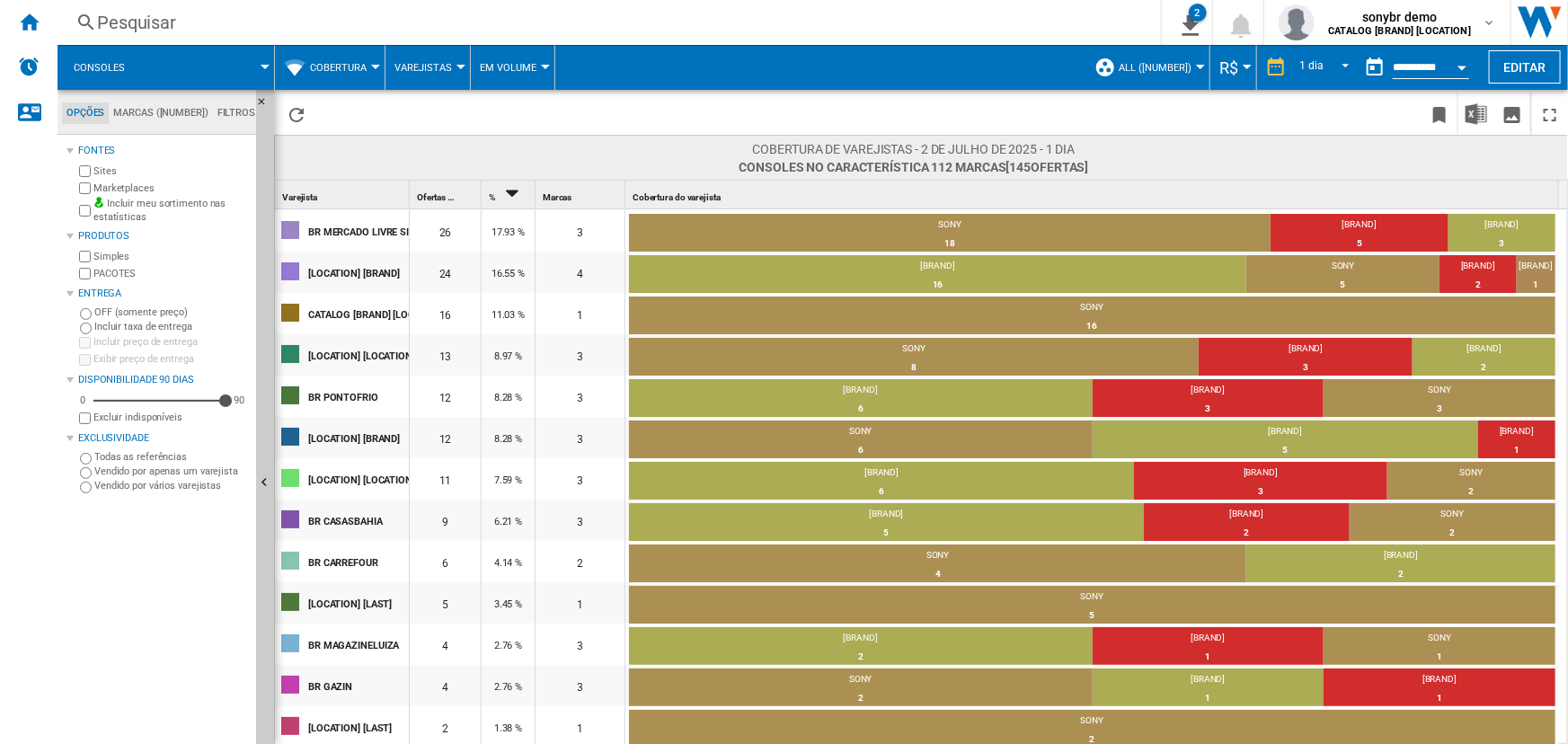 click at bounding box center (208, 67) 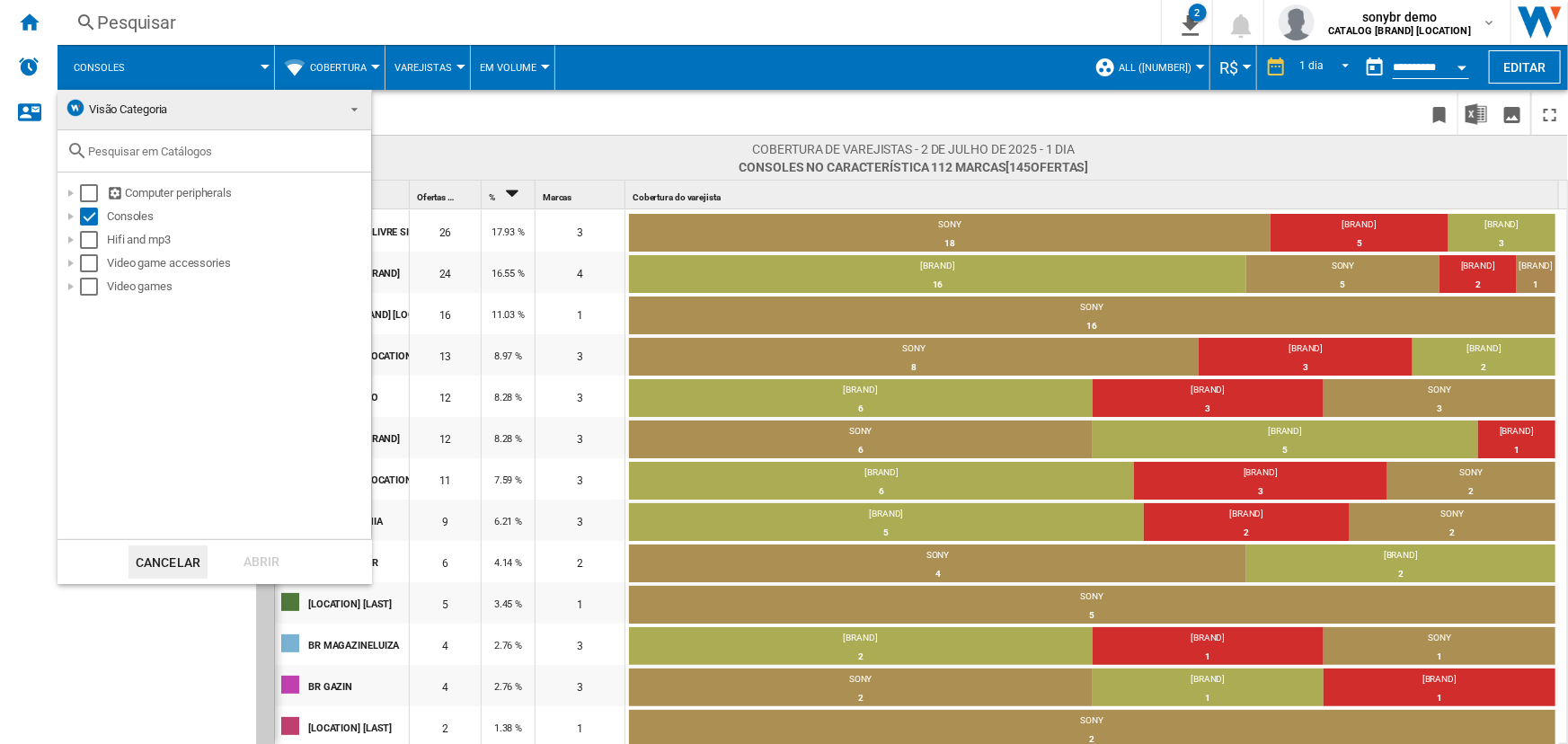 click at bounding box center [784, 372] 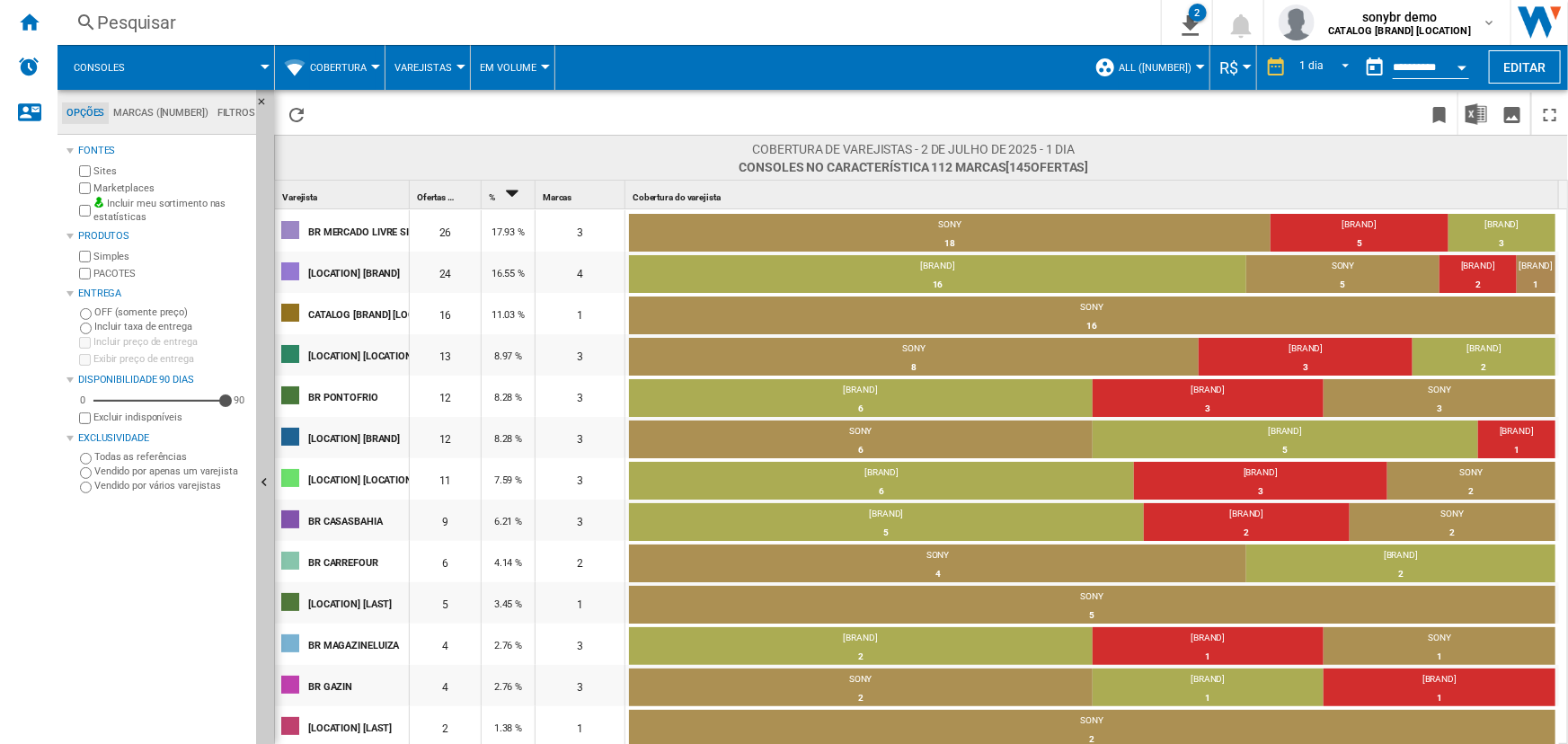 click on "Cobertura" at bounding box center [338, 67] 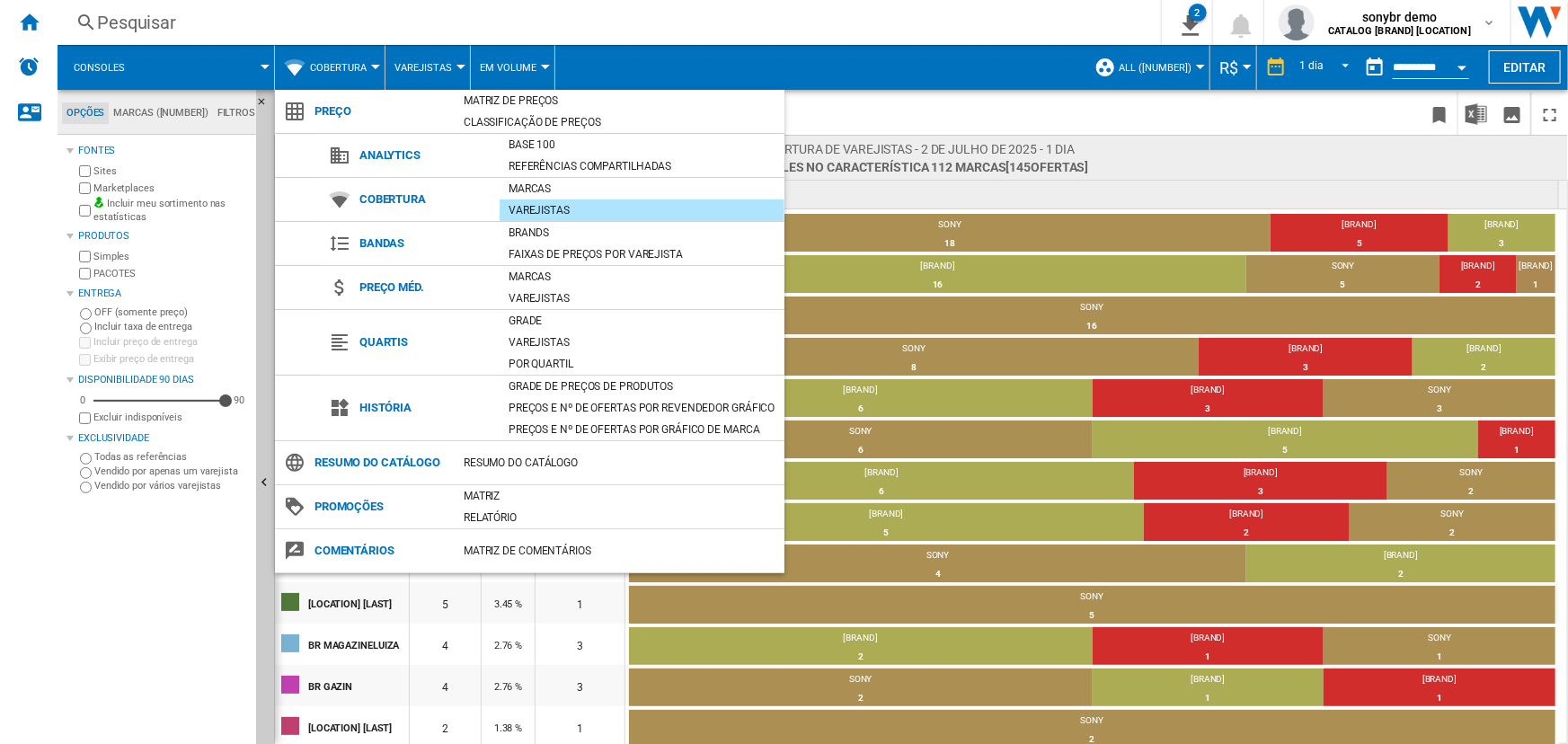 click at bounding box center [784, 372] 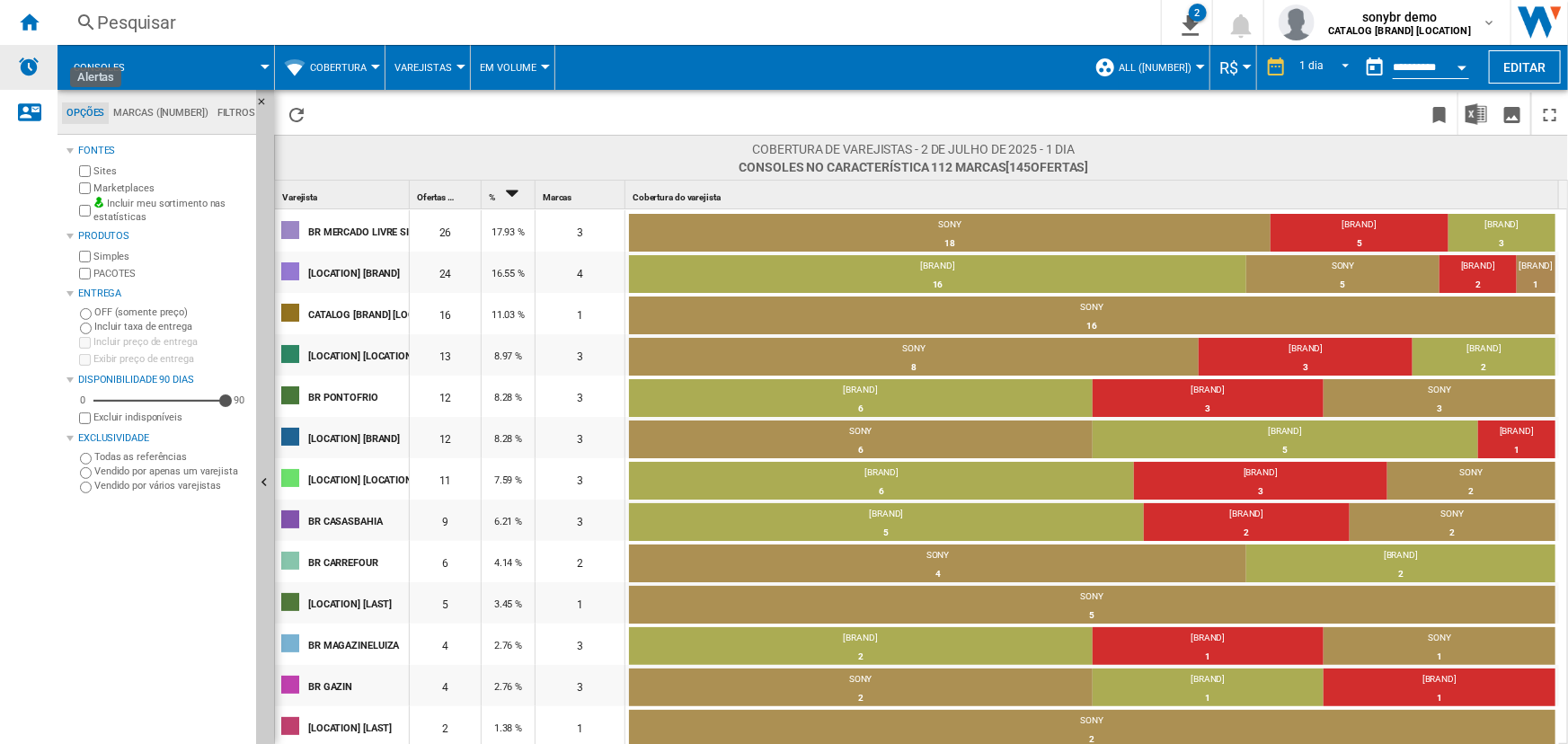 click at bounding box center (29, 66) 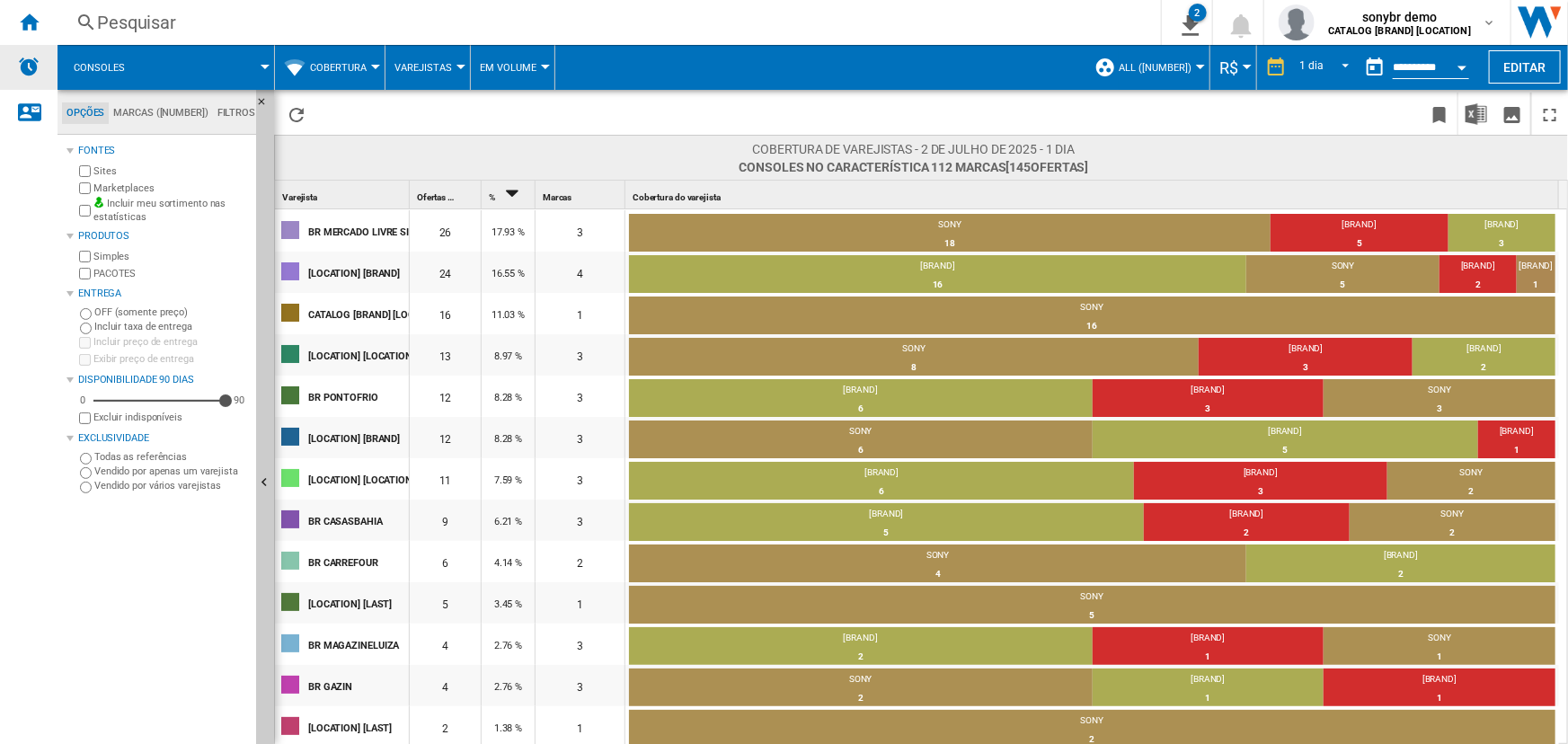 click at bounding box center (29, 67) 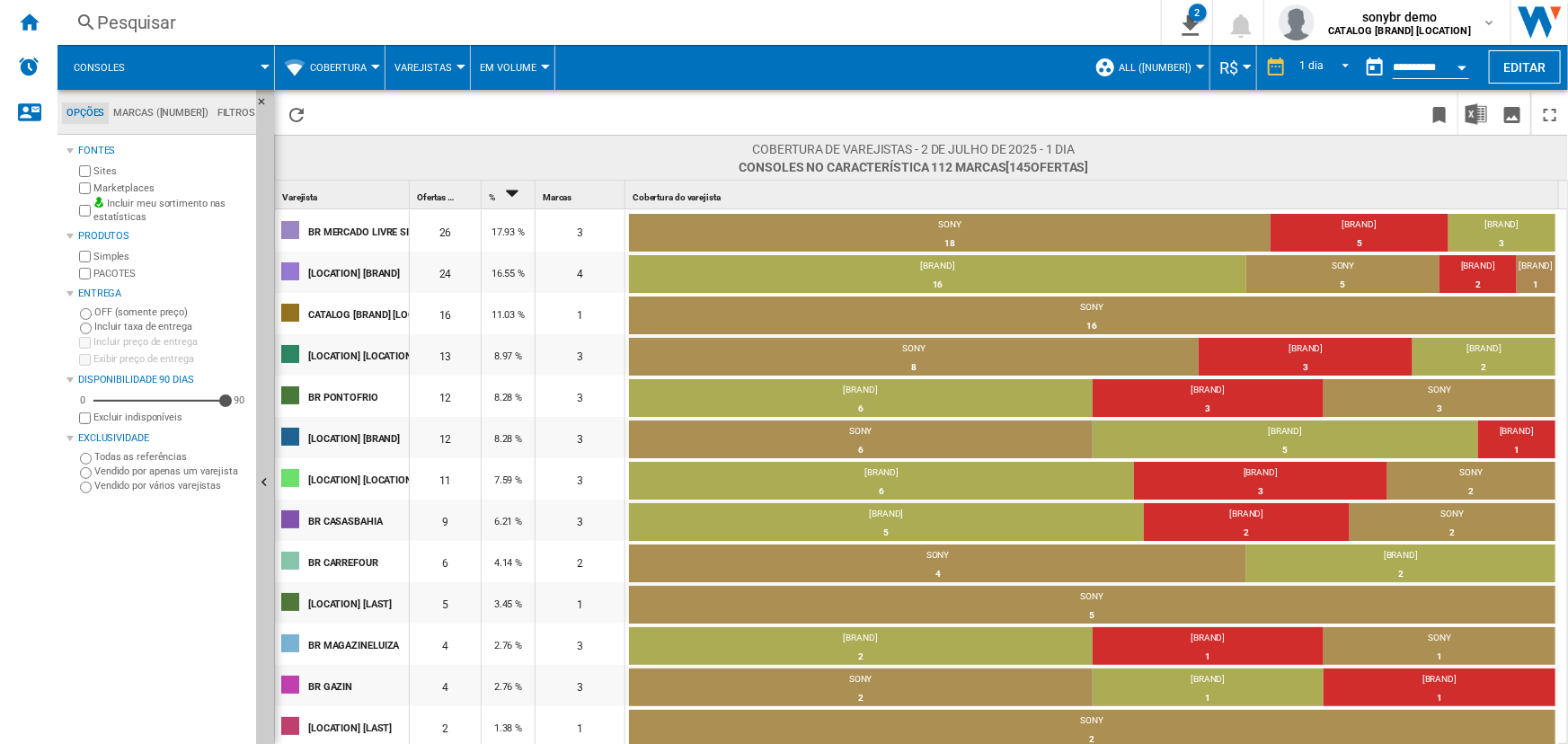 click on "Cobertura" at bounding box center [338, 67] 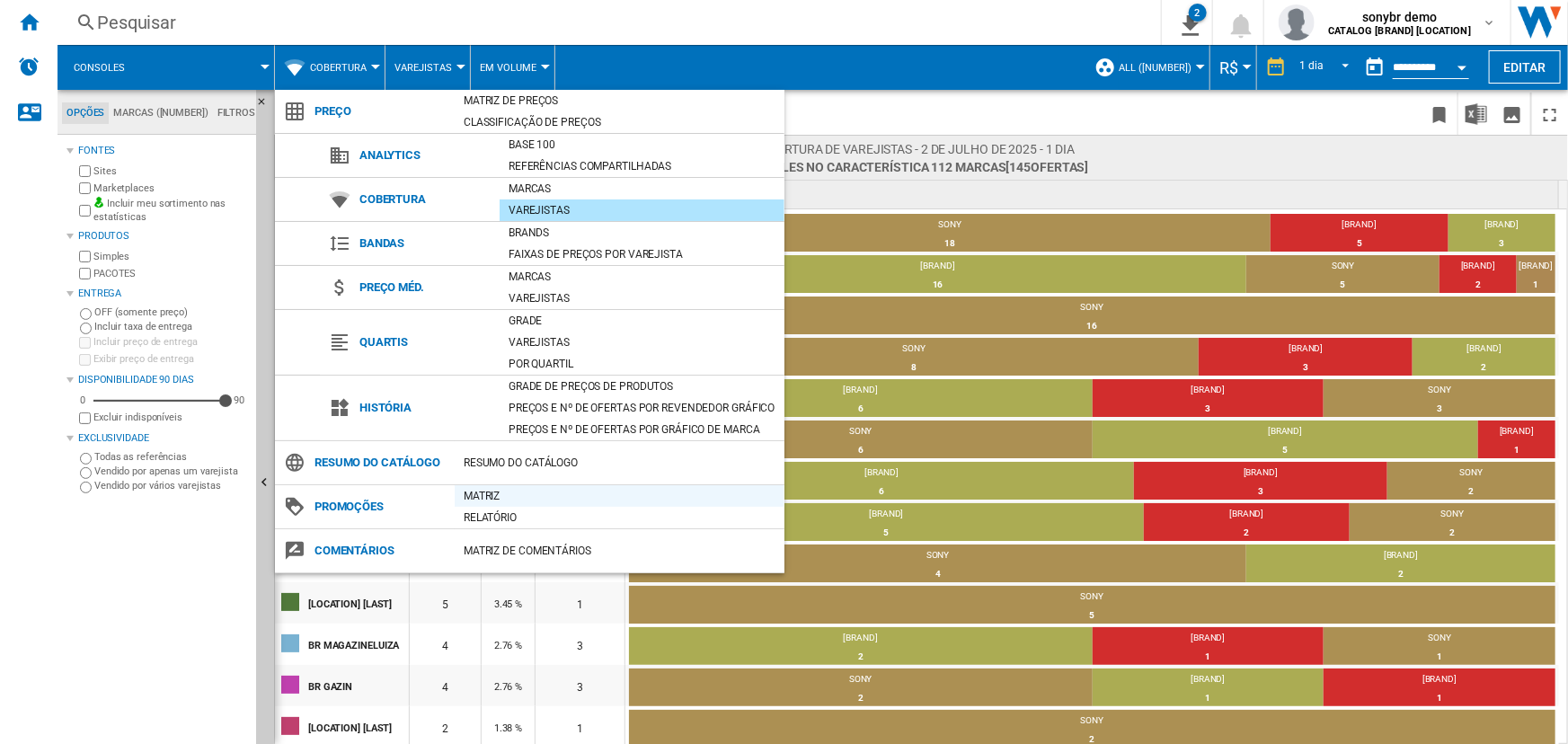 click on "Matriz" at bounding box center (619, 496) 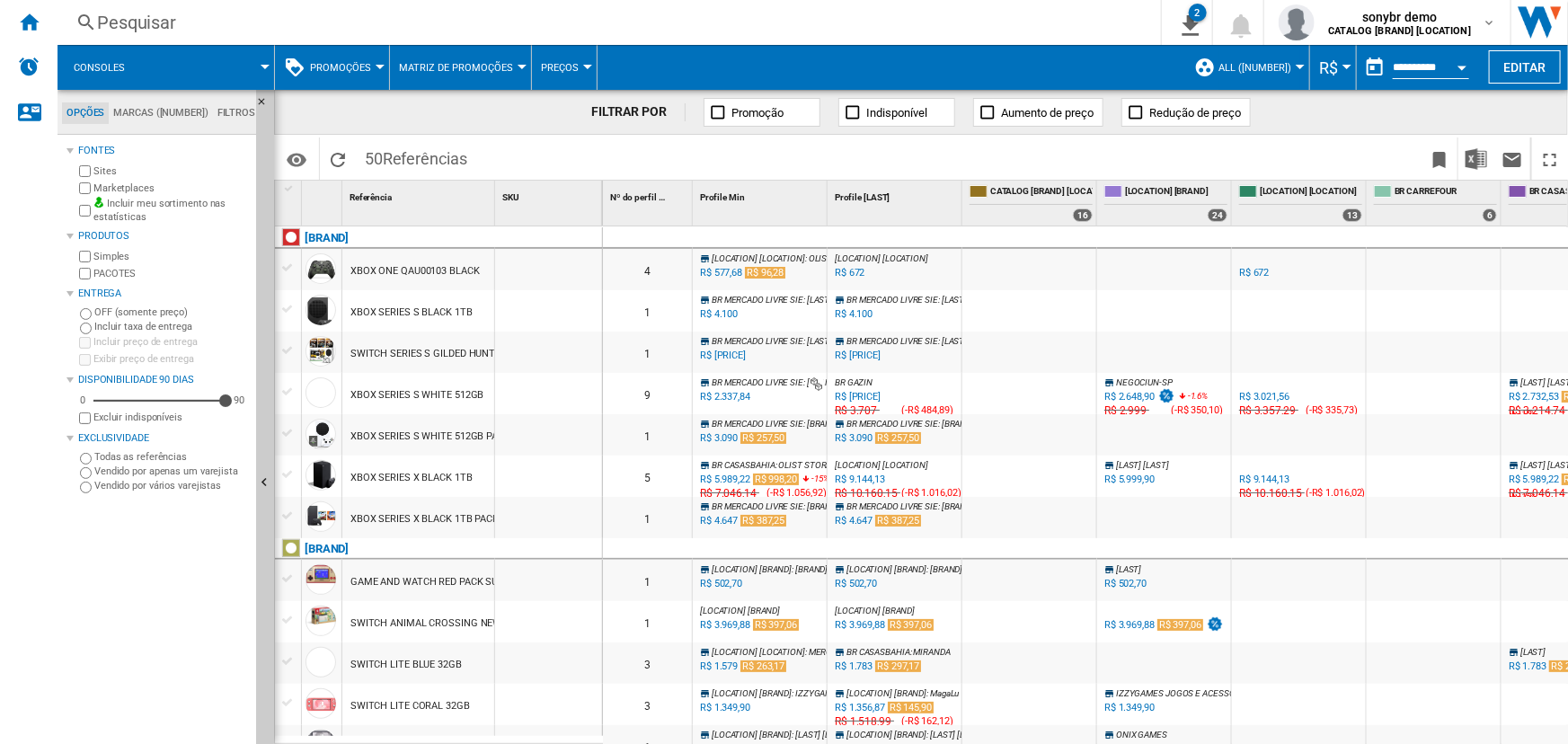 scroll, scrollTop: 0, scrollLeft: 5, axis: horizontal 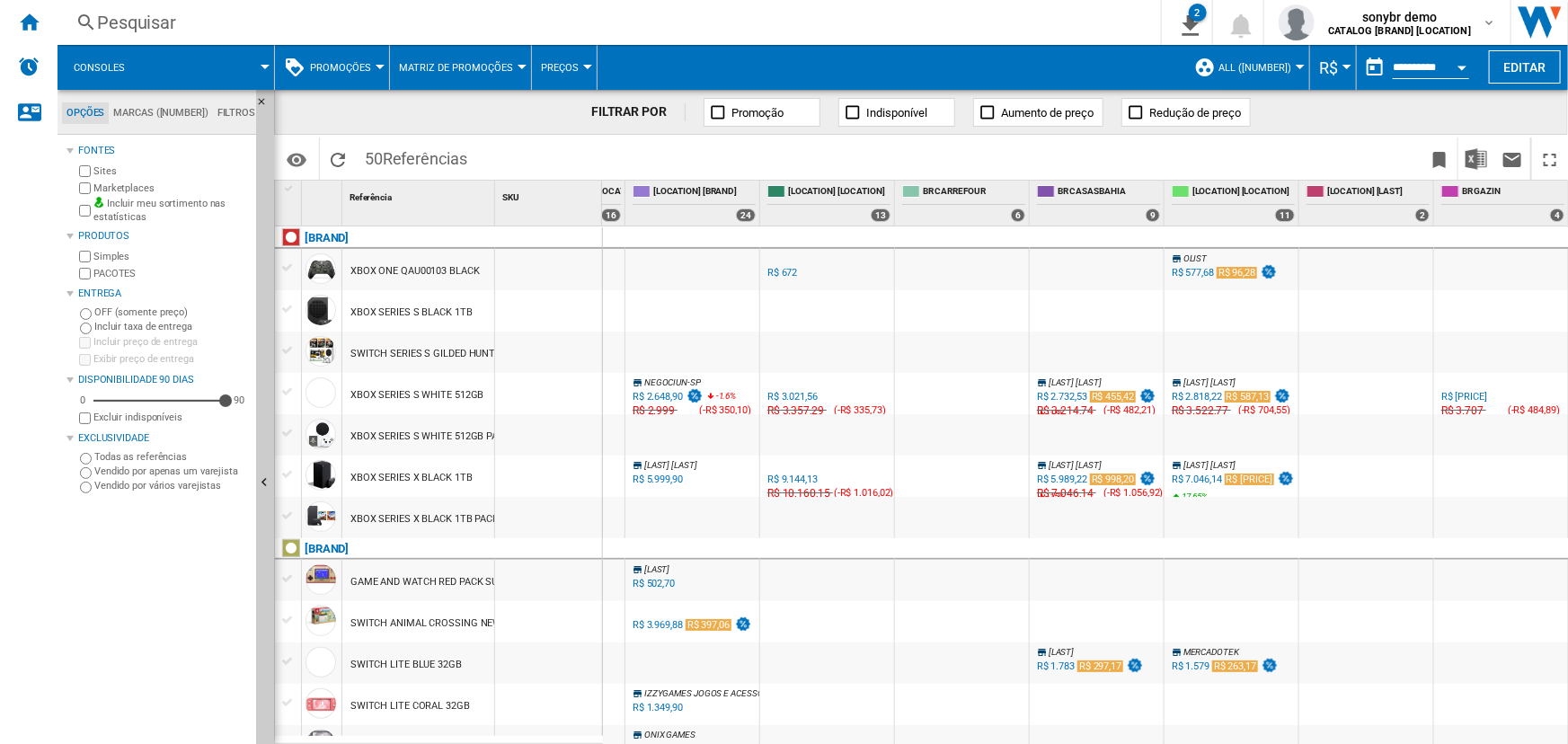 click on "R$ 2.732,53" at bounding box center [1062, 396] 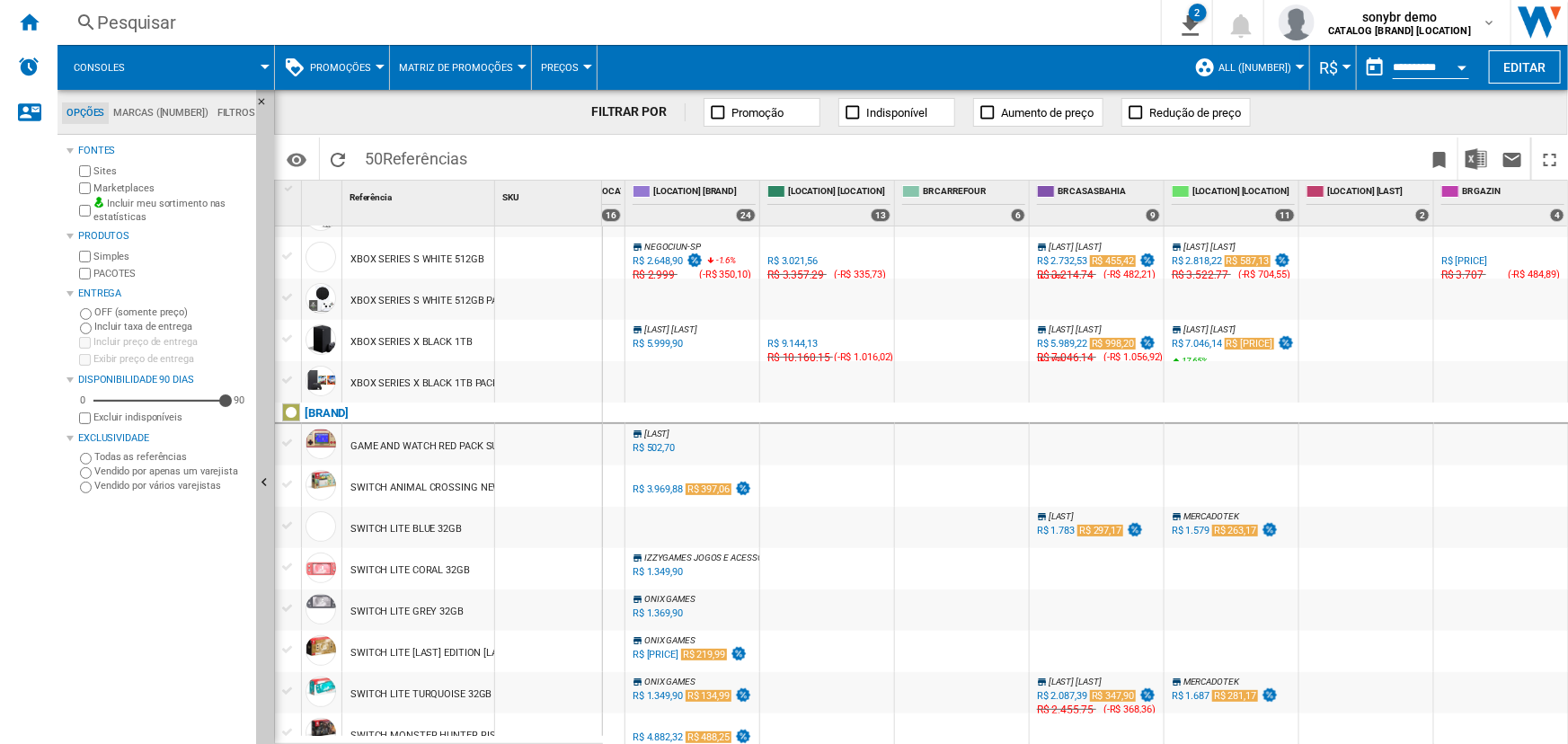 scroll, scrollTop: 0, scrollLeft: 472, axis: horizontal 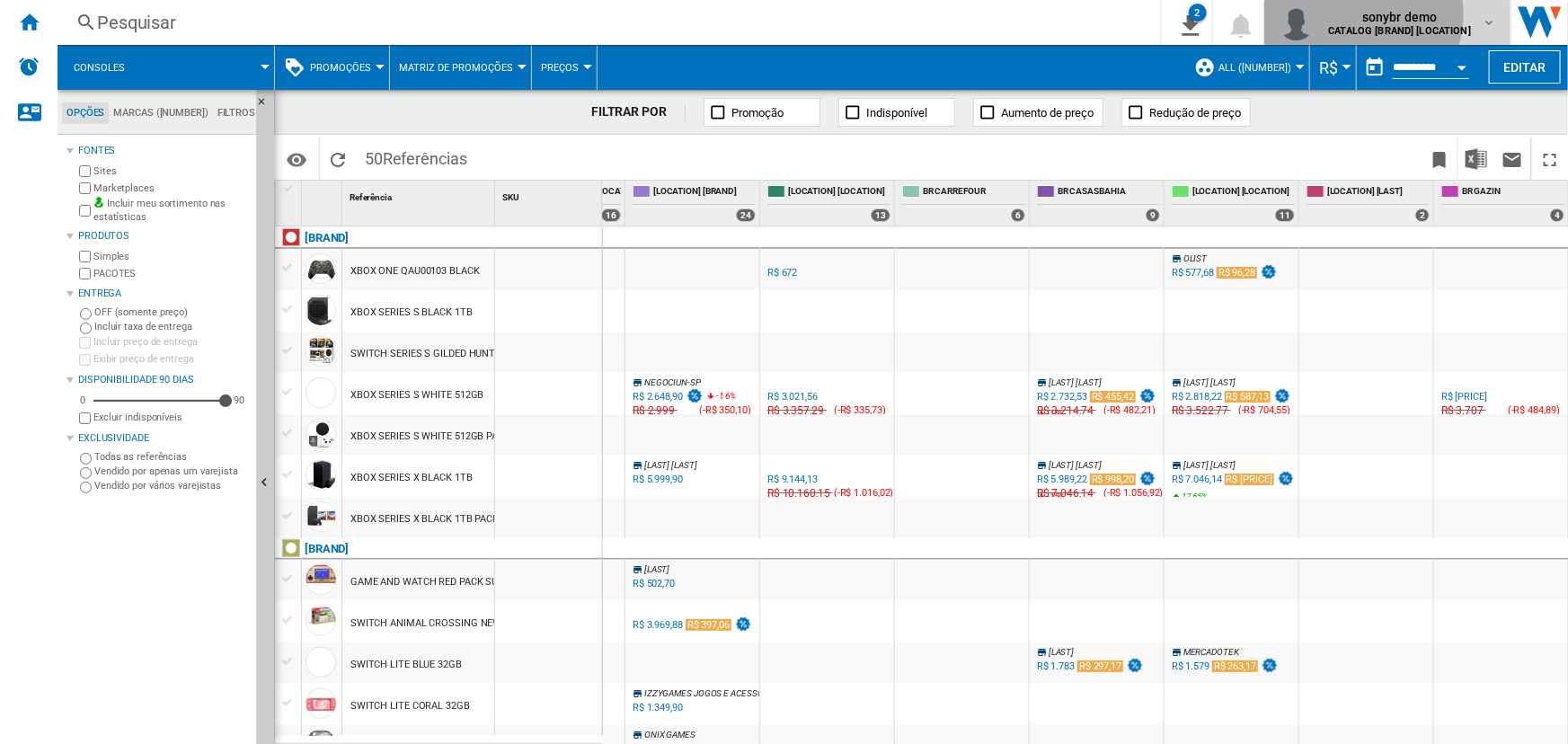 click on "sonybr
demo" at bounding box center [1400, 17] 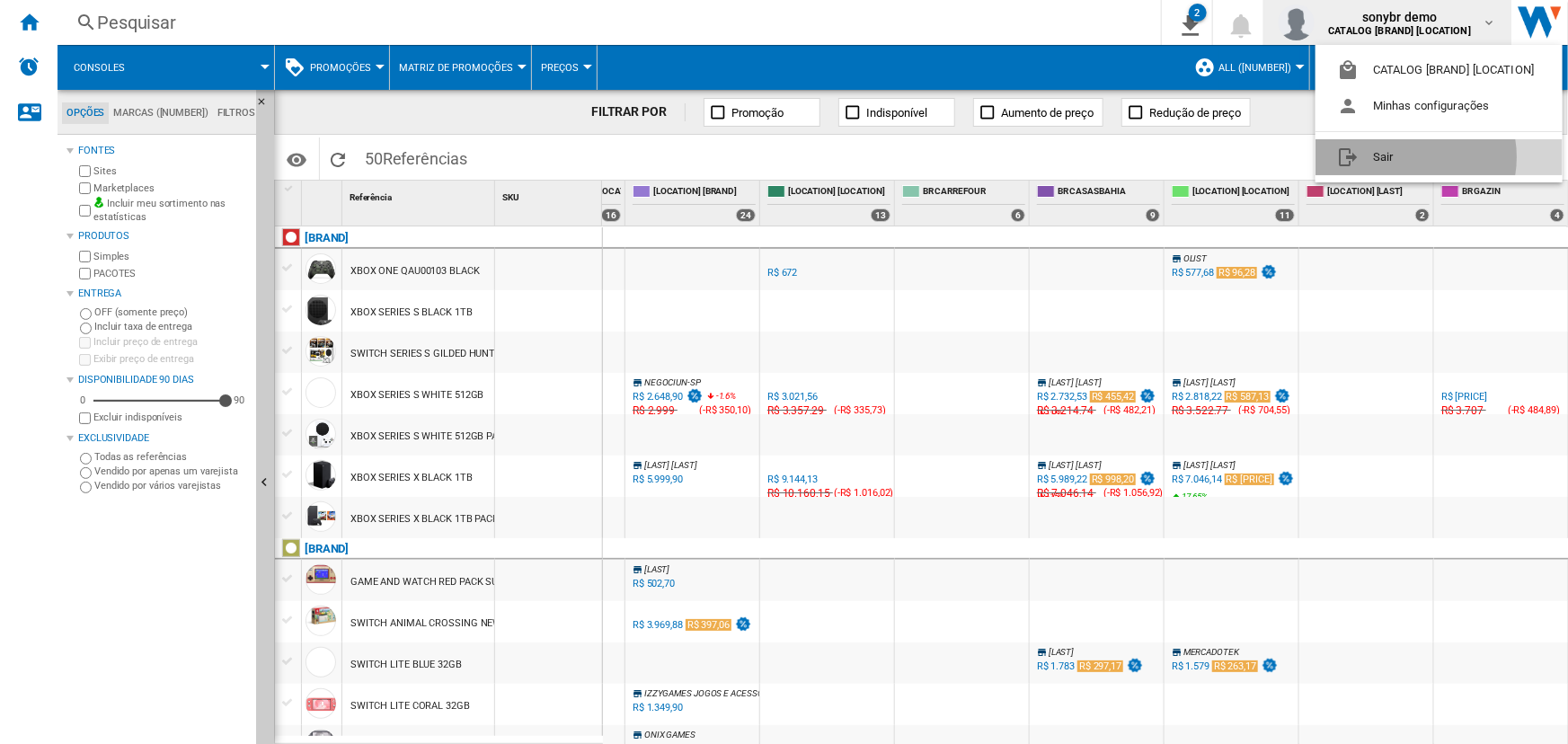 click on "Sair" at bounding box center [1439, 157] 